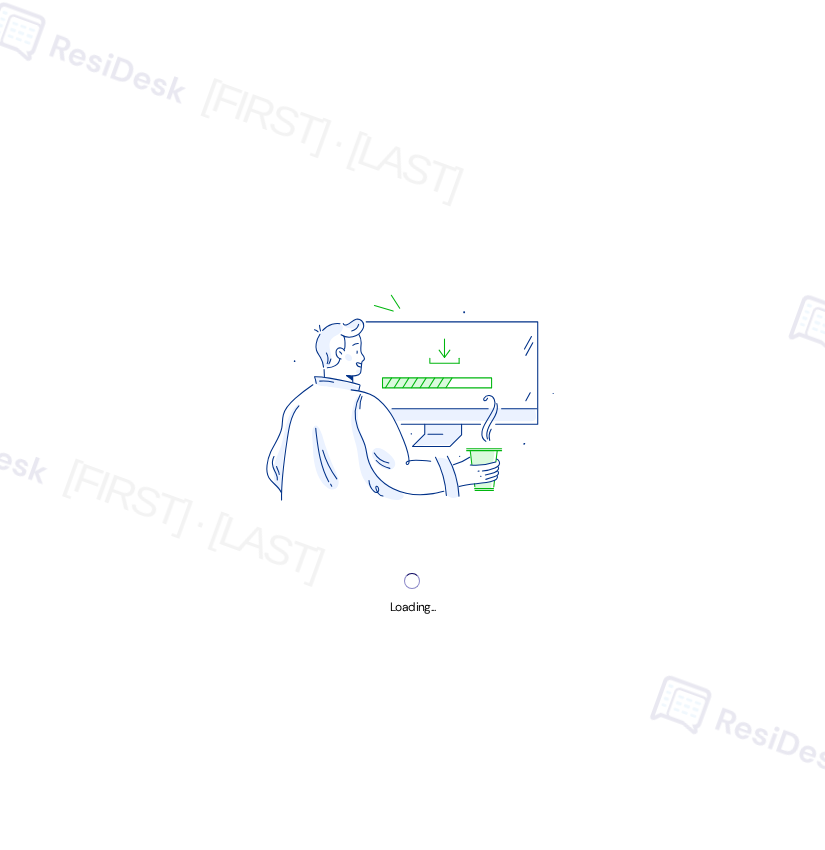 scroll, scrollTop: 0, scrollLeft: 0, axis: both 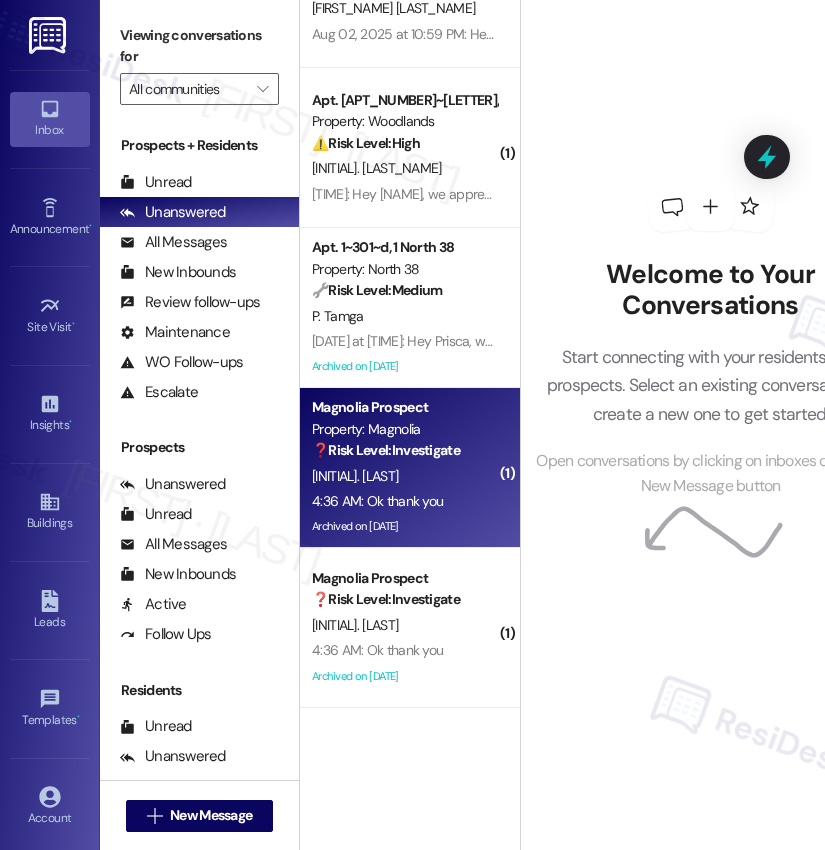 click on "❓  Risk Level:  Investigate" at bounding box center [386, 450] 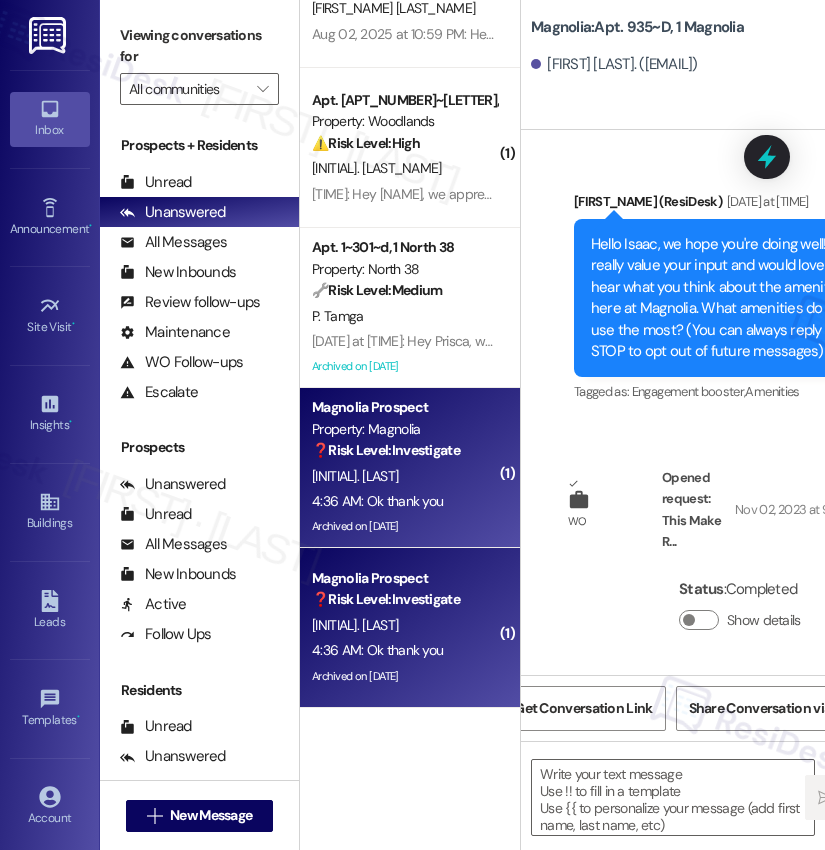 type on "Fetching suggested responses. Please feel free to read through the conversation in the meantime." 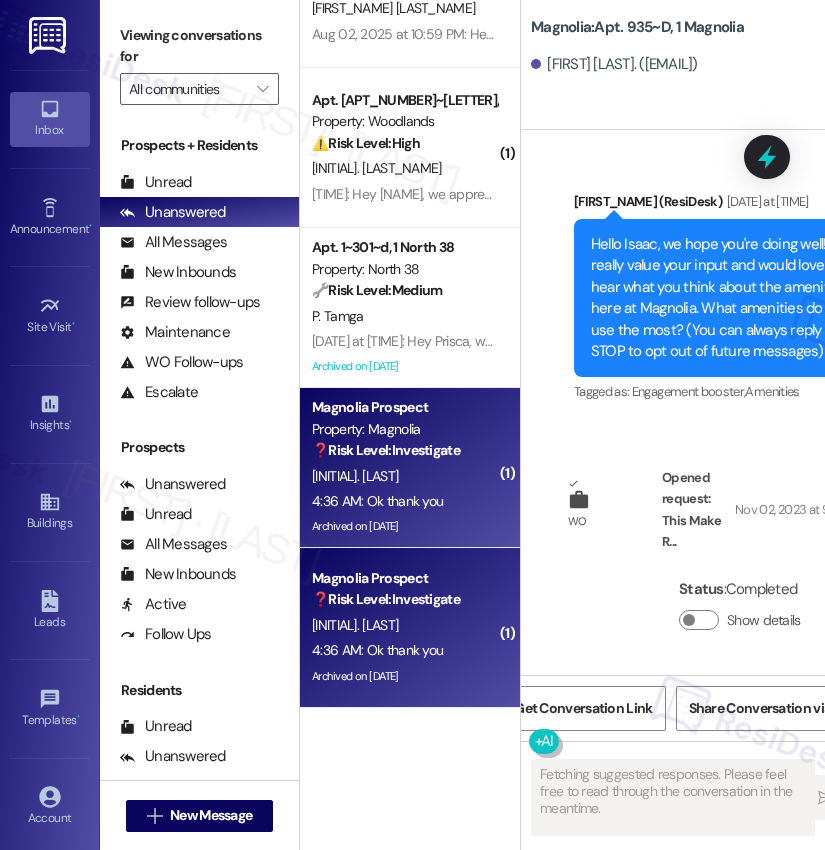 scroll, scrollTop: 0, scrollLeft: 67, axis: horizontal 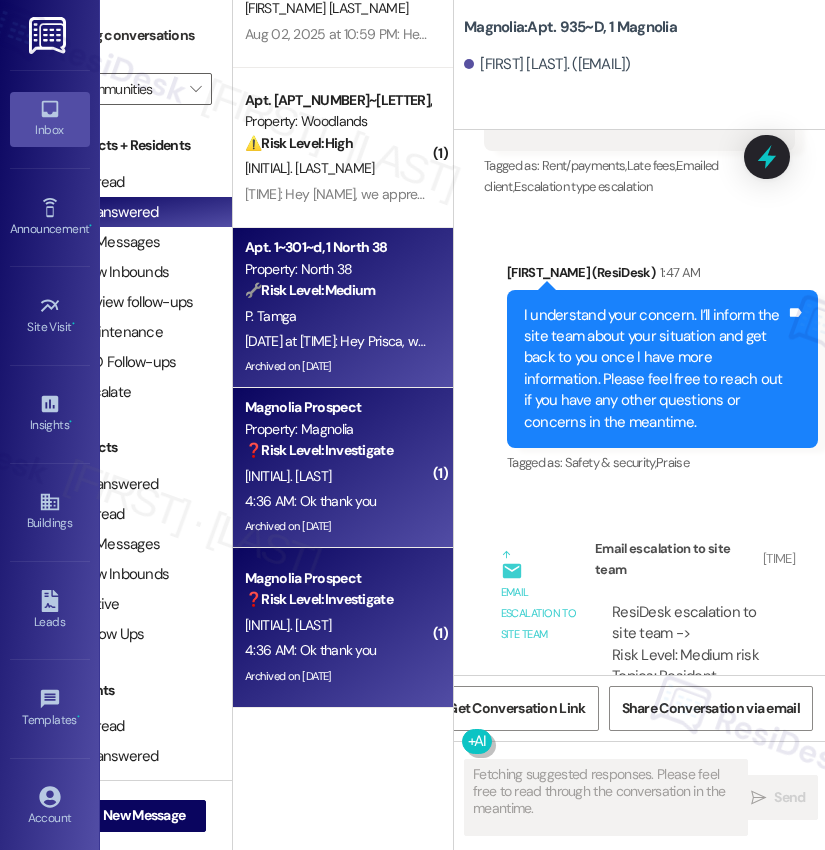 click on "[MONTH] [DAY], [YEAR] at [TIME]: Hey [FIRST_NAME], we appreciate your text! We'll be back at 11AM to help you out. If it's urgent, dial our emergency number. Take care! [MONTH] [DAY], [YEAR] at [TIME]: Hey [FIRST_NAME], we appreciate your text! We'll be back at 11AM to help you out. If it's urgent, dial our emergency number. Take care!" at bounding box center (655, 341) 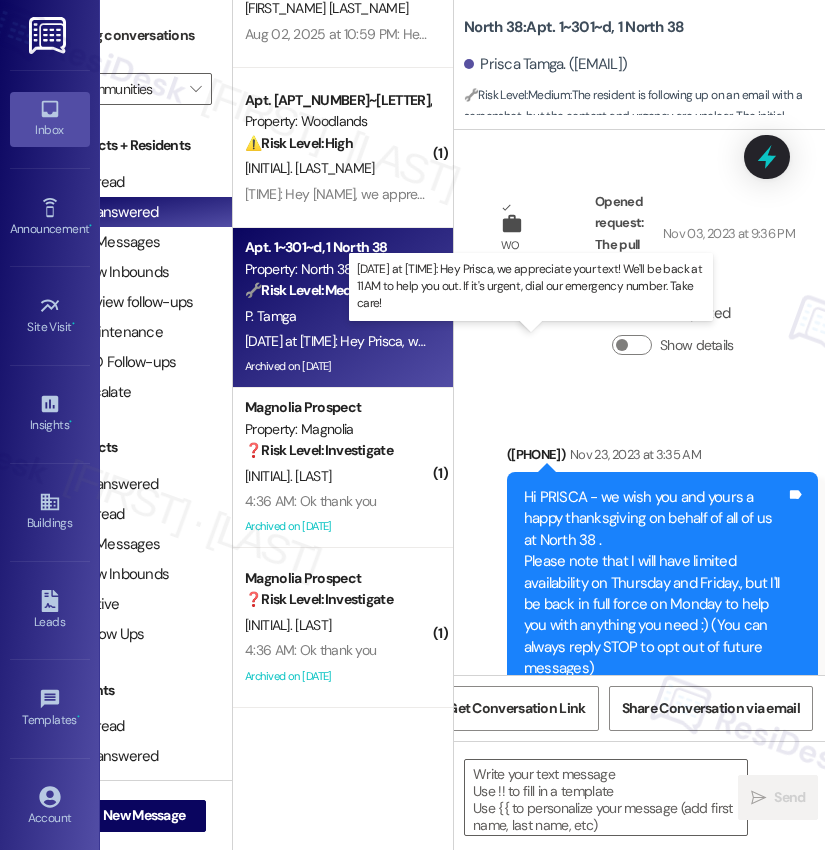 type on "Fetching suggested responses. Please feel free to read through the conversation in the meantime." 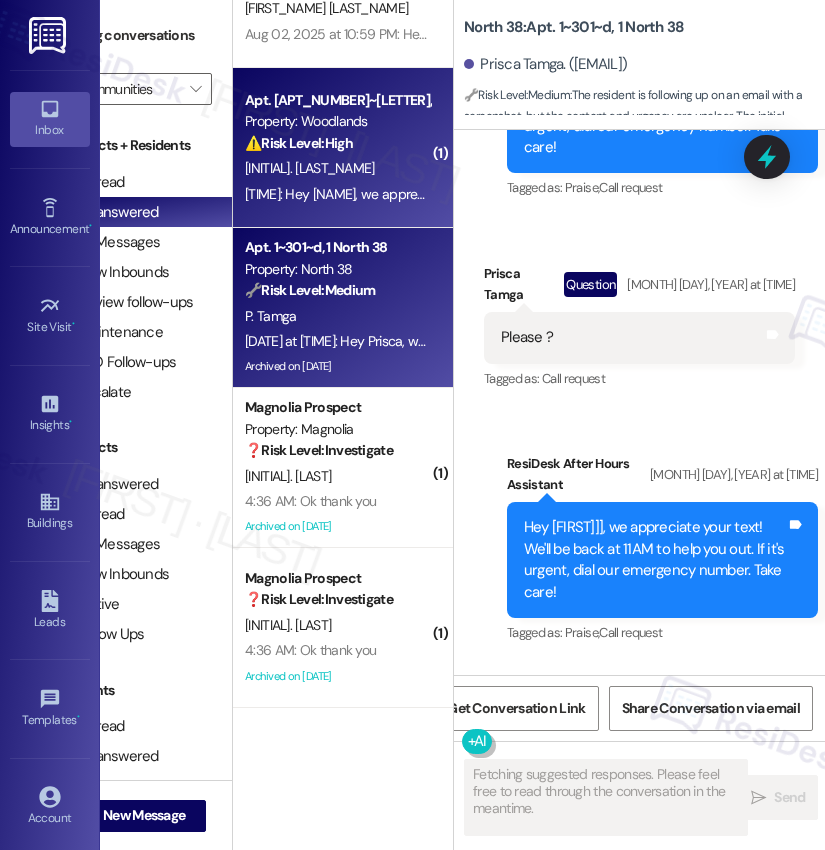 scroll, scrollTop: 34807, scrollLeft: 0, axis: vertical 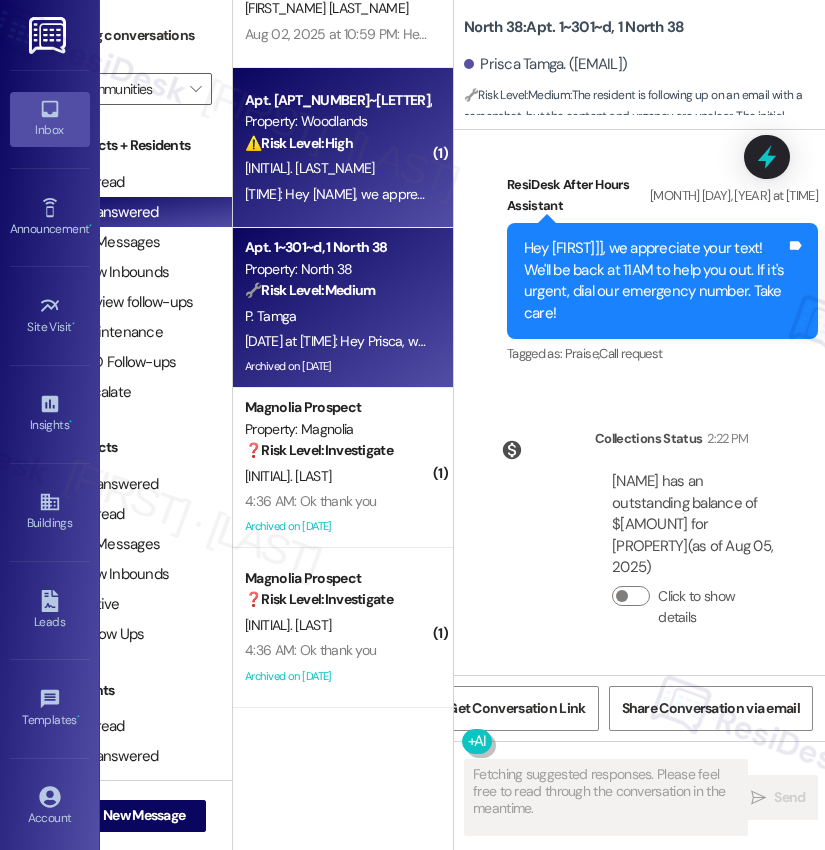 click on "[MONTH] [DAY], [YEAR] at [TIME]: Hey [NAME], we appreciate your text! We'll be back at 11AM to help you out. If it's urgent, dial our emergency number. Take care! [MONTH] [DAY], [YEAR] at [TIME]: Hey [NAME], we appreciate your text! We'll be back at 11AM to help you out. If it's urgent, dial our emergency number. Take care!" at bounding box center [337, 194] 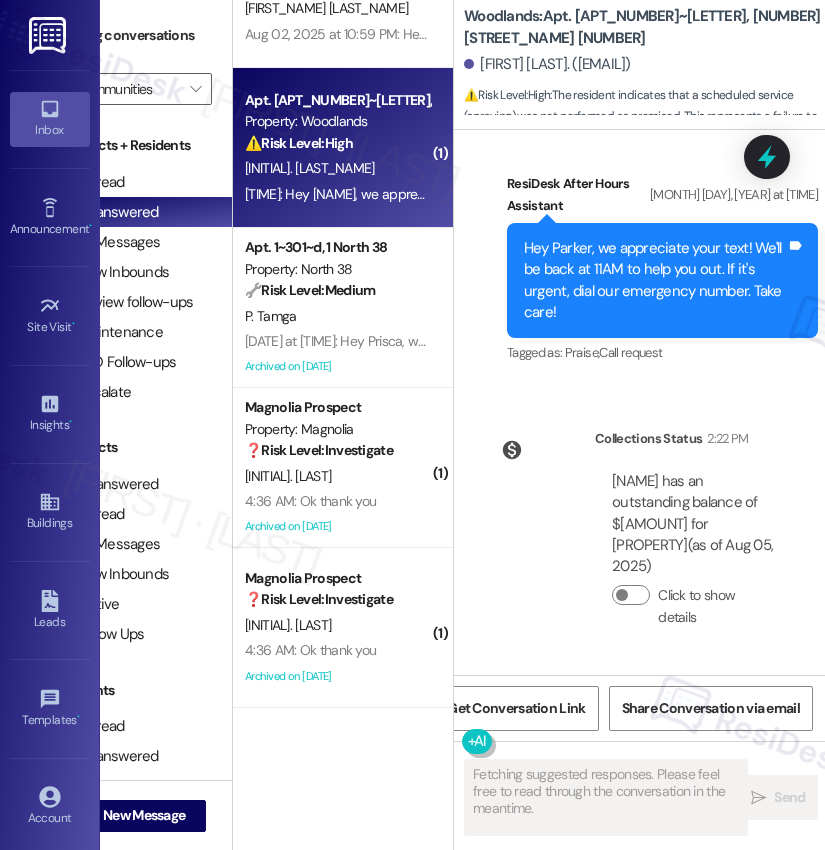 scroll, scrollTop: 1805, scrollLeft: 0, axis: vertical 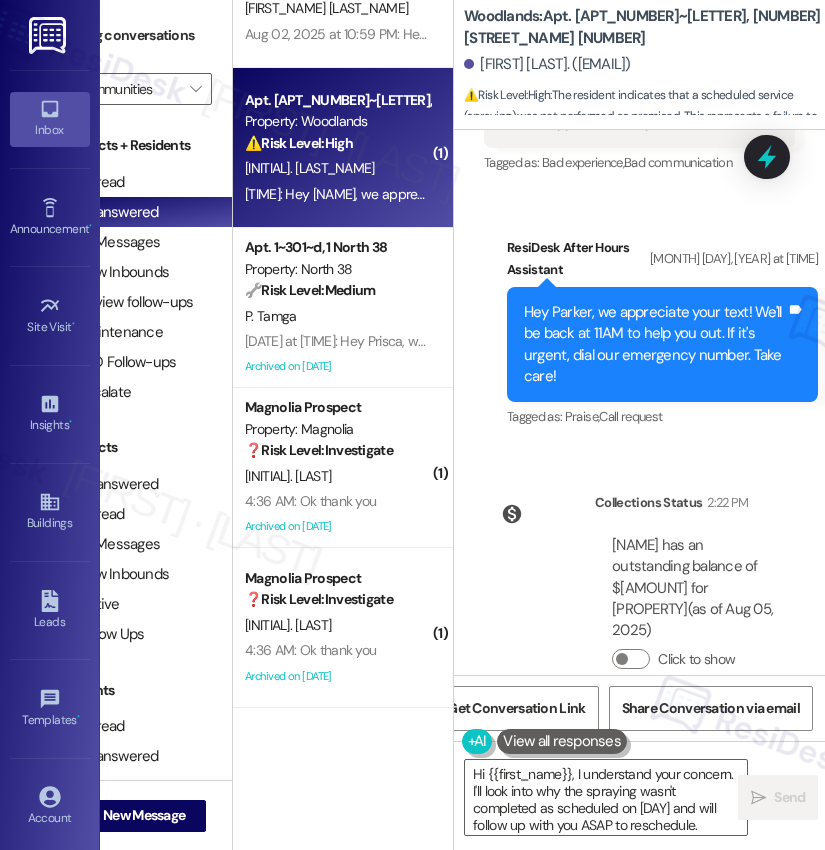 type on "Hi {{first_name}}, I understand your concern. I'll look into why the spraying wasn't completed as scheduled on [DAY] and will follow up with you ASAP to reschedule. Thanks for letting us know!" 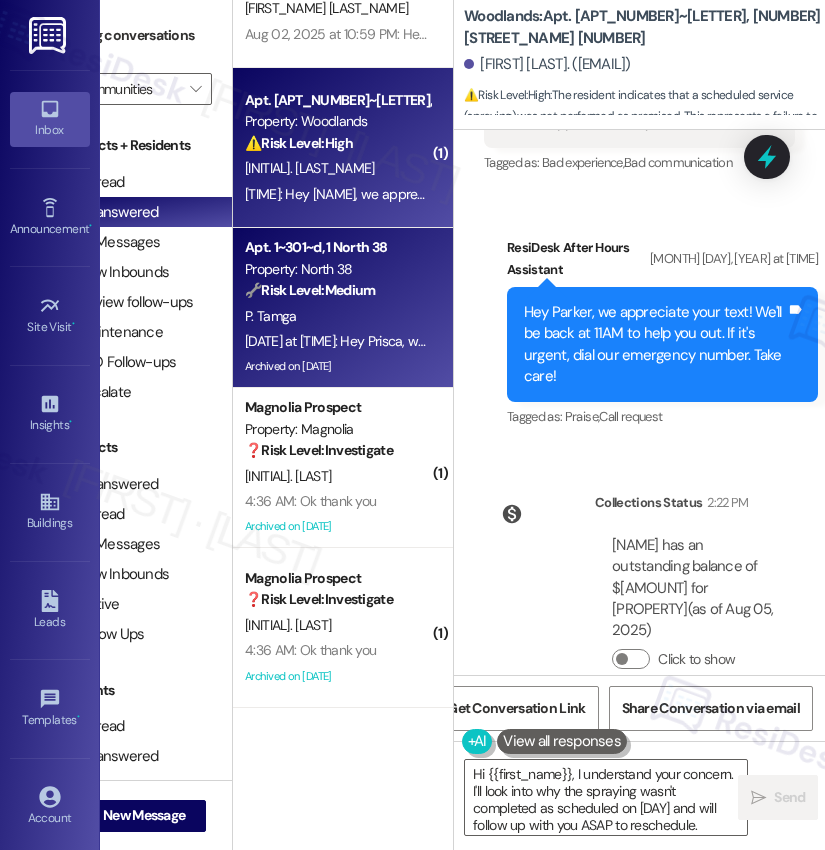 click on "P. Tamga" at bounding box center [337, 316] 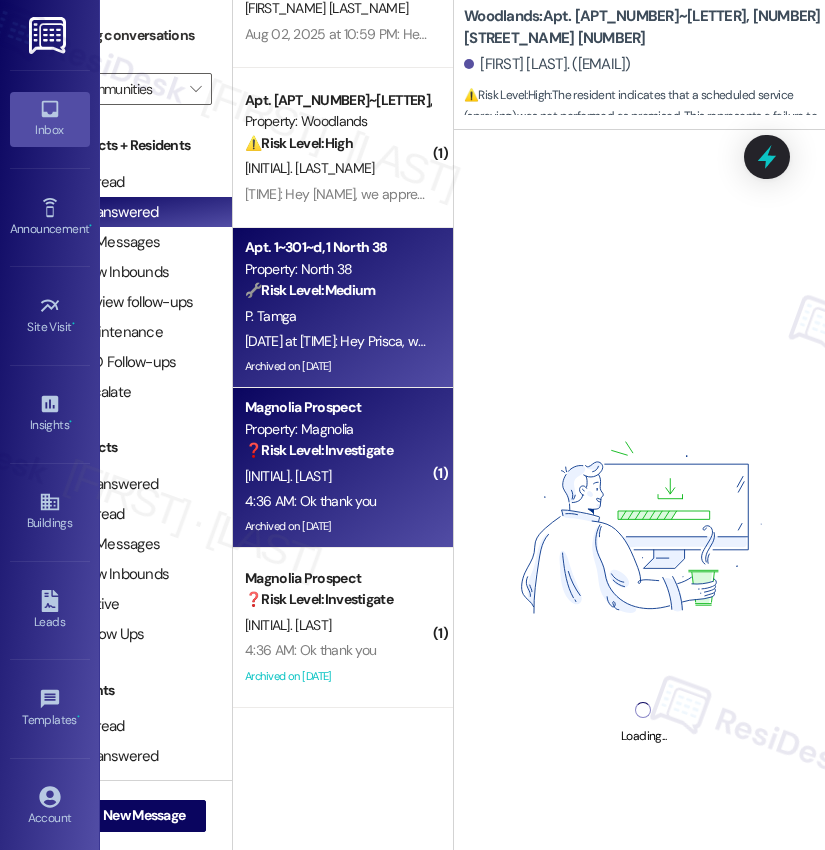 click on "Property: Magnolia" at bounding box center (337, 429) 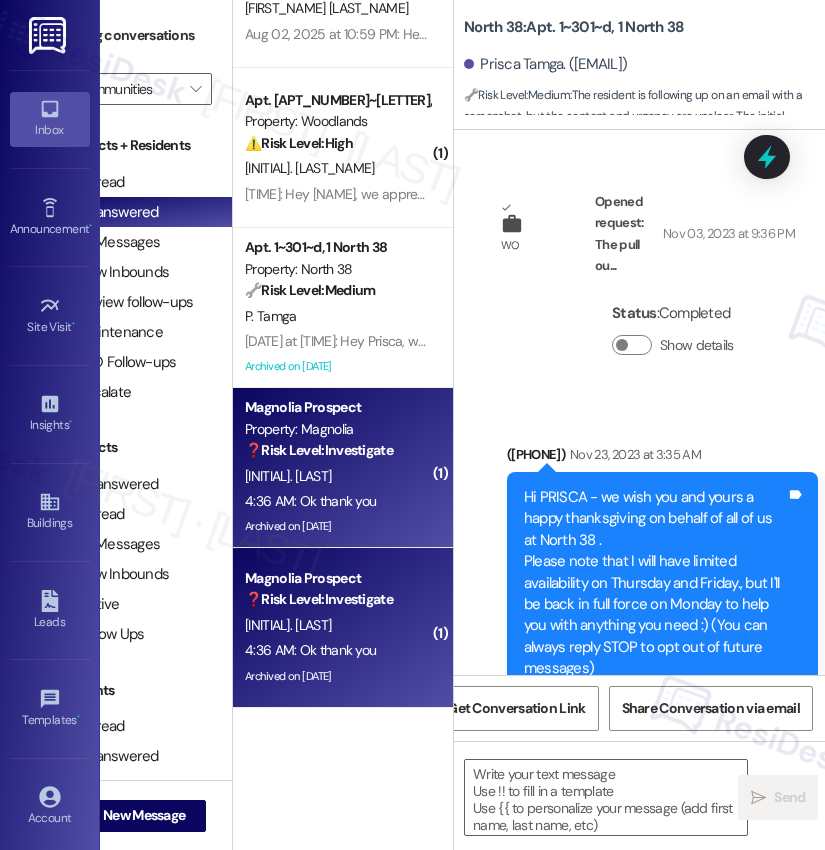 scroll, scrollTop: 34807, scrollLeft: 0, axis: vertical 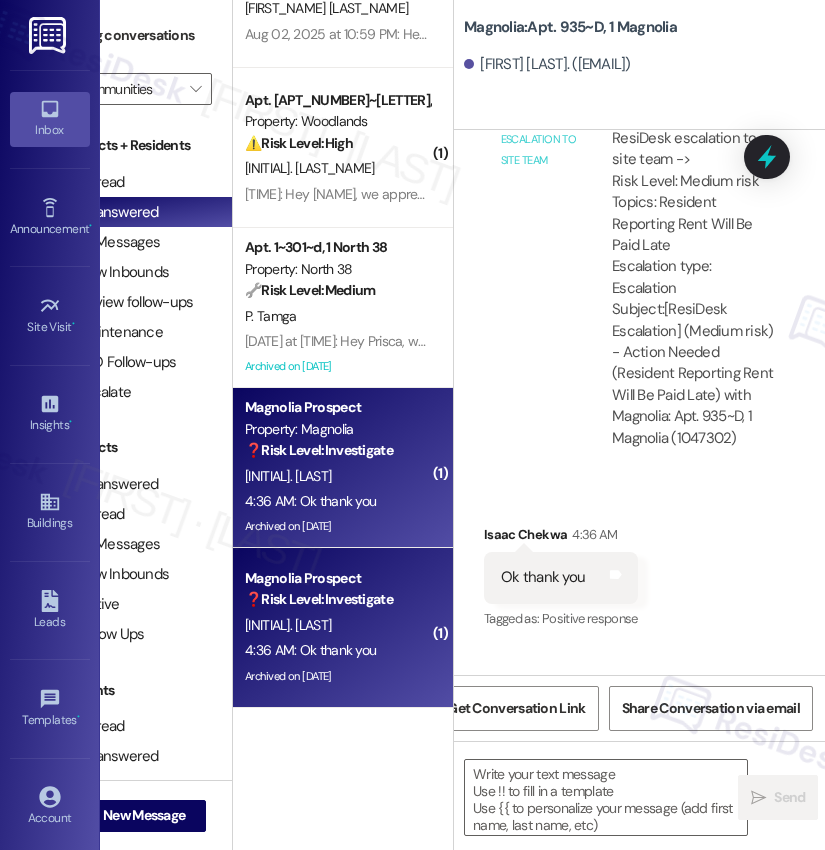 type on "Fetching suggested responses. Please feel free to read through the conversation in the meantime." 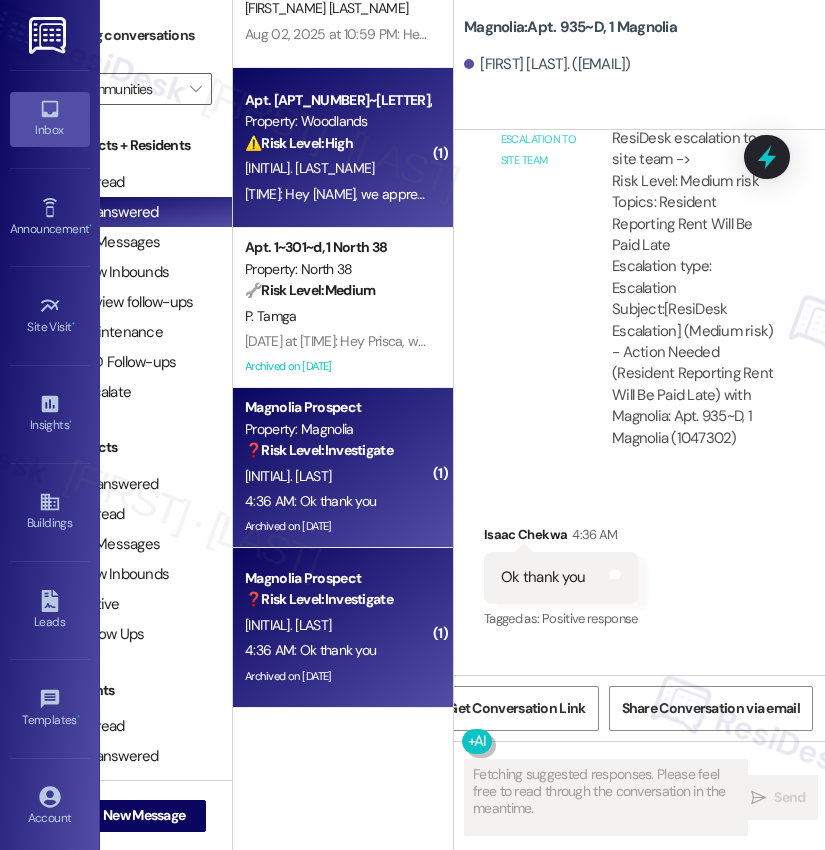 click on "[INITIAL]. [LAST_NAME]" at bounding box center (337, 168) 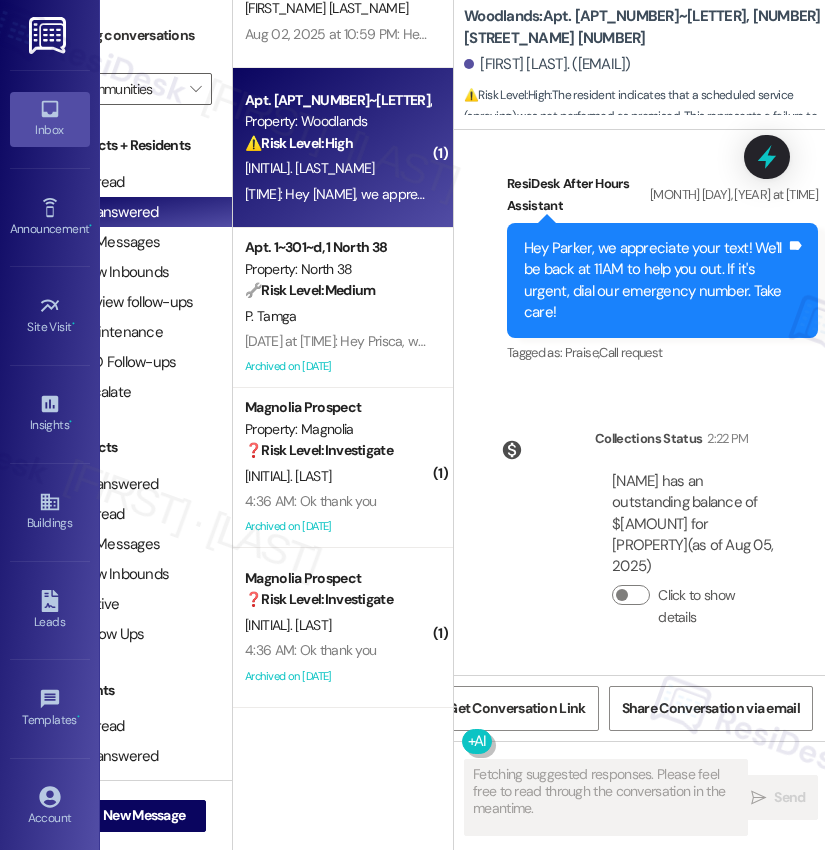 scroll, scrollTop: 1805, scrollLeft: 0, axis: vertical 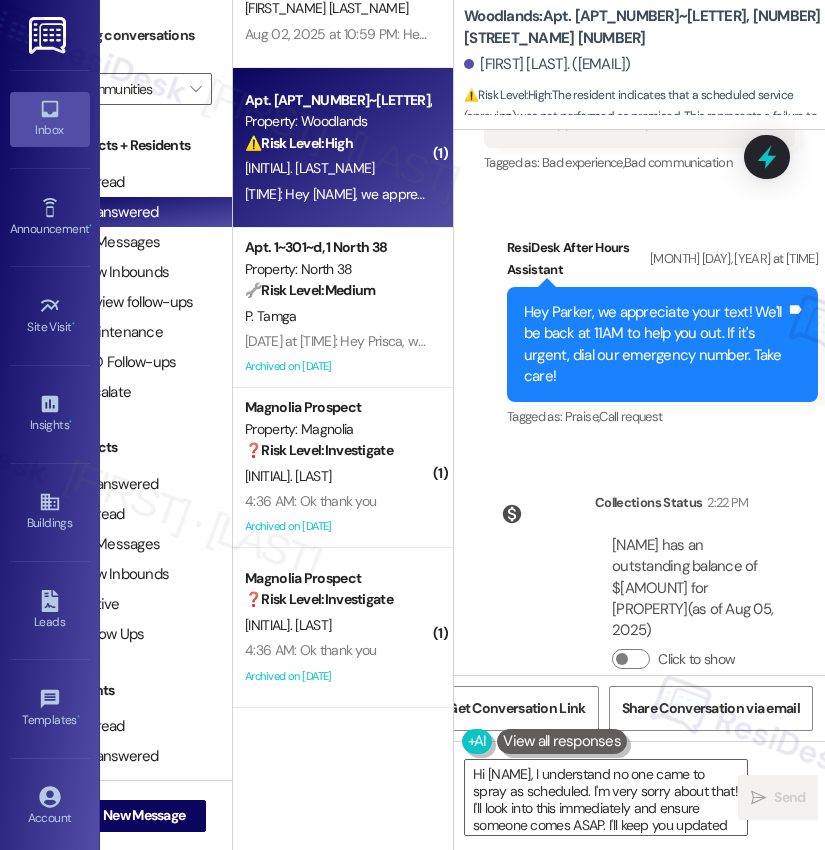 type on "Hi [FIRST]]], I understand no one came to spray as scheduled. I'm very sorry about that! I'll look into this immediately and ensure someone comes ASAP. I'll keep you updated." 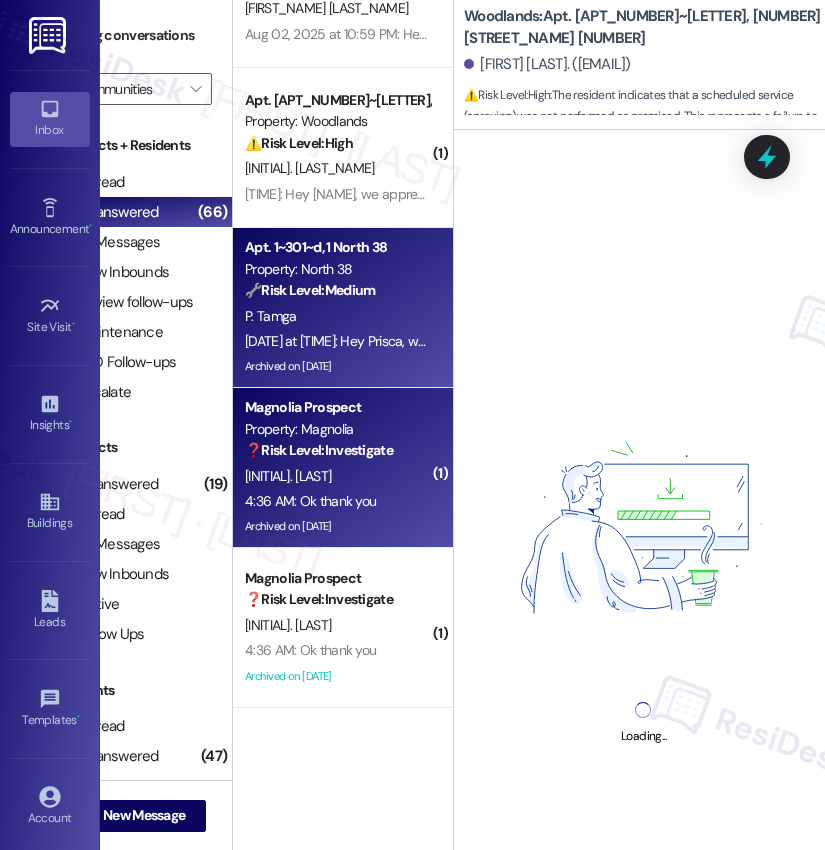 click on "Property: Magnolia" at bounding box center [337, 429] 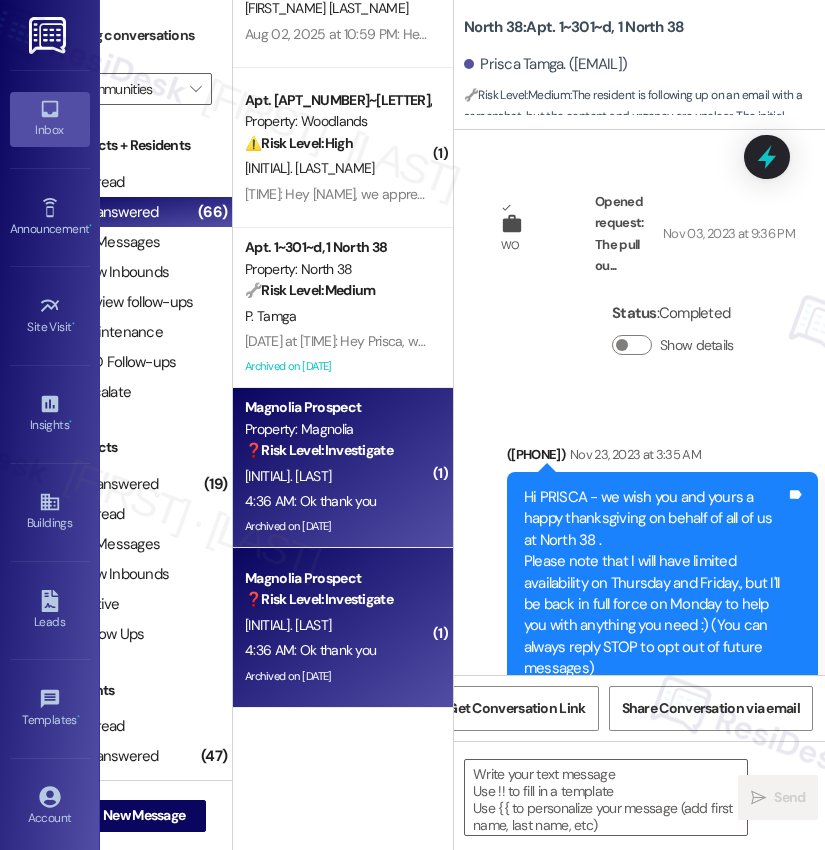scroll, scrollTop: 34807, scrollLeft: 0, axis: vertical 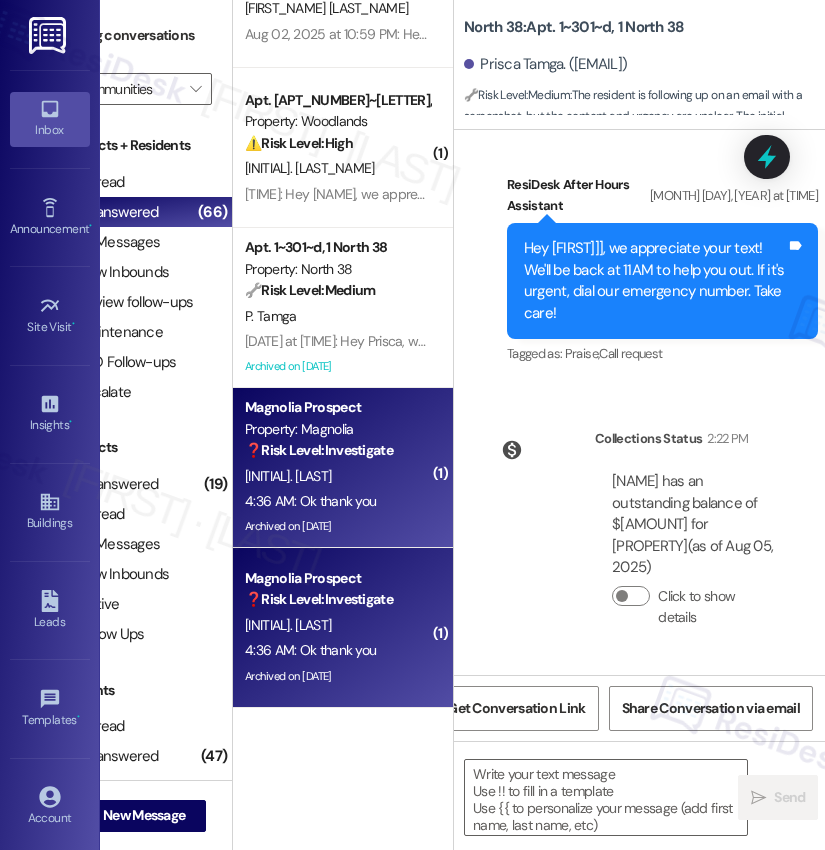 type on "Fetching suggested responses. Please feel free to read through the conversation in the meantime." 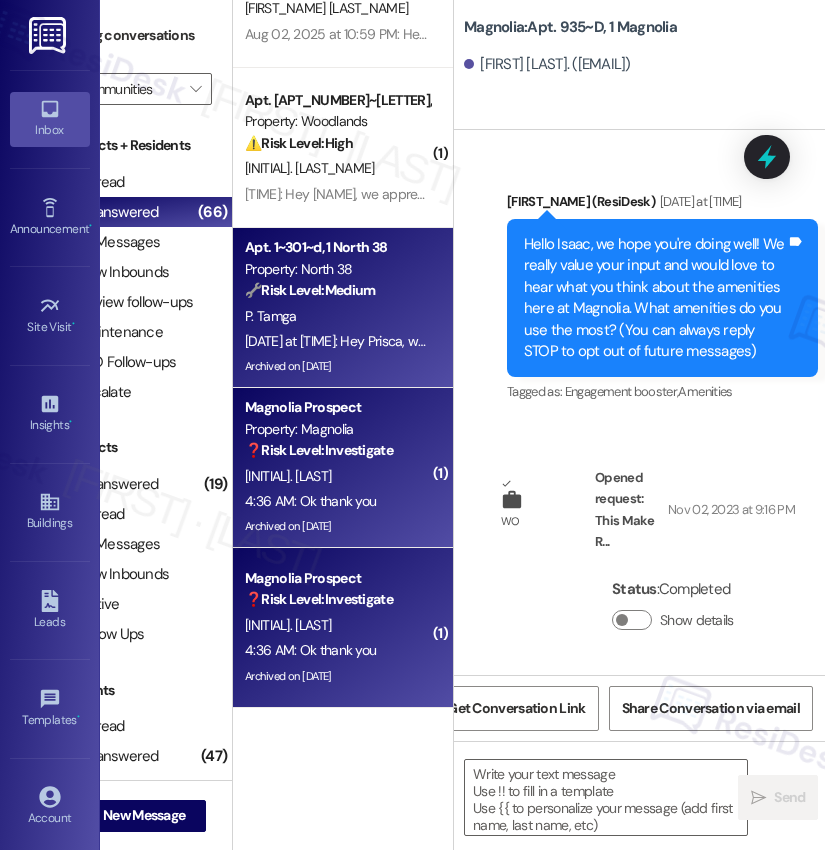 click on "P. Tamga" at bounding box center (337, 316) 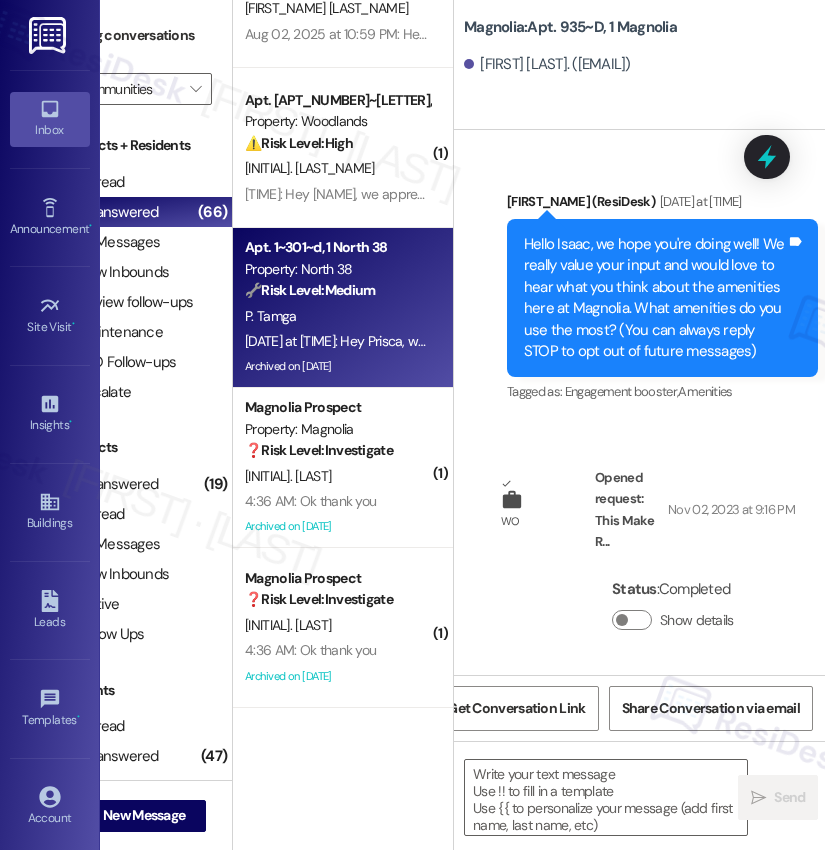 scroll, scrollTop: 49751, scrollLeft: 0, axis: vertical 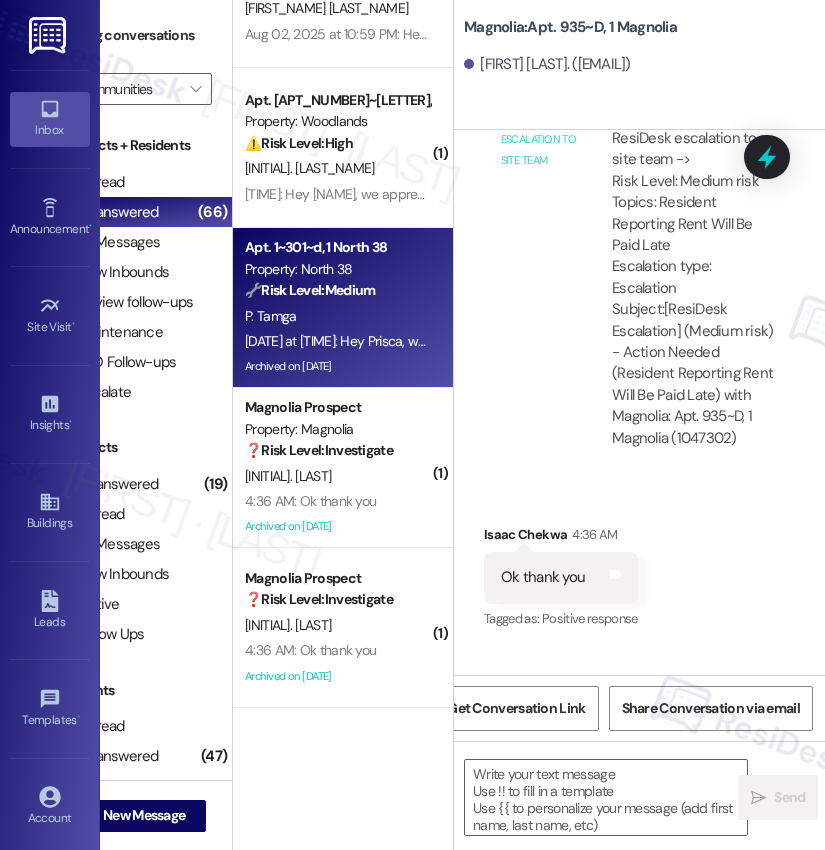 type on "Fetching suggested responses. Please feel free to read through the conversation in the meantime." 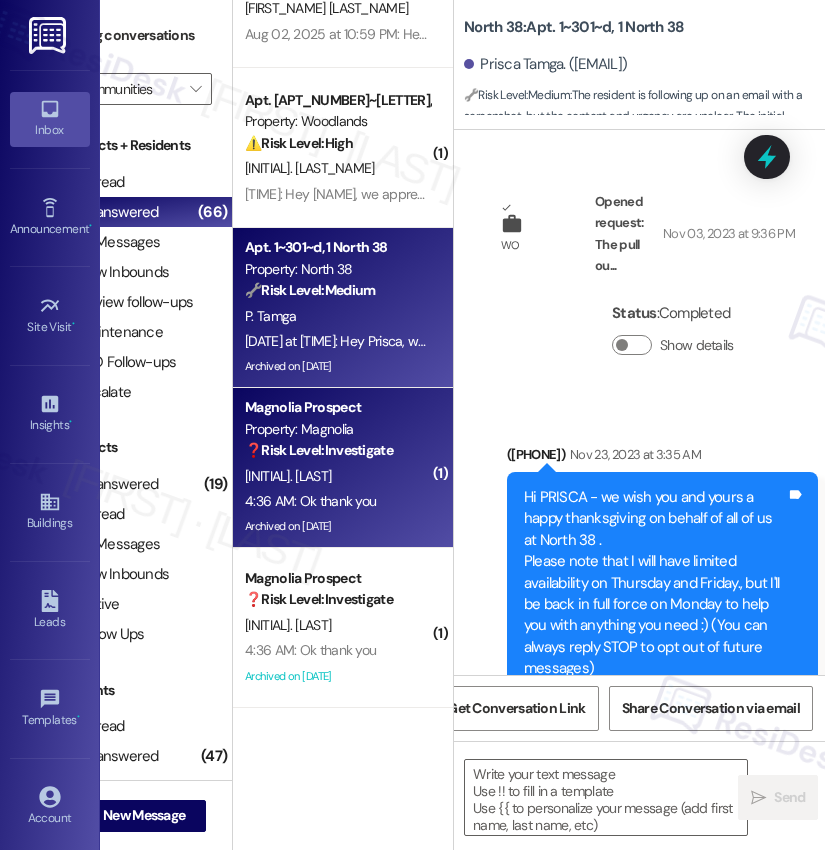 type on "Fetching suggested responses. Please feel free to read through the conversation in the meantime." 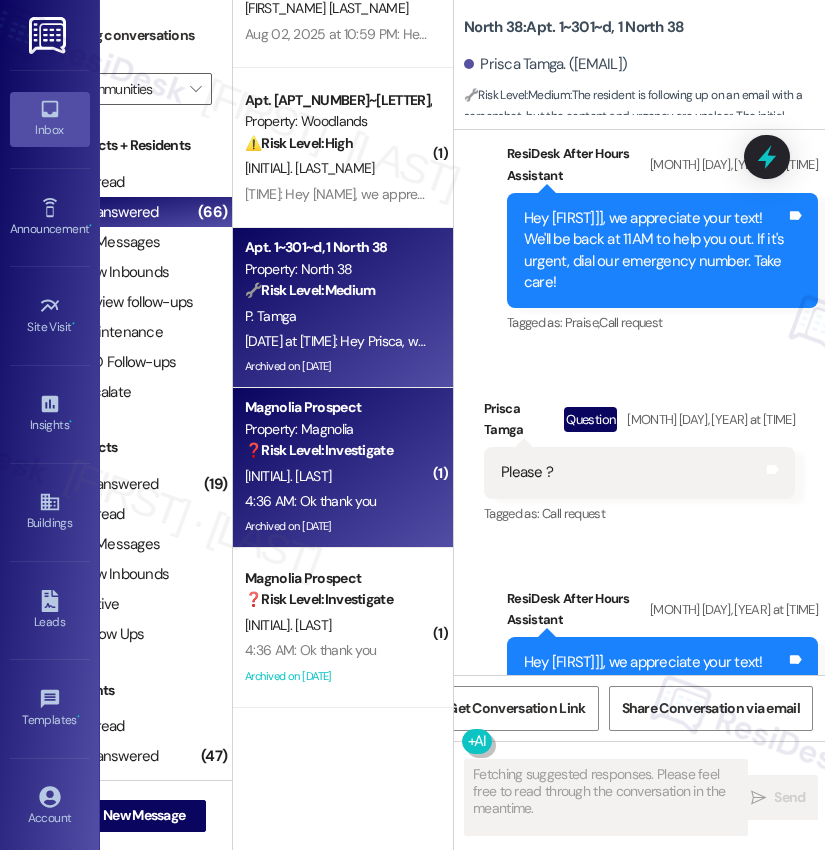 scroll, scrollTop: 34282, scrollLeft: 0, axis: vertical 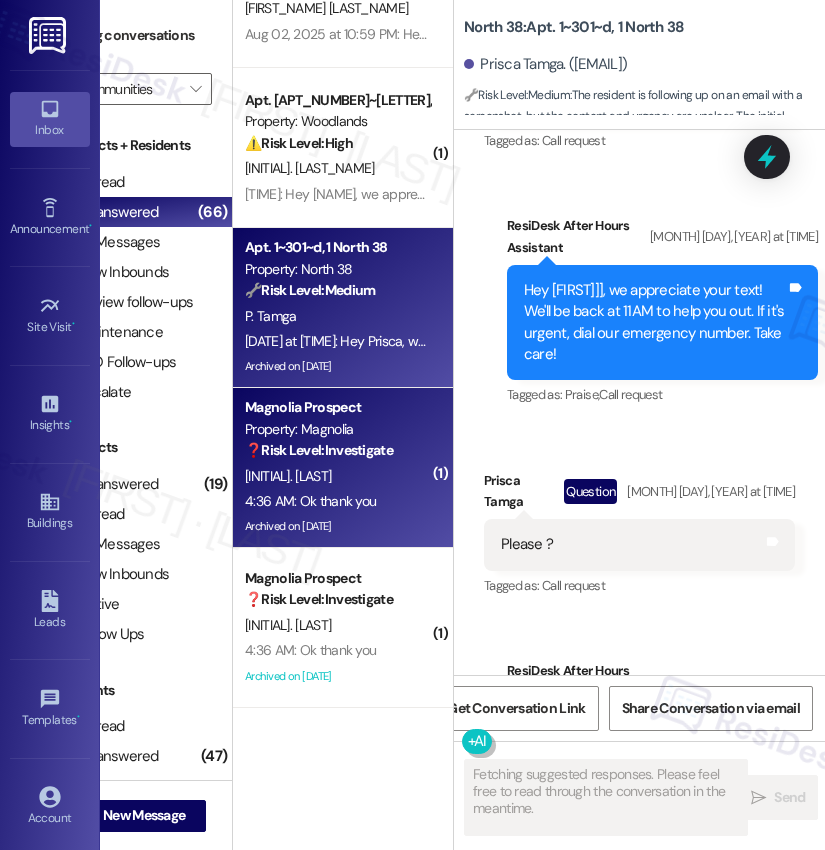 click on "Property: Magnolia" at bounding box center (337, 429) 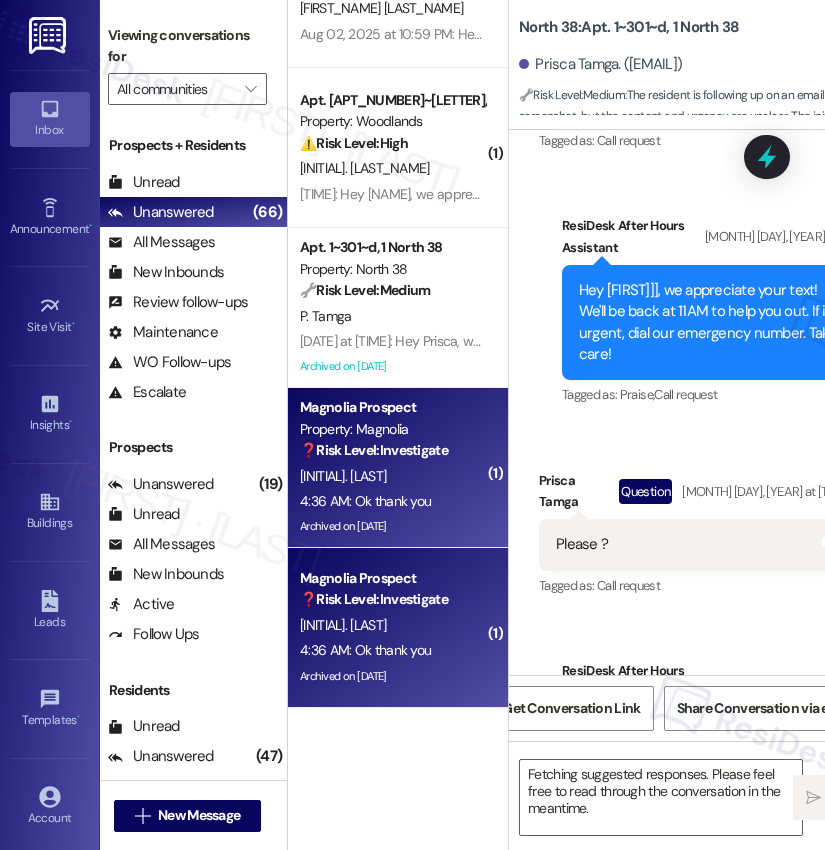 scroll, scrollTop: 0, scrollLeft: 0, axis: both 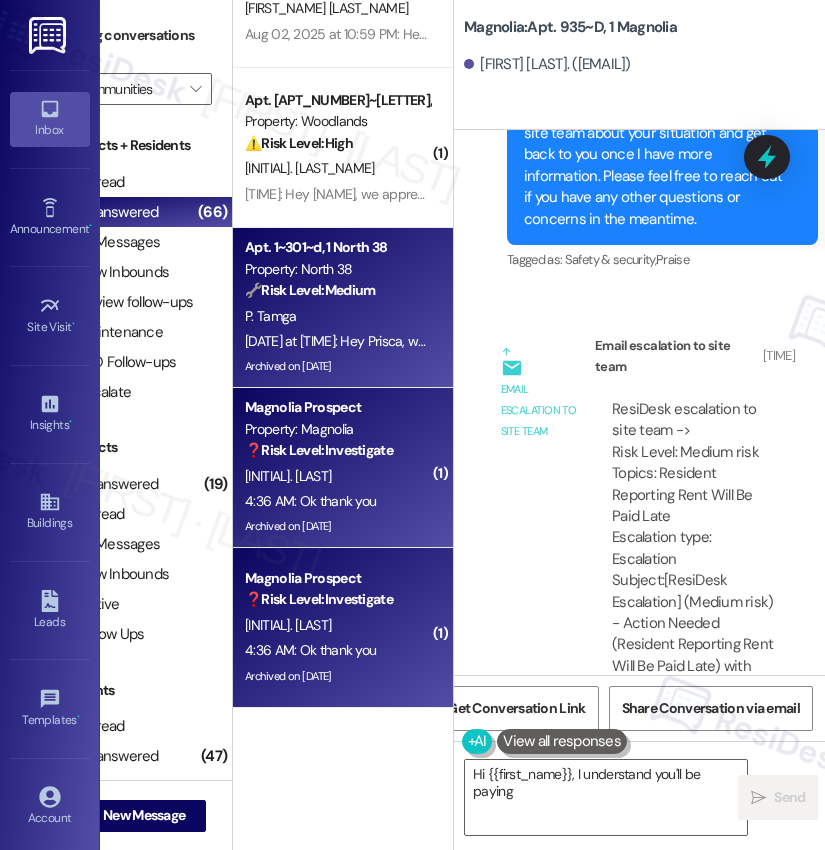 type on "Hi {{first_name}}, I understand you'll be paying" 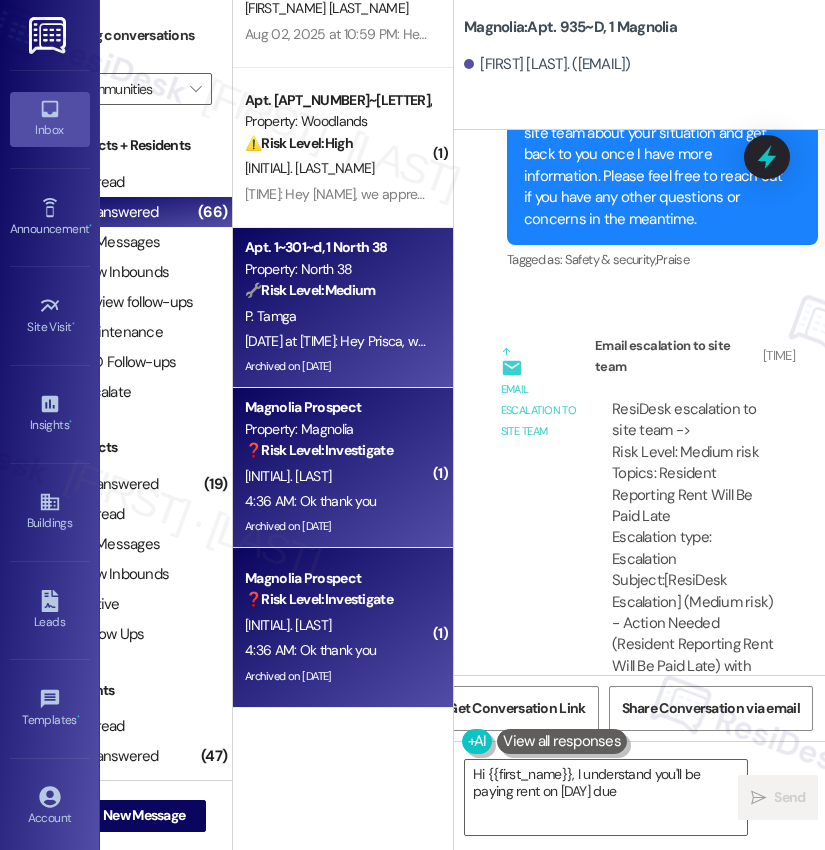 click on "Apt. 1~301~d, 1 North 38 Property: North 38 🔧  Risk Level:  Medium The resident is following up on an email with a screenshot, but the content and urgency are unclear. The initial message mentions a bleach smell that has subsided, suggesting the email may be related to this or another non-urgent issue. The resident's repeated 'Please?' indicates a desire for a response, but not necessarily an emergency." at bounding box center (337, 269) 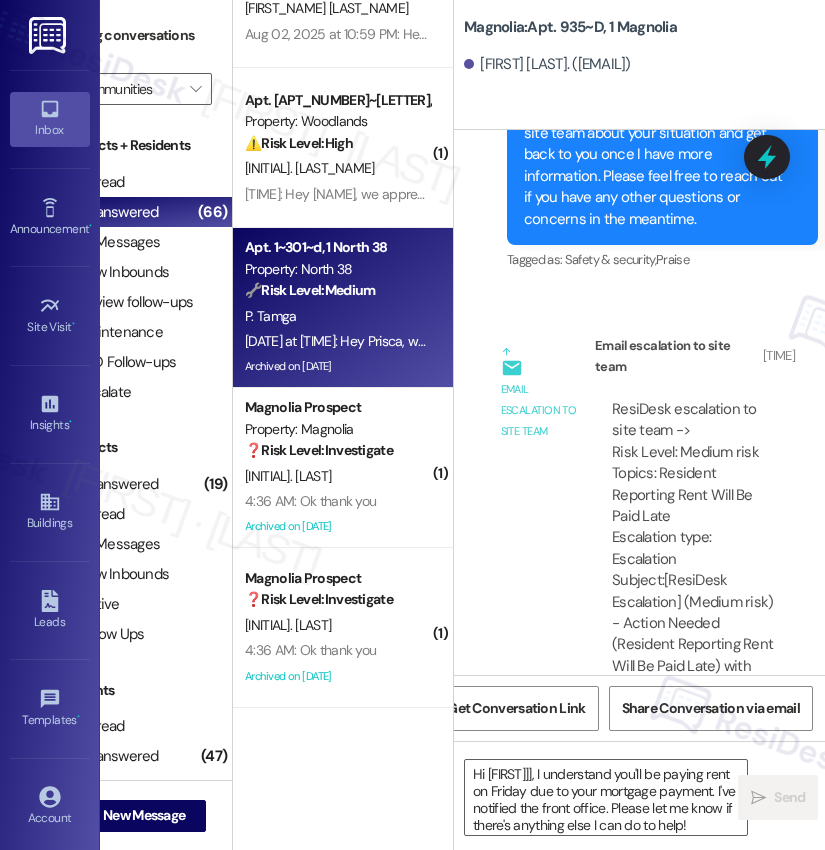 scroll, scrollTop: 0, scrollLeft: 57, axis: horizontal 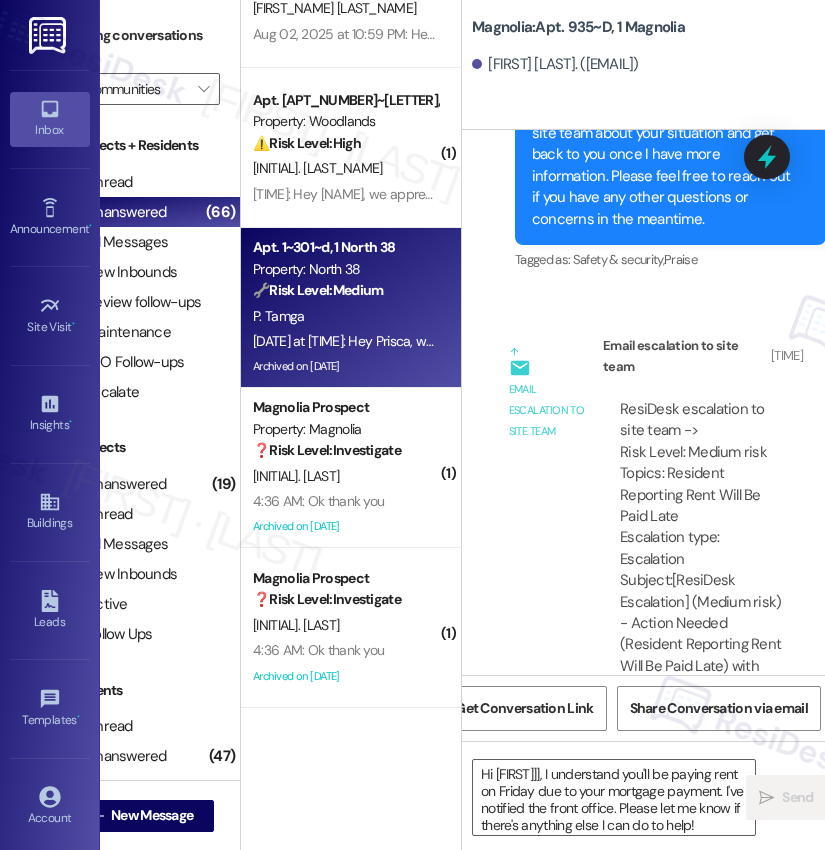 type on "Fetching suggested responses. Please feel free to read through the conversation in the meantime." 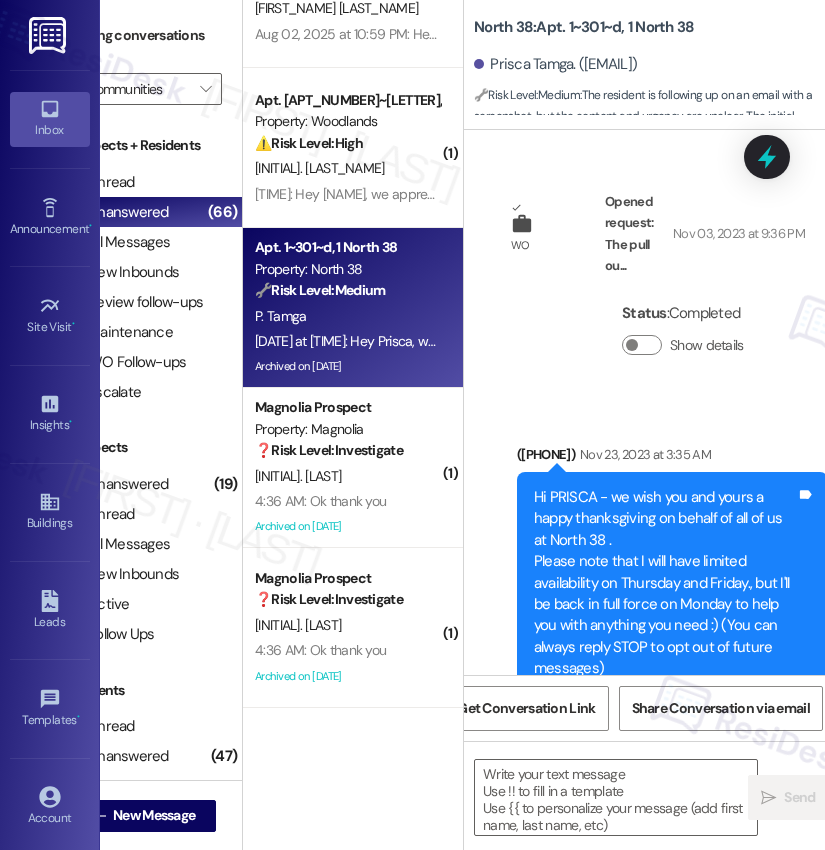 scroll, scrollTop: 34798, scrollLeft: 0, axis: vertical 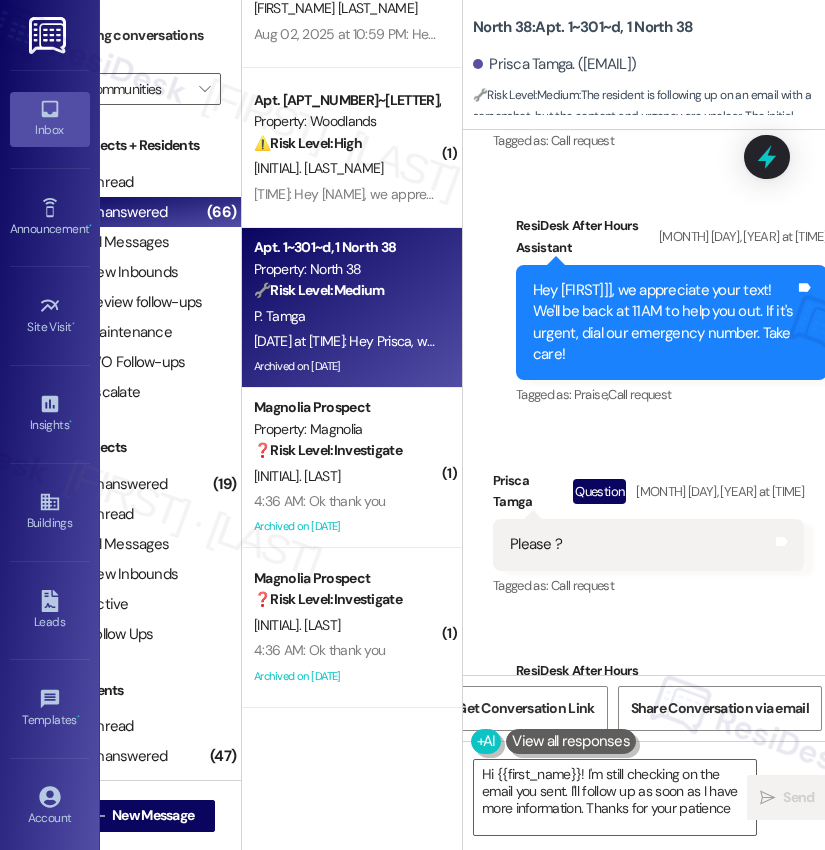 type on "Hi {{first_name}}! I'm still checking on the email you sent. I'll follow up as soon as I have more information. Thanks for your patience!" 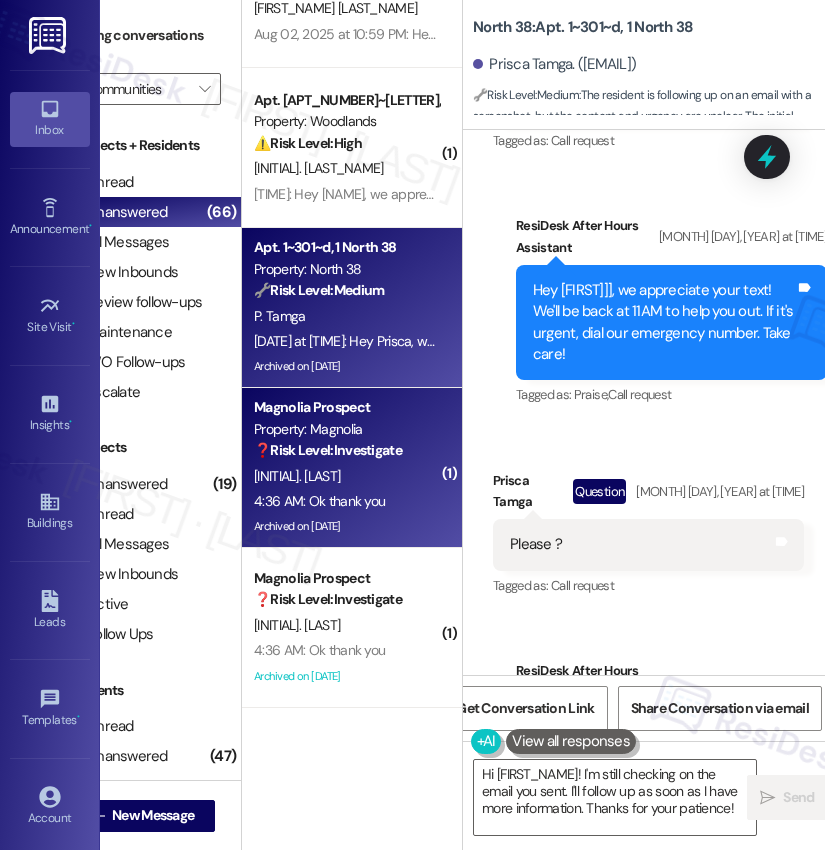 click on "❓  Risk Level:  Investigate" at bounding box center (328, 450) 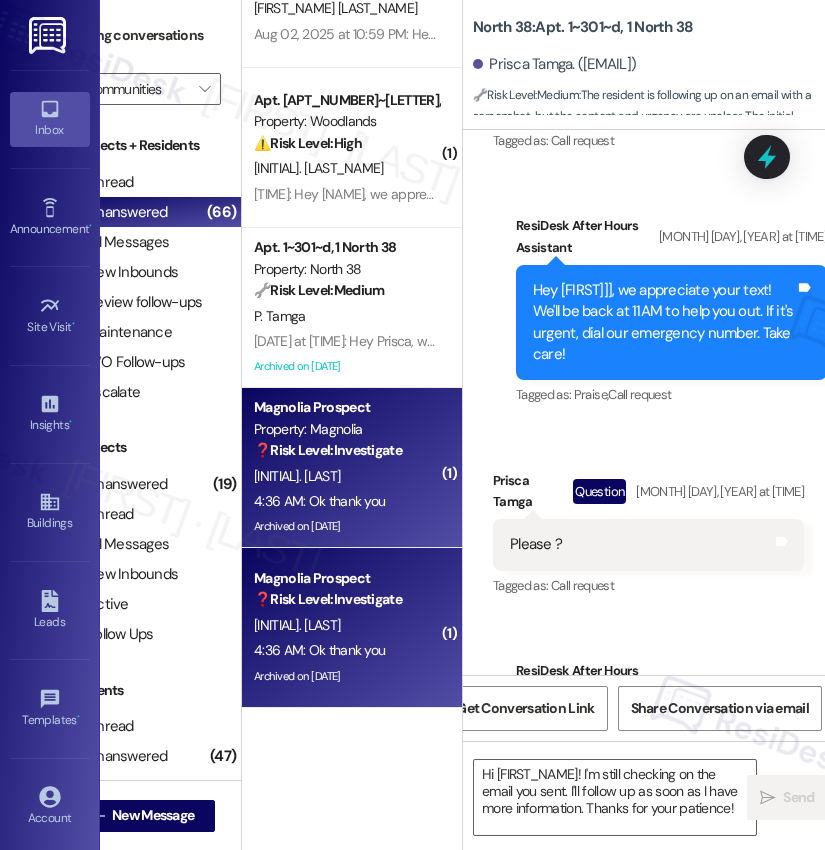 type on "Fetching suggested responses. Please feel free to read through the conversation in the meantime." 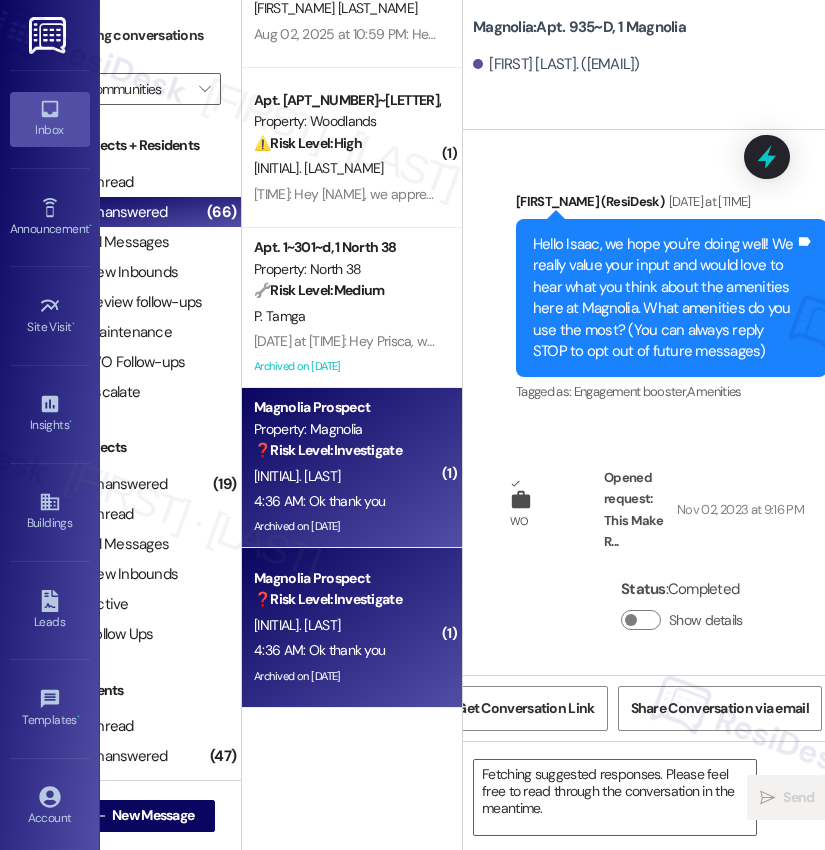 scroll, scrollTop: 0, scrollLeft: 67, axis: horizontal 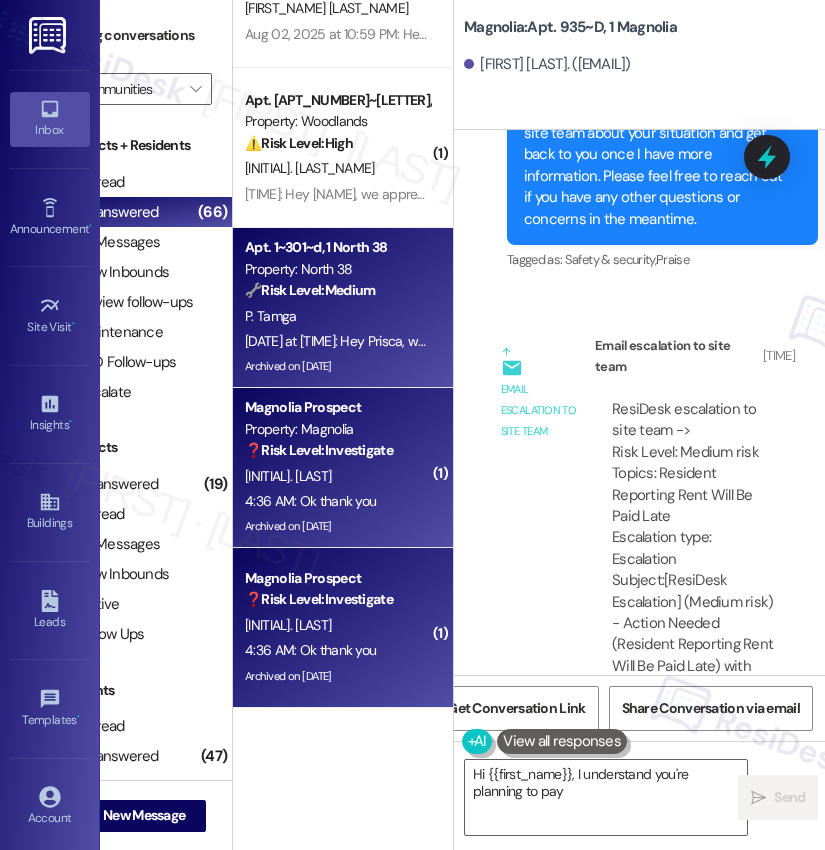 type on "Hi {{first_name}}, I understand you're planning to pay your" 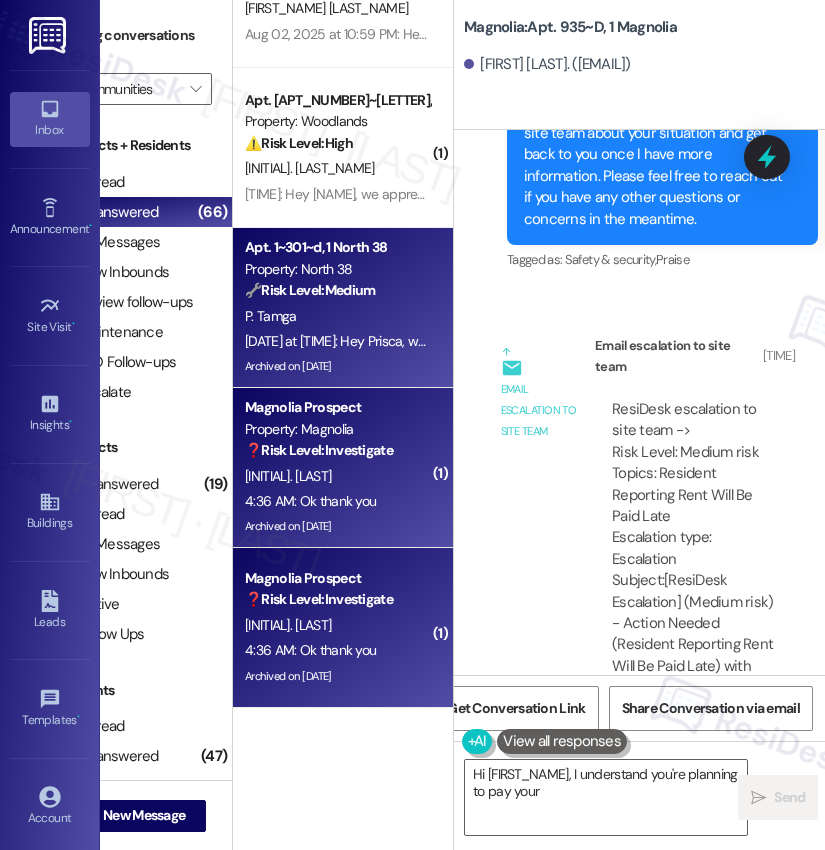 click on "P. Tamga" at bounding box center (337, 316) 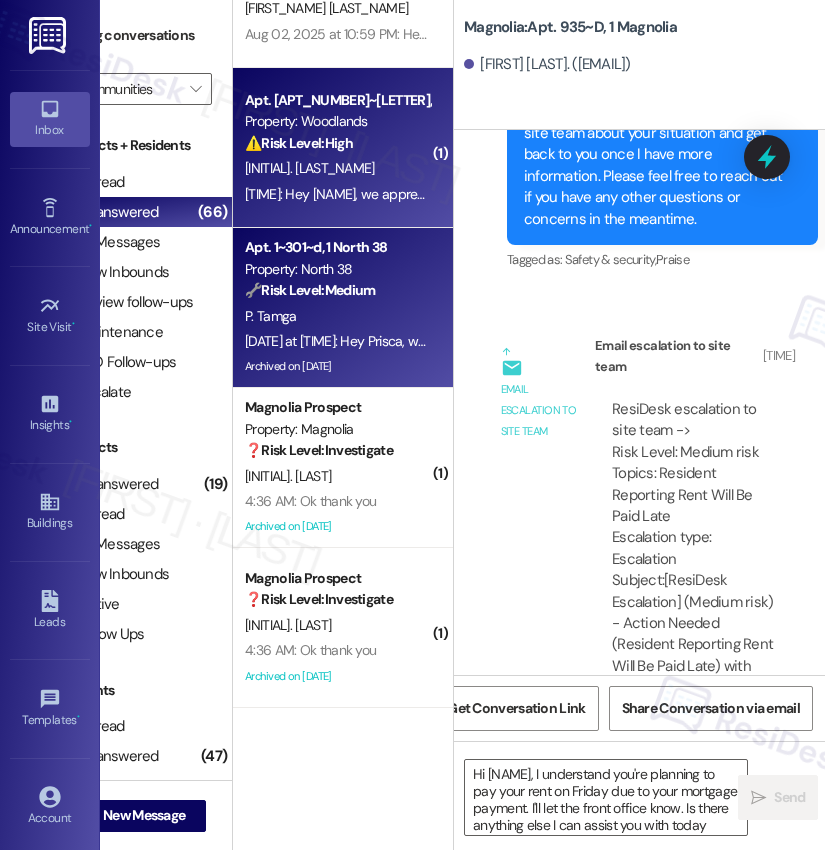 type on "Hi {{first_name}}, I understand you're planning to pay your rent on Friday due to your mortgage payment. I'll let the front office know. Is there anything else I can assist you with today?" 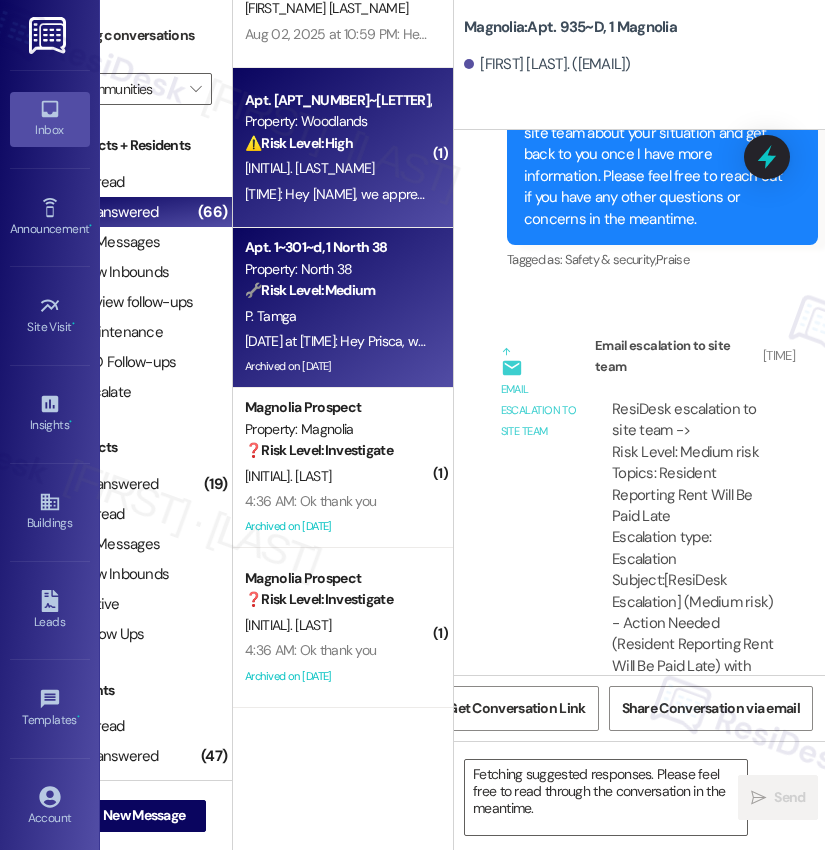 click on "Aug 02, 2025 at 9:58 PM: Hey Parker, we appreciate your text! We'll be back at 11AM to help you out. If it's urgent, dial our emergency number. Take care! Aug 02, 2025 at 9:58 PM: Hey Parker, we appreciate your text! We'll be back at 11AM to help you out. If it's urgent, dial our emergency number. Take care!" at bounding box center (337, 194) 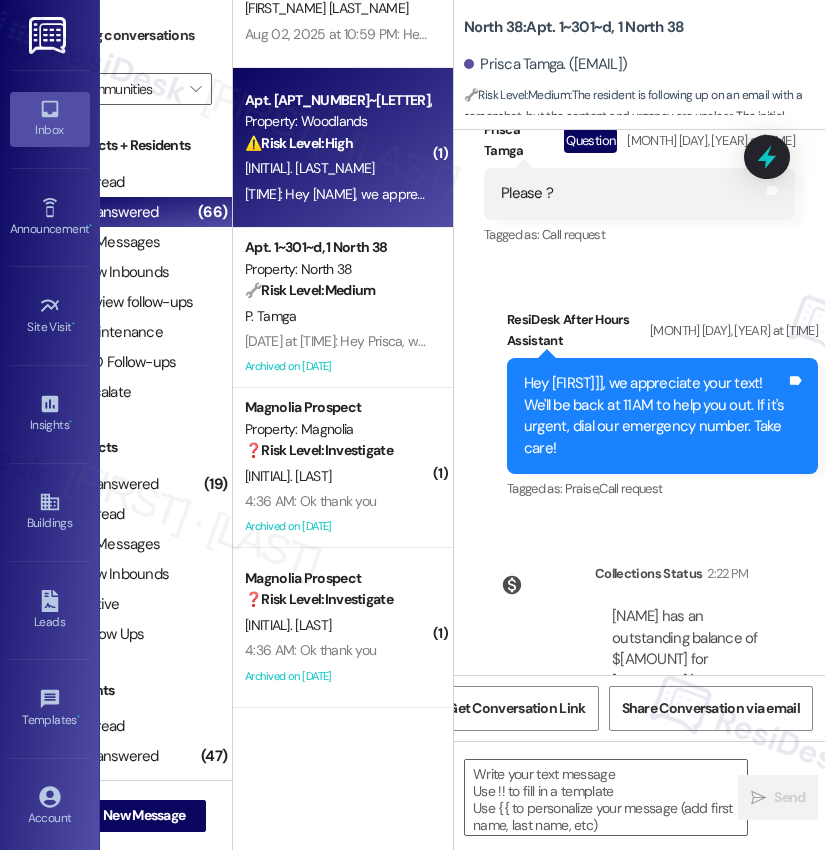scroll, scrollTop: 0, scrollLeft: 0, axis: both 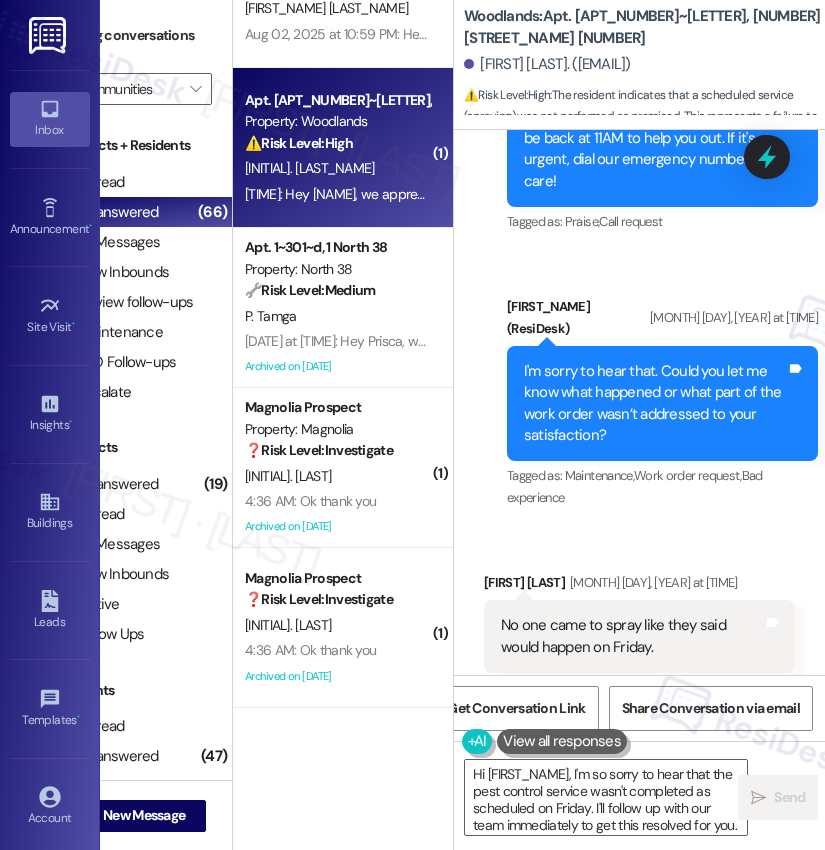 type on "Hi {{first_name}}, I'm so sorry to hear that the pest control service wasn't completed as scheduled on Friday. I'll follow up with our team immediately to get this resolved for you. I appreciate you letting us know!" 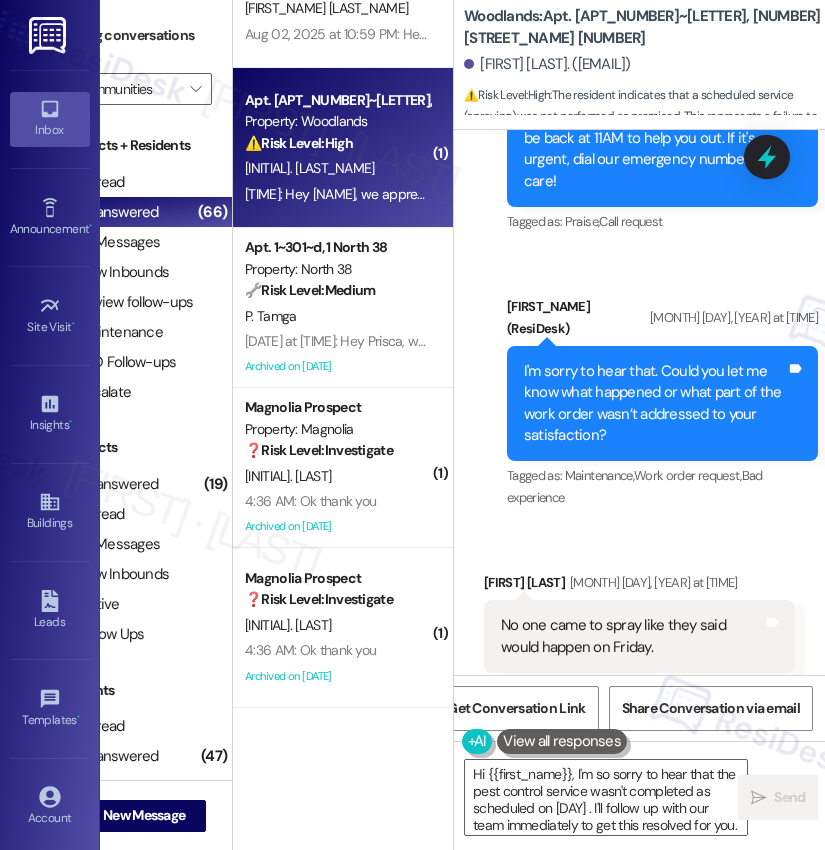 click on "Property: North 38" at bounding box center [337, 269] 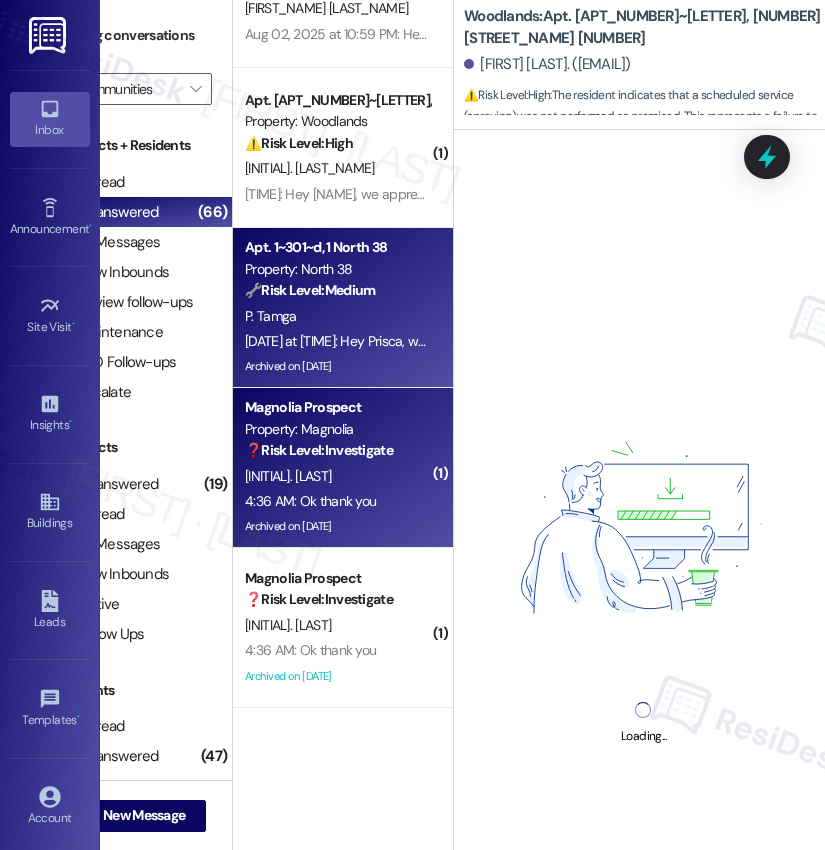 click on "Property: Magnolia" at bounding box center (337, 429) 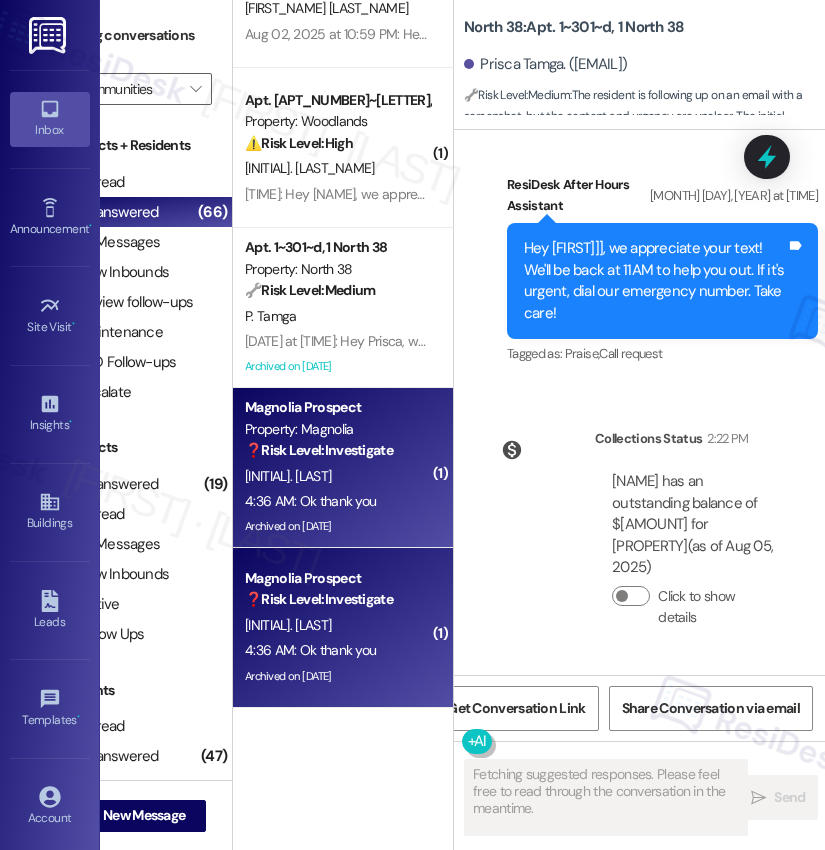 scroll, scrollTop: 34791, scrollLeft: 0, axis: vertical 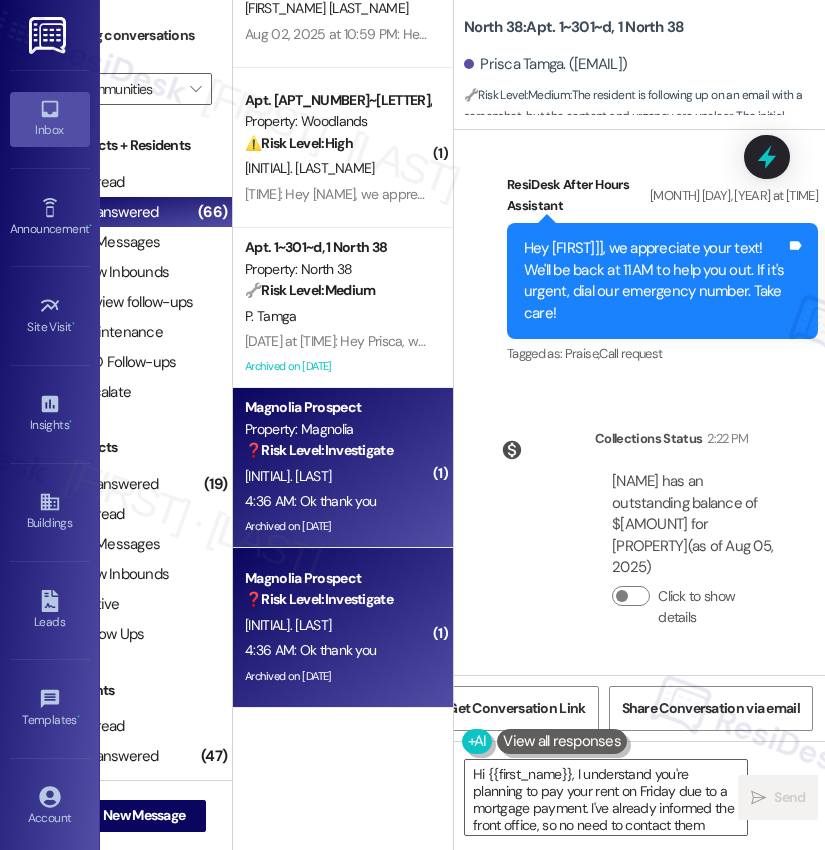 type on "Hi {{first_name}}, I understand you're planning to pay your rent on Friday due to a mortgage payment. I've already informed the front office, so no need to contact them again! Let me know if you have any other questions." 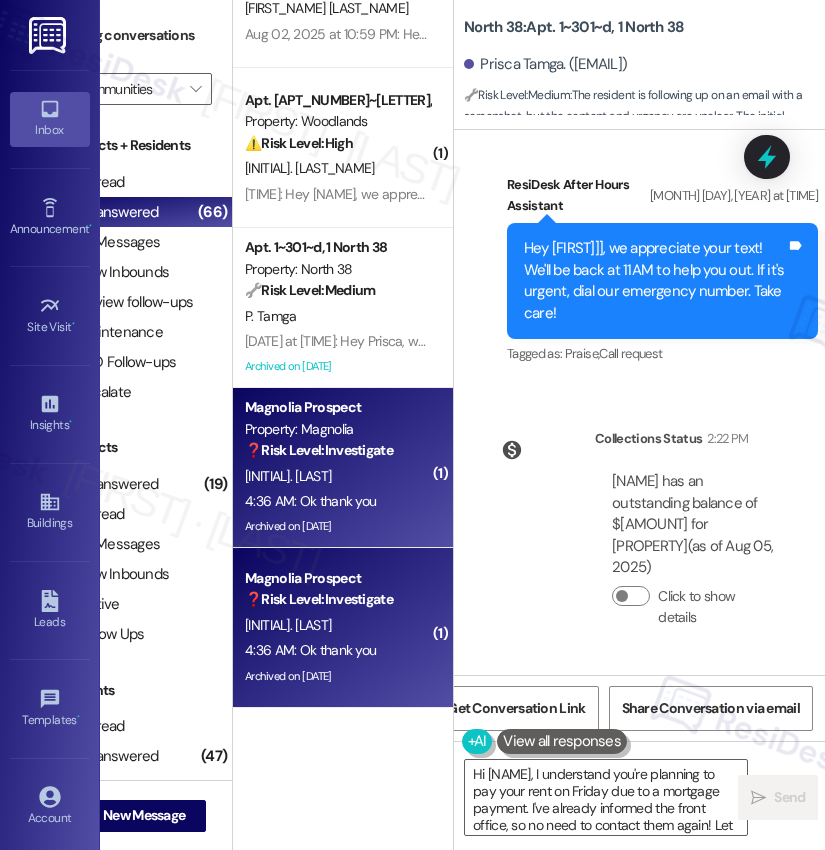 click on "Sent via SMS ResiDesk After Hours Assistant Aug 02, 2025 at 2:17 PM Hey Prisca, we appreciate your text! We'll be back at 11AM to help you out. If it's urgent, dial our emergency number. Take care! Tags and notes Tagged as:   Praise ,  Click to highlight conversations about Praise Call request Click to highlight conversations about Call request" at bounding box center (662, 271) 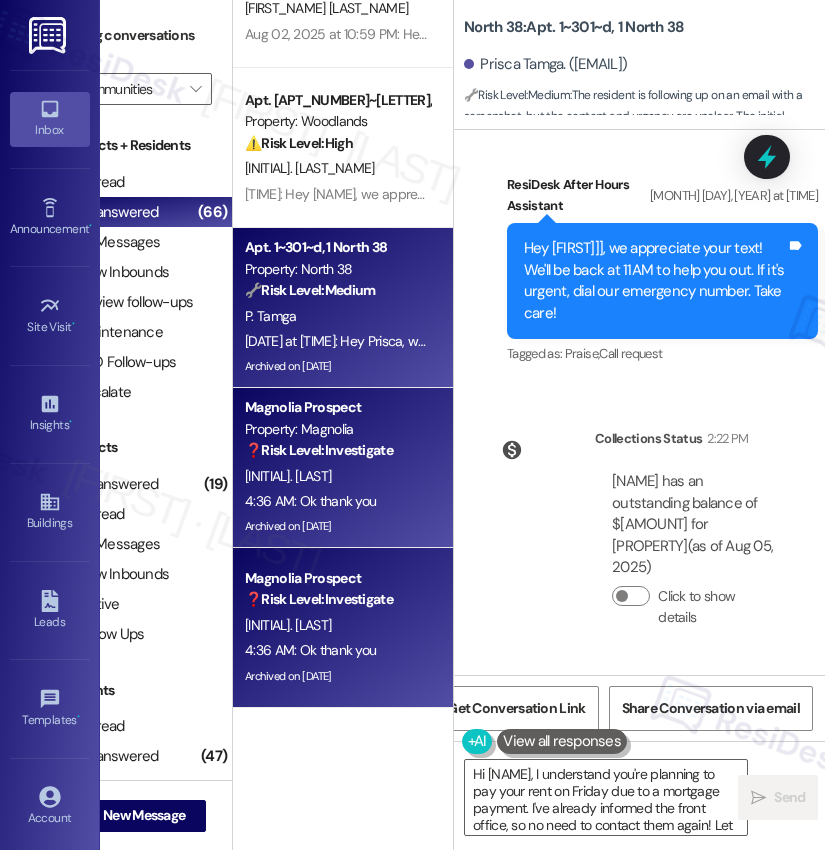 click on "Property: North 38" at bounding box center [337, 269] 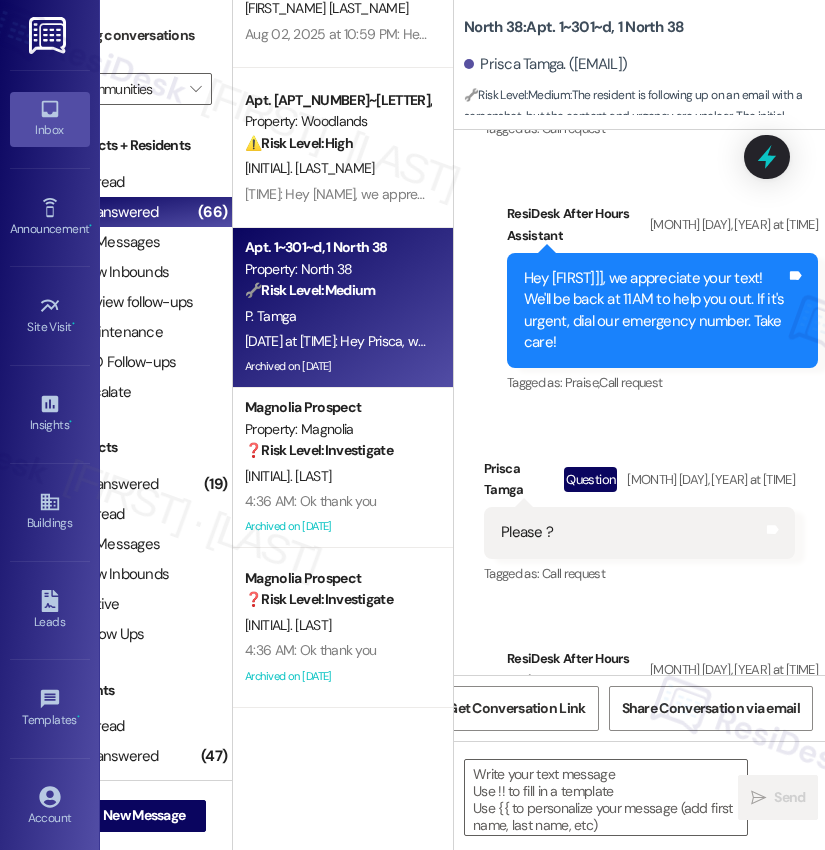 scroll, scrollTop: 34282, scrollLeft: 0, axis: vertical 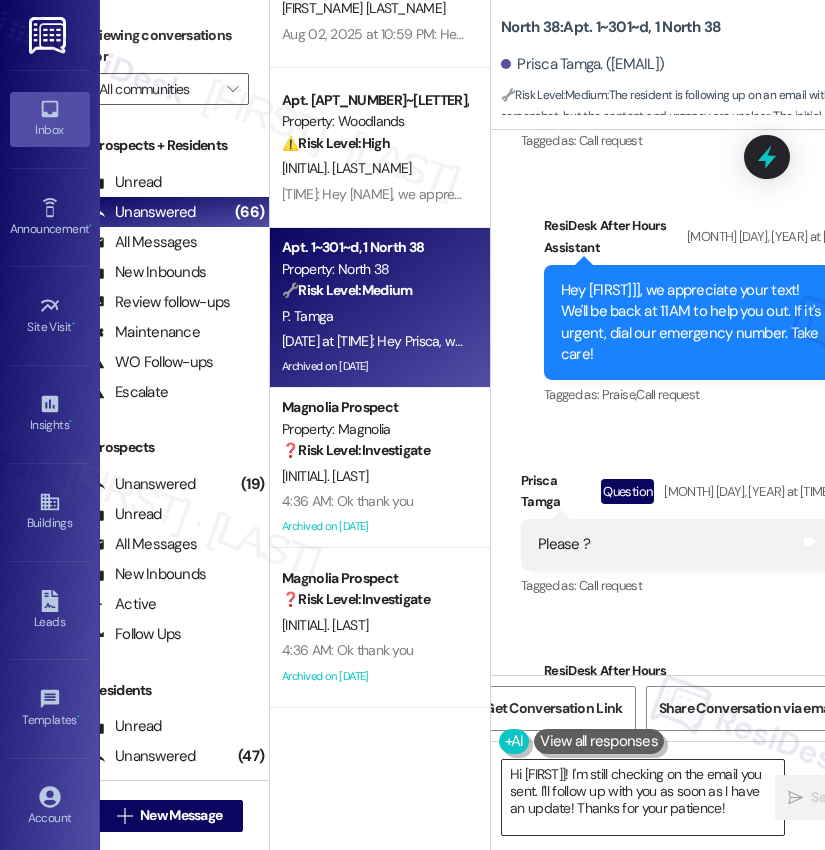click on "Hi {{first_name}}! I'm still checking on the email you sent. I'll follow up with you as soon as I have an update! Thanks for your patience!" at bounding box center (643, 797) 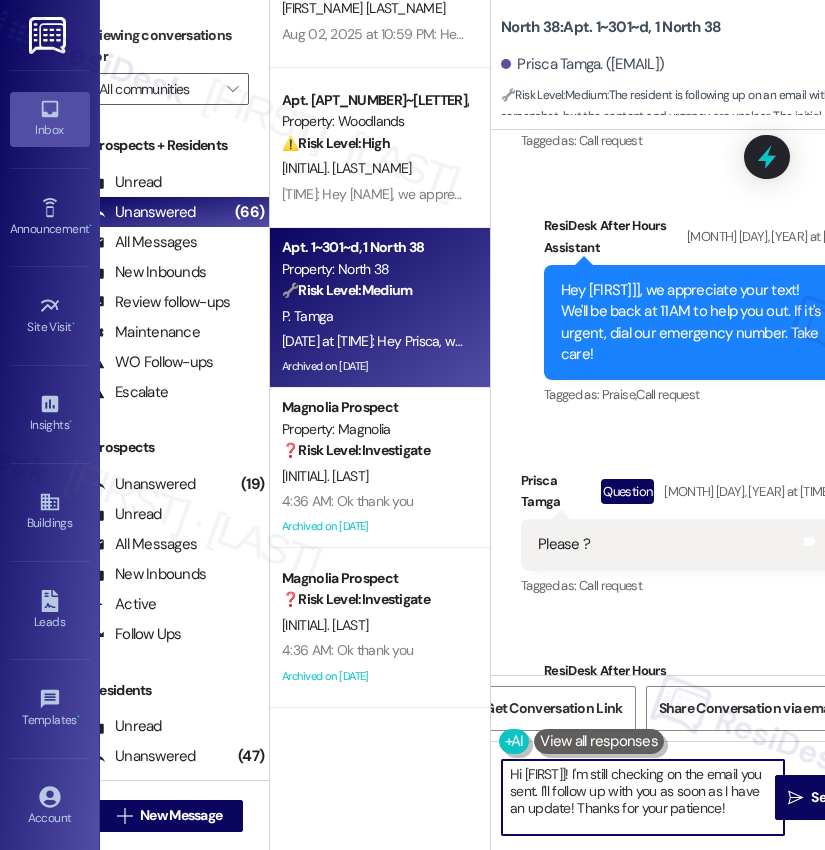 click on "Hi {{first_name}}! I'm still checking on the email you sent. I'll follow up with you as soon as I have an update! Thanks for your patience!" at bounding box center [643, 797] 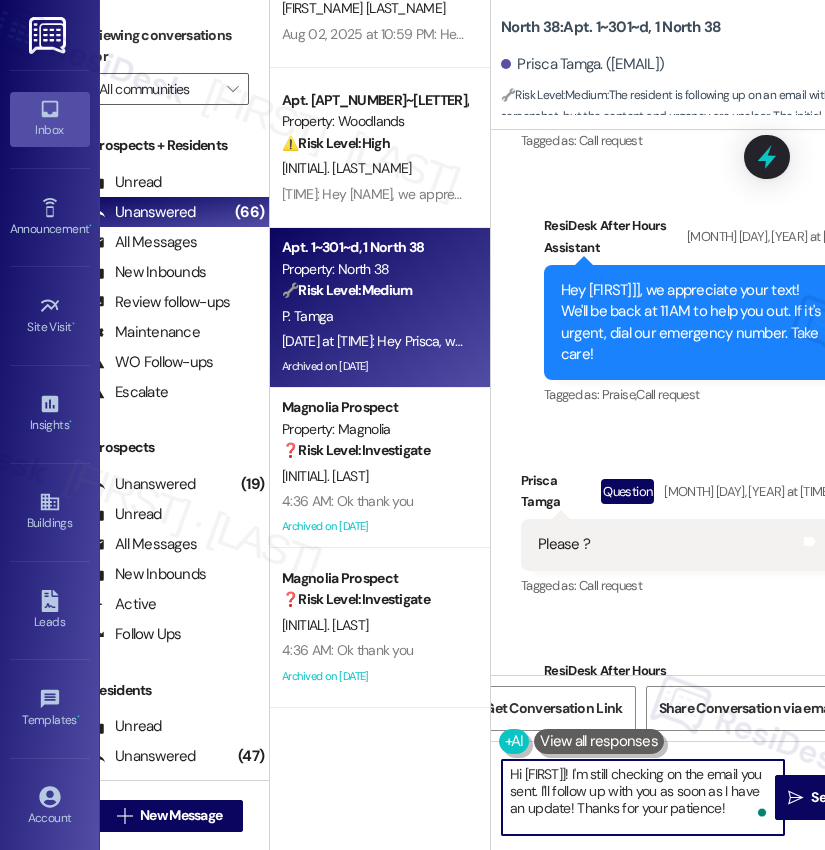 type on "Hi {{first_name}}! I'm still checking on the email you sent. I'll follow up with you as soon as I have an update! Thanks for your patience!" 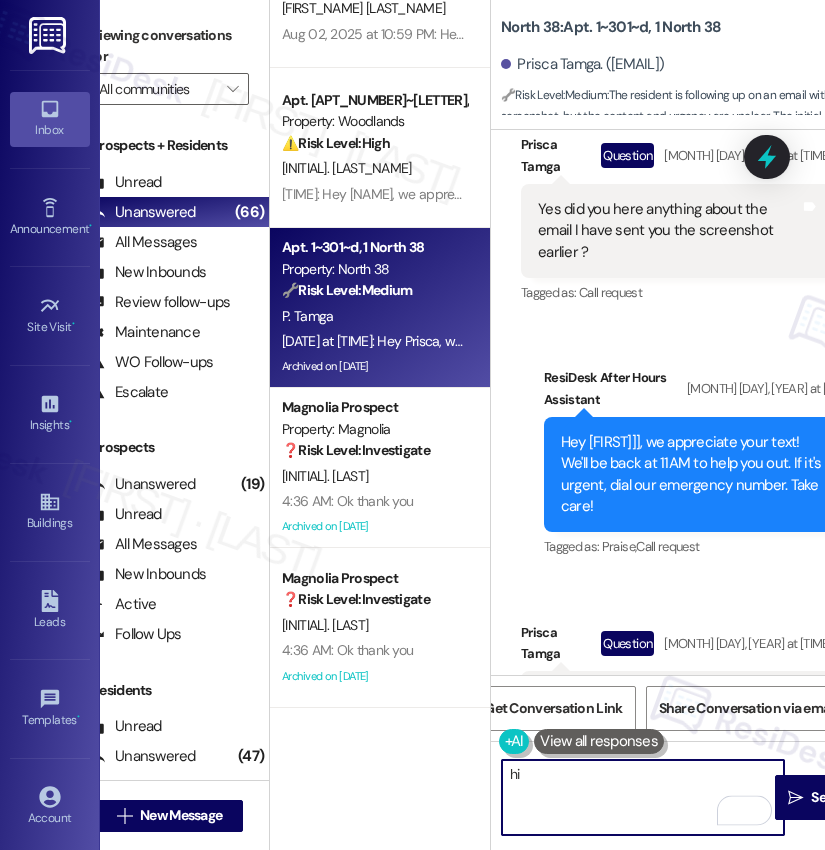 scroll, scrollTop: 34026, scrollLeft: 0, axis: vertical 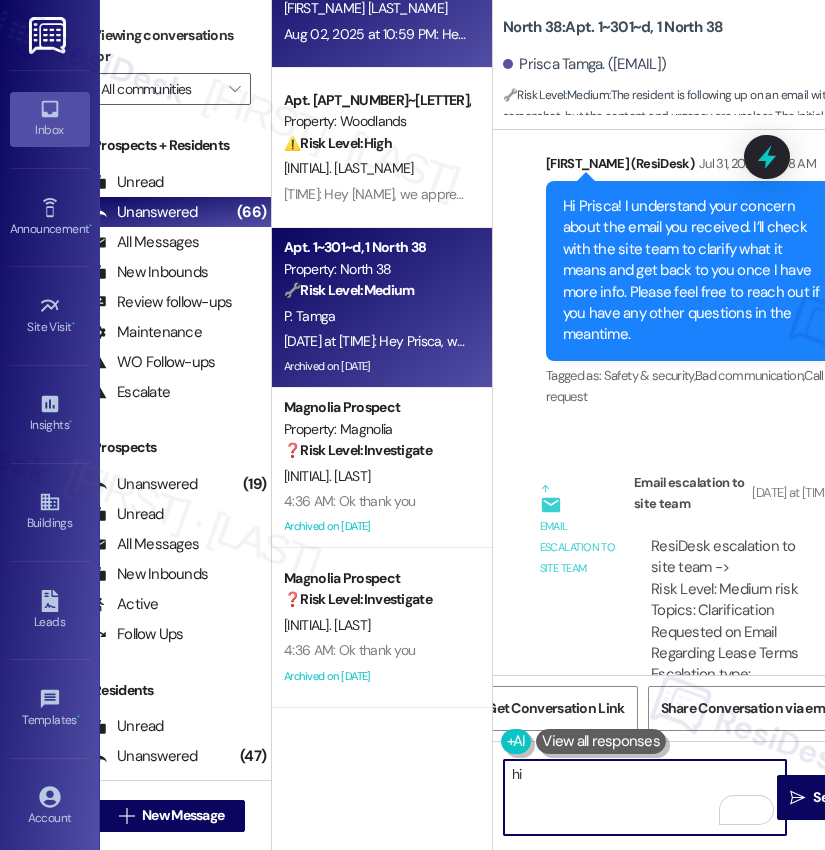 type on "hi" 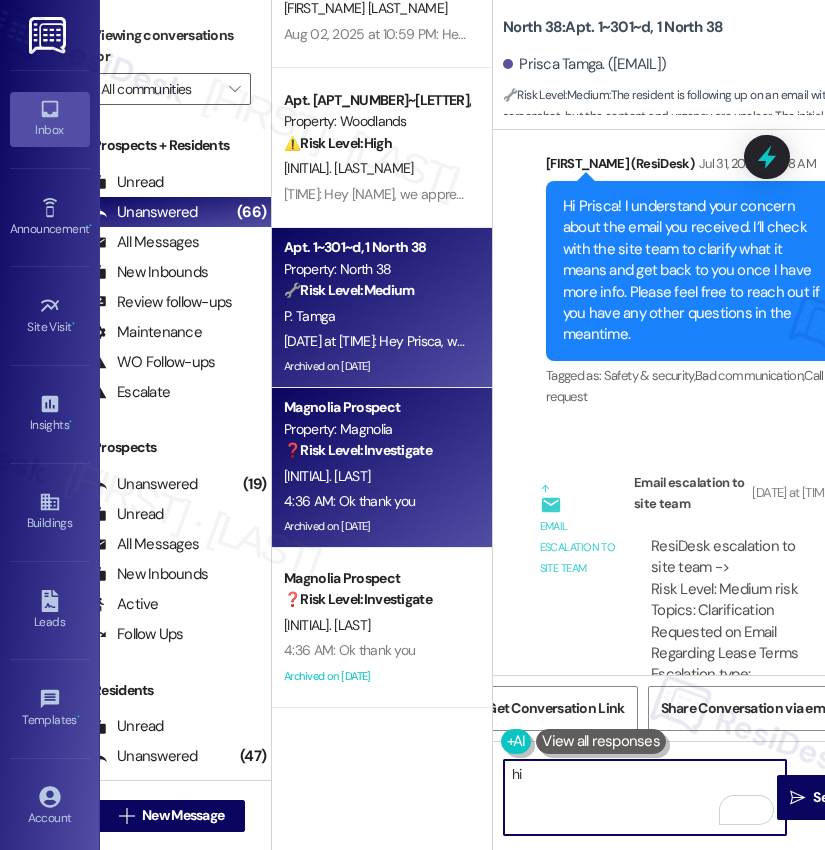 click on "4:36 AM: Ok thank you  4:36 AM: Ok thank you" at bounding box center (376, 501) 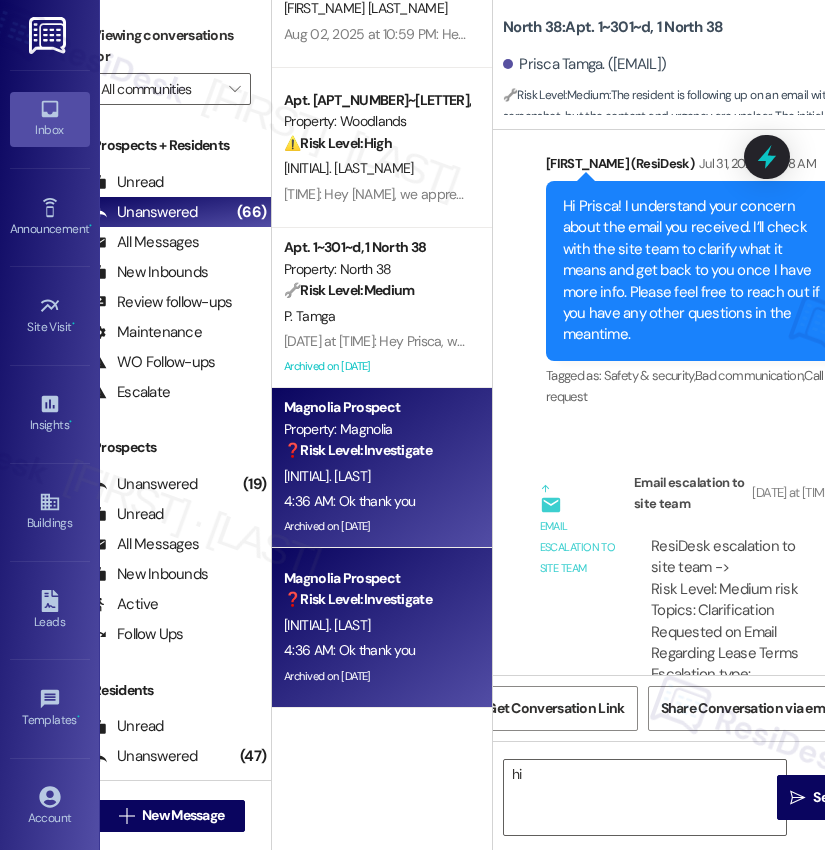 scroll, scrollTop: 0, scrollLeft: 27, axis: horizontal 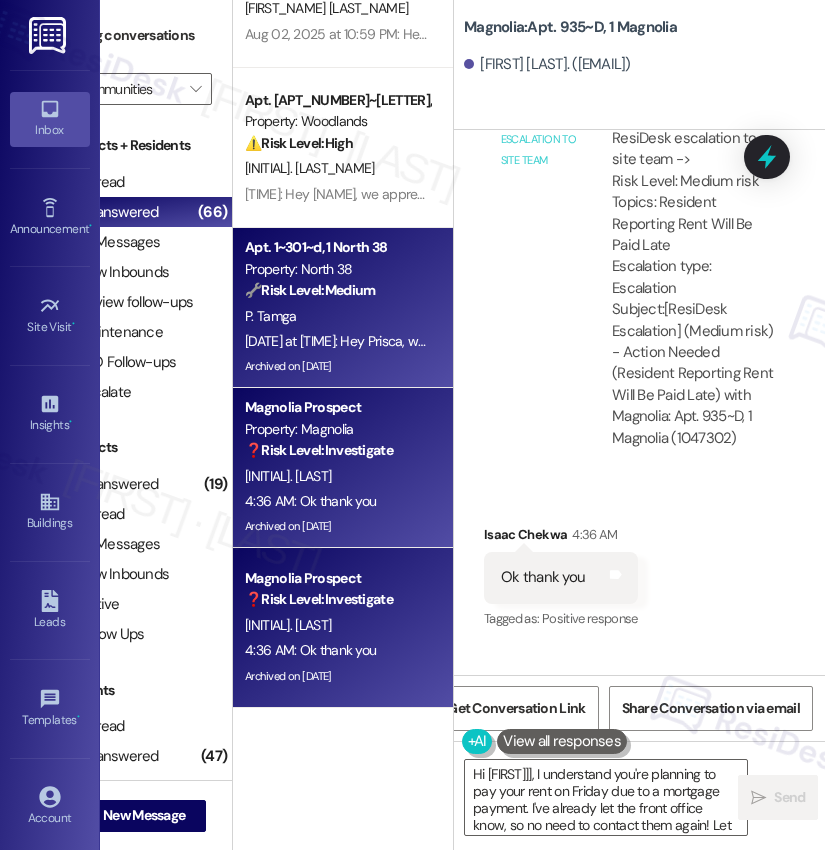 click on "🔧  Risk Level:  Medium The resident is following up on an email with a screenshot, but the content and urgency are unclear. The initial message mentions a bleach smell that has subsided, suggesting the email may be related to this or another non-urgent issue. The resident's repeated 'Please?' indicates a desire for a response, but not necessarily an emergency." at bounding box center (337, 290) 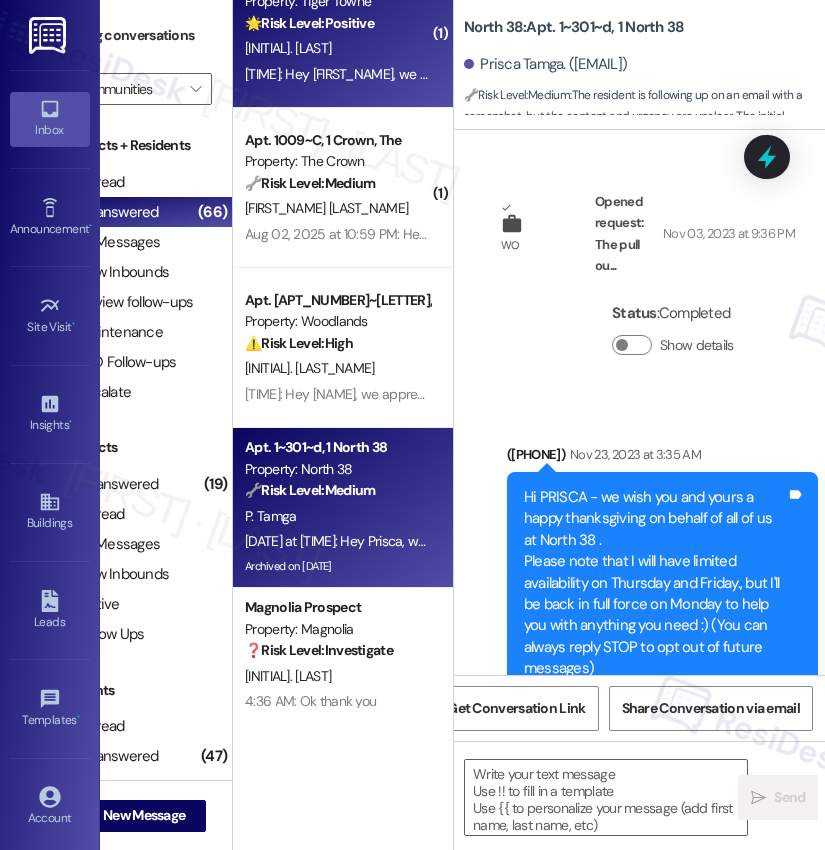 click on "🌟  Risk Level:  Positive The resident responded positively to a check-in regarding a completed work order. This indicates satisfaction and positive engagement." at bounding box center [337, 23] 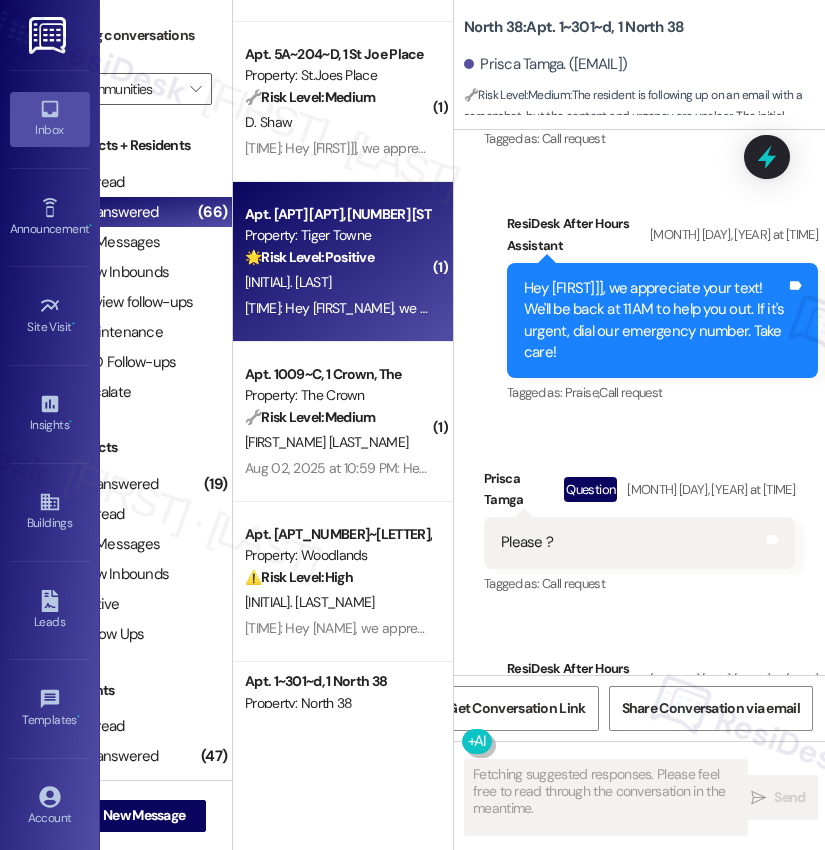 scroll, scrollTop: 34282, scrollLeft: 0, axis: vertical 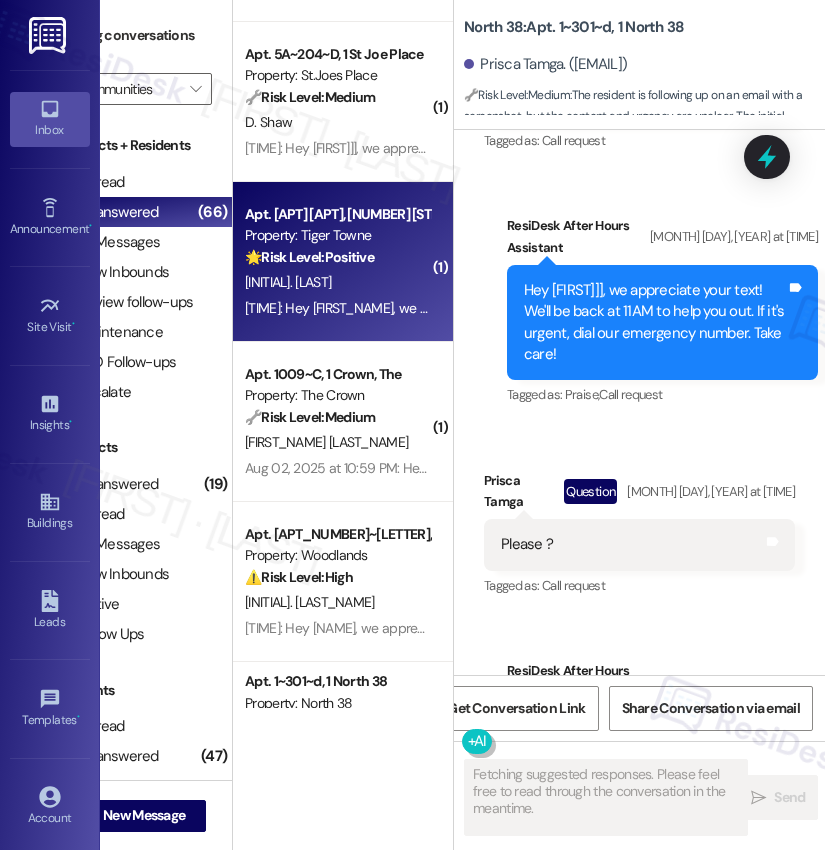 click on "Property: Tiger Towne" at bounding box center (337, 235) 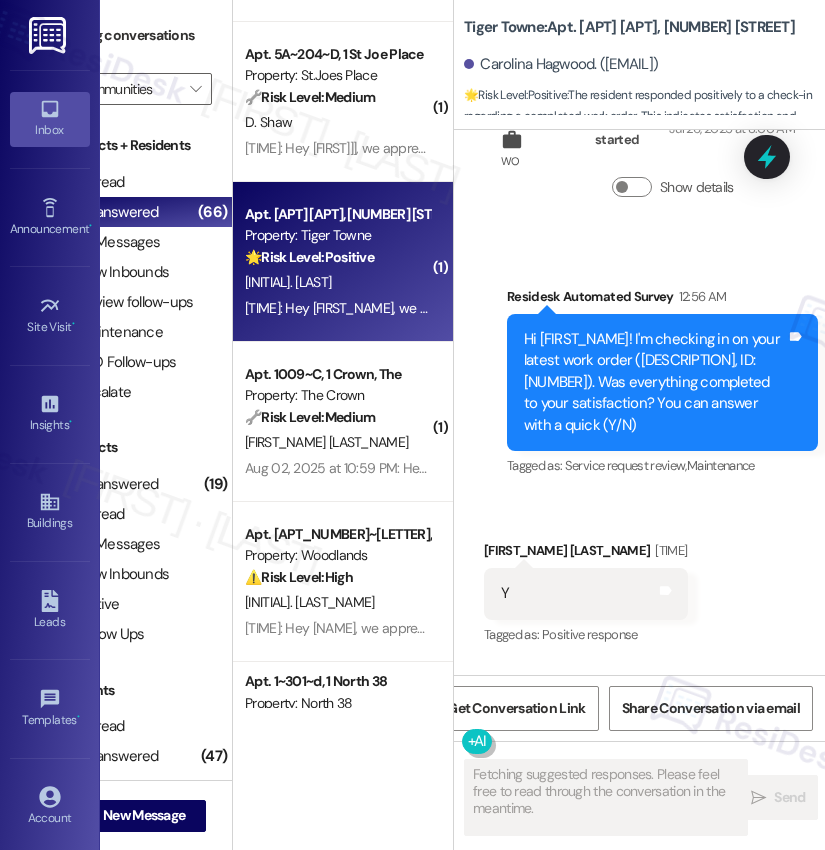 scroll, scrollTop: 1051, scrollLeft: 0, axis: vertical 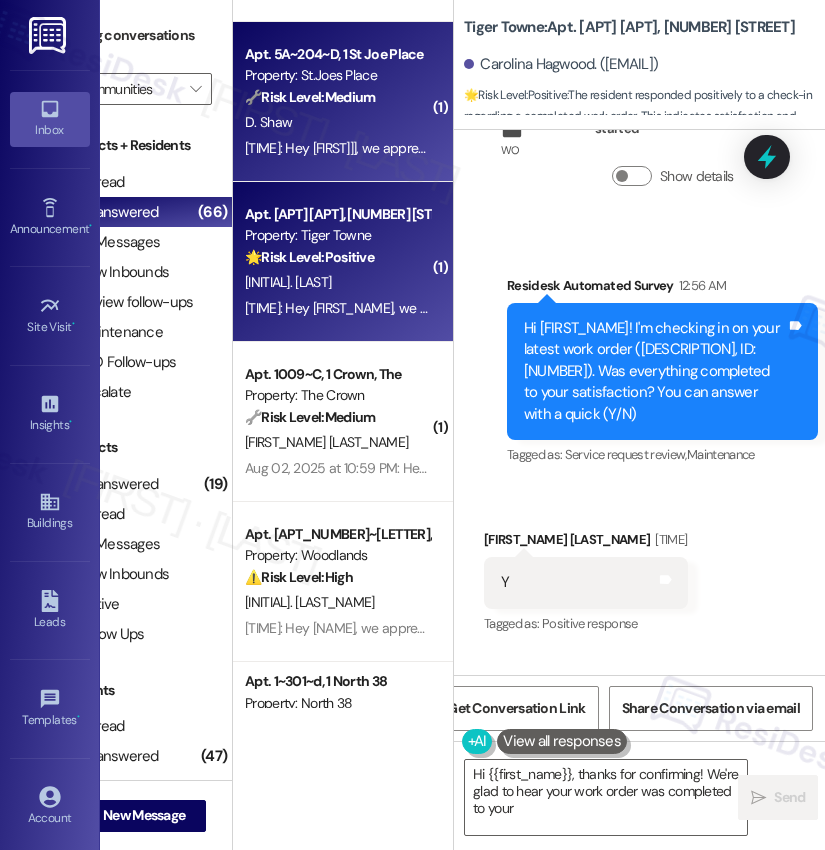 click on "🔧  Risk Level:  Medium The resident is reporting an issue with the Wi-Fi password. While inconvenient, this does not represent an emergency or immediate threat to safety or property. It is a non-urgent service request." at bounding box center (337, 97) 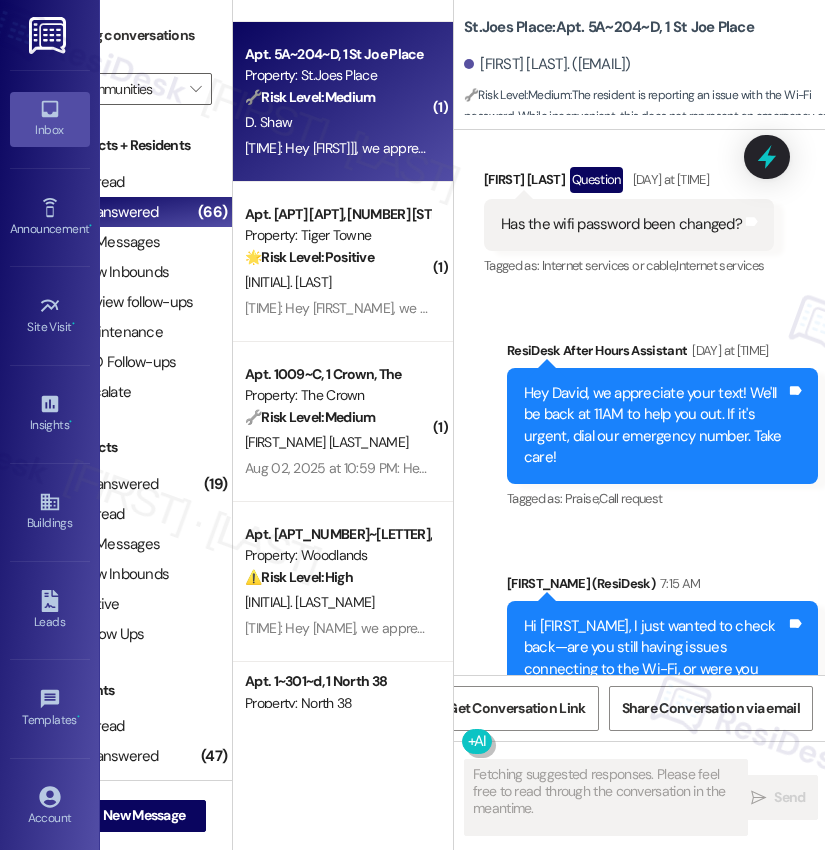 scroll, scrollTop: 6789, scrollLeft: 0, axis: vertical 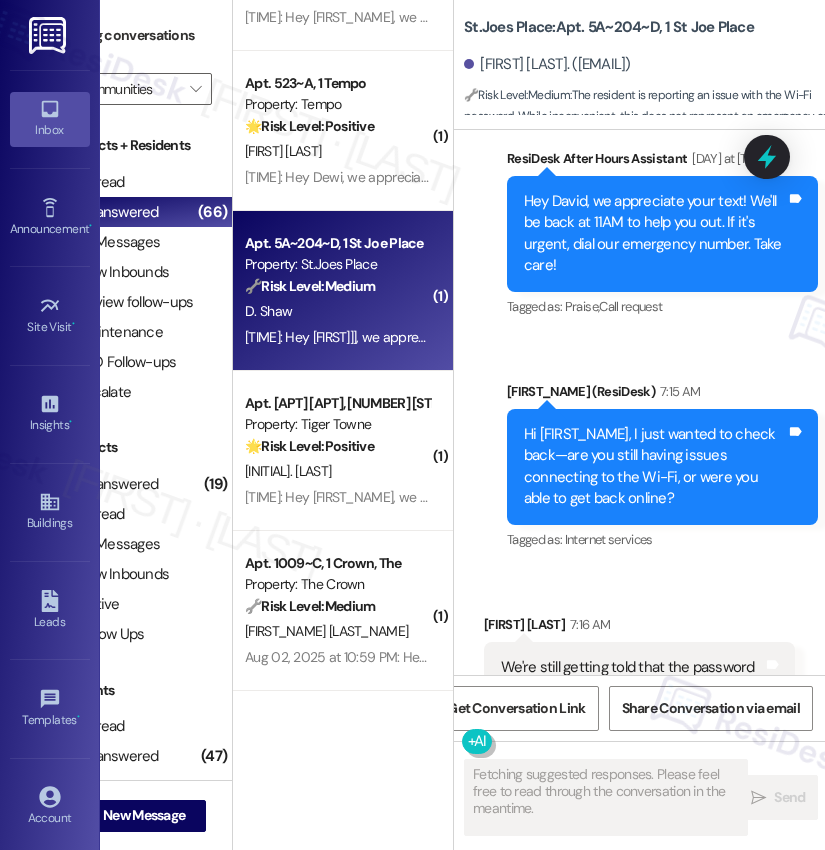 click on "( 1 ) Apt. 7222~A, 1 Elevation on Post Property: Elevation on Post 🔧  Risk Level:  Medium The resident responded negatively to a follow-up regarding a completed work order (hole in the ceiling). This indicates a potential issue with the completed work, but does not suggest an immediate threat or liability. Further investigation is needed to determine the nature and severity of the problem. L. Carter 9:12 AM: Hey Leon, we appreciate your text! We'll be back at 11AM to help you out. If it's urgent, dial our emergency number. Take care! 9:12 AM: Hey Leon, we appreciate your text! We'll be back at 11AM to help you out. If it's urgent, dial our emergency number. Take care! ( 1 ) Apt. 410~A, 1 Elevate Property: Elevate ⚠️  Risk Level:  High E. Stivers 8:40 AM: Hey Eddie, we appreciate your text! We'll be back at 11AM to help you out. If it's urgent, dial our emergency number. Take care! ( 1 ) Apt. 1204~B, 1 The Centre Property: The Centre 🌟  Risk Level:  Positive C. Spears ( 1 ) Apt. 523~A, 1 Tempo 🌟 (" at bounding box center [343, 354] 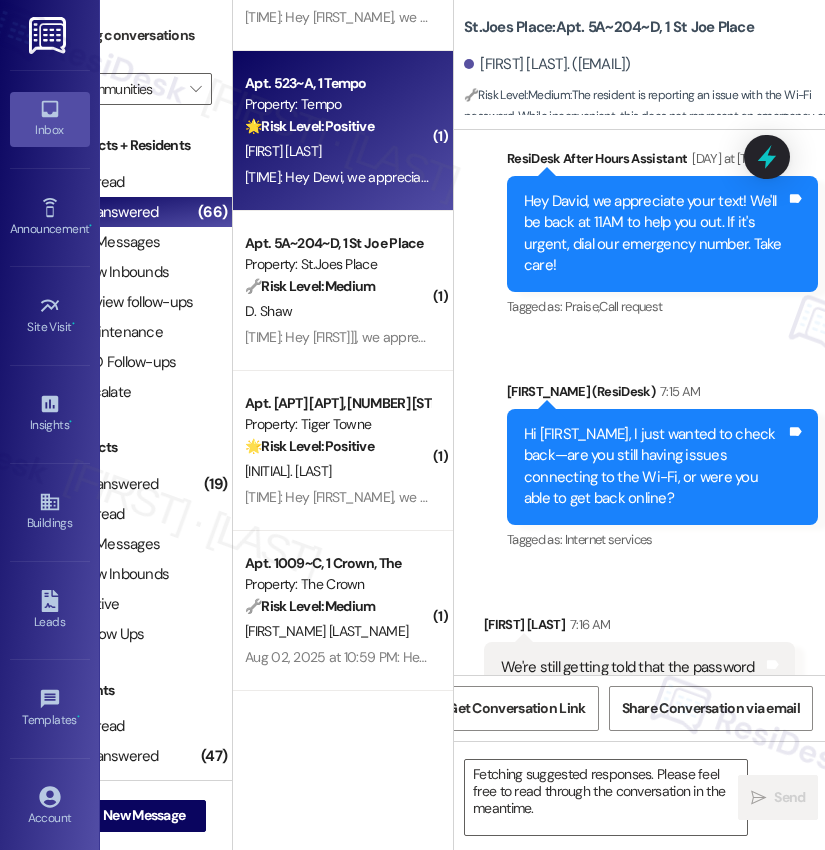click on "7:55 AM: Hey Dewi, we appreciate your text! We'll be back at 11AM to help you out. If it's urgent, dial our emergency number. Take care! 7:55 AM: Hey Dewi, we appreciate your text! We'll be back at 11AM to help you out. If it's urgent, dial our emergency number. Take care!" at bounding box center [629, 177] 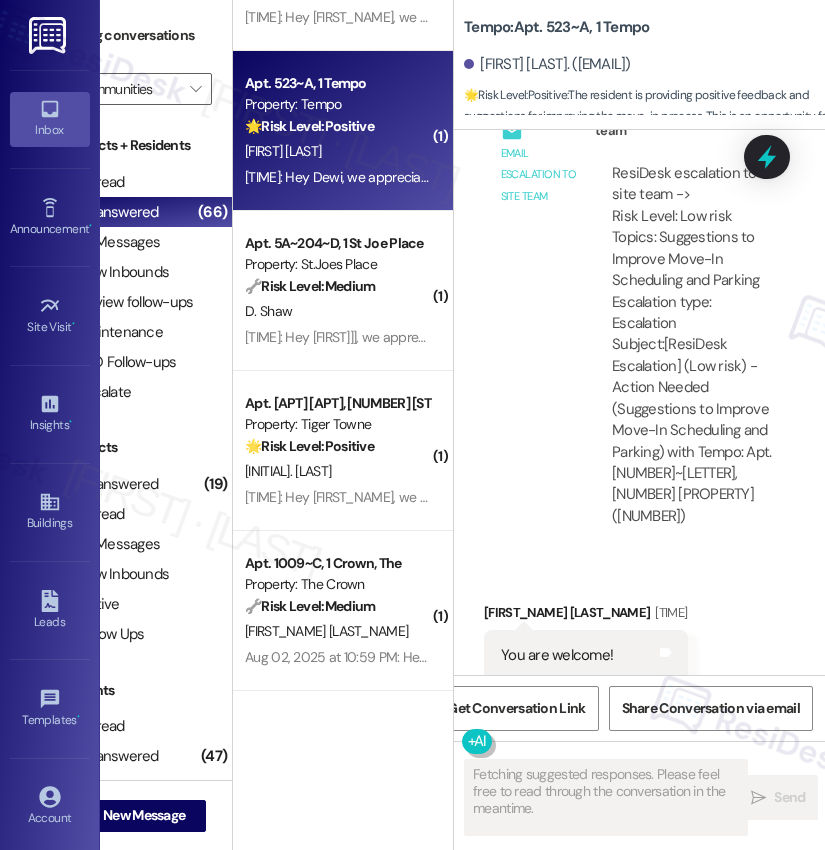 scroll, scrollTop: 2932, scrollLeft: 0, axis: vertical 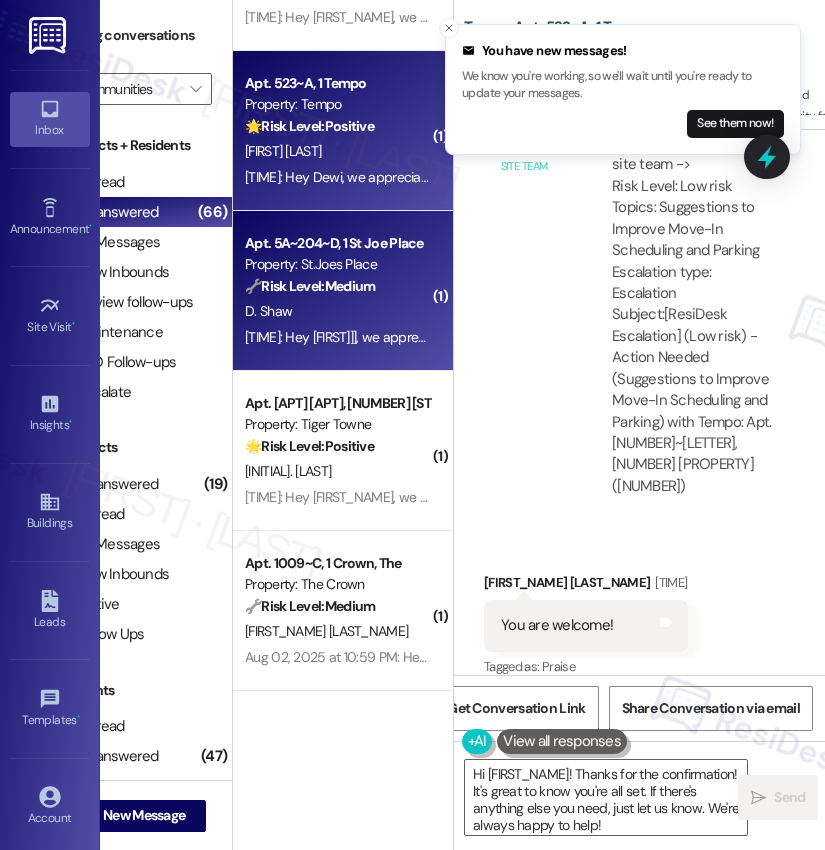 click on "Apt. 5A~204~D, 1 St Joe Place Property: St.Joes Place 🔧  Risk Level:  Medium The resident is reporting an issue with the Wi-Fi password. While inconvenient, this does not represent an emergency or immediate threat to safety or property. It is a non-urgent service request." at bounding box center (337, 265) 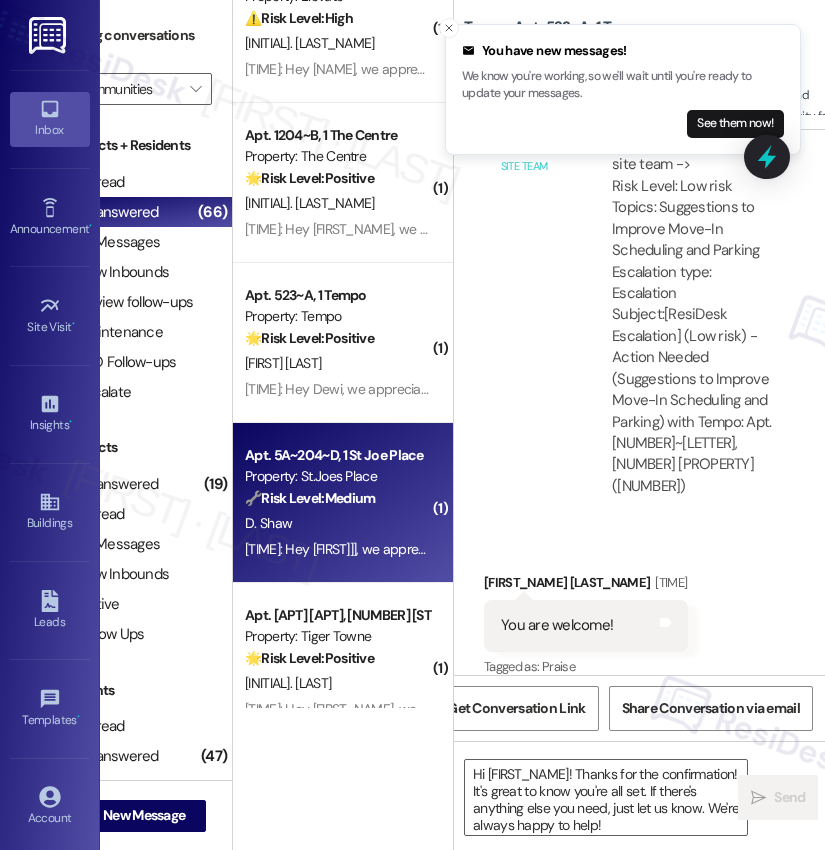 scroll, scrollTop: 6400, scrollLeft: 0, axis: vertical 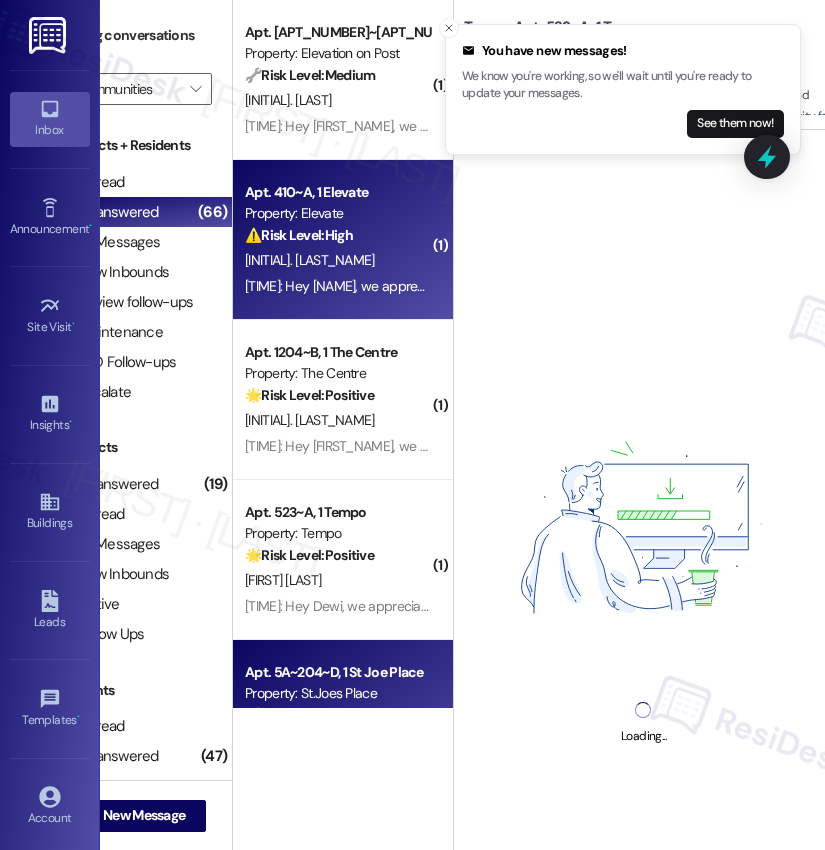 click on "E. Stivers" at bounding box center (337, 260) 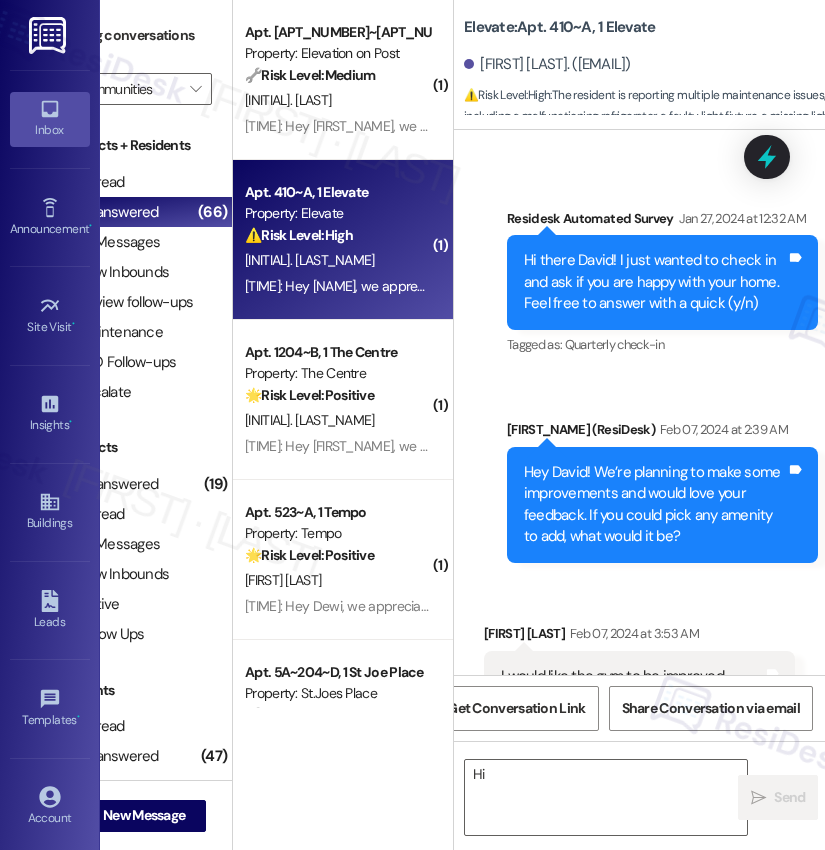 scroll, scrollTop: 2296, scrollLeft: 0, axis: vertical 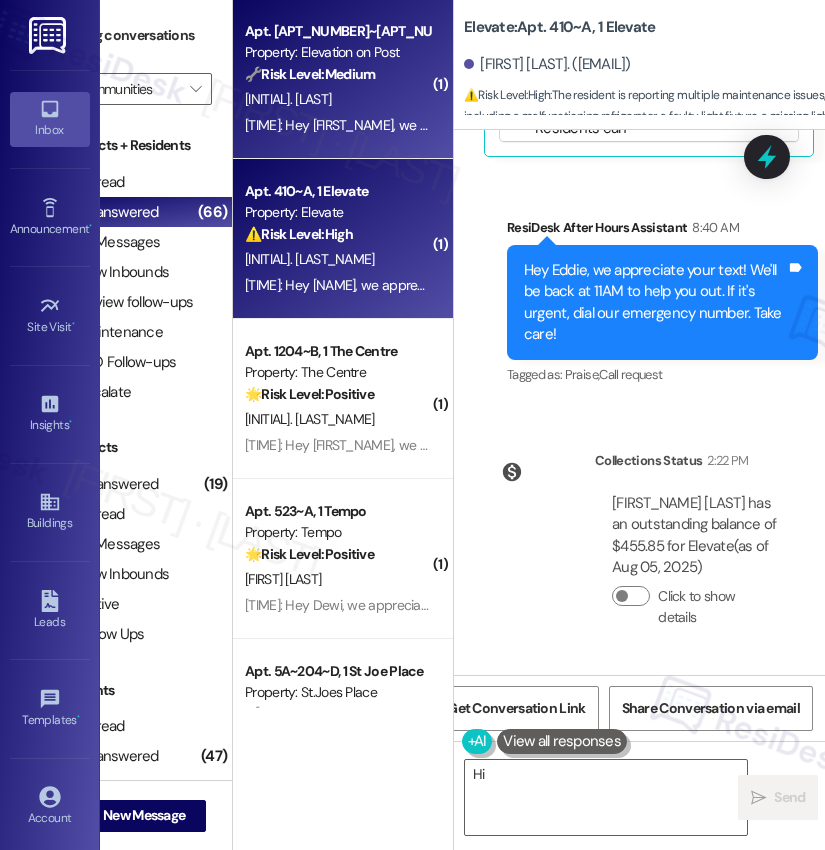 click on "9:12 AM: Hey Leon, we appreciate your text! We'll be back at 11AM to help you out. If it's urgent, dial our emergency number. Take care! 9:12 AM: Hey Leon, we appreciate your text! We'll be back at 11AM to help you out. If it's urgent, dial our emergency number. Take care!" at bounding box center [655, 125] 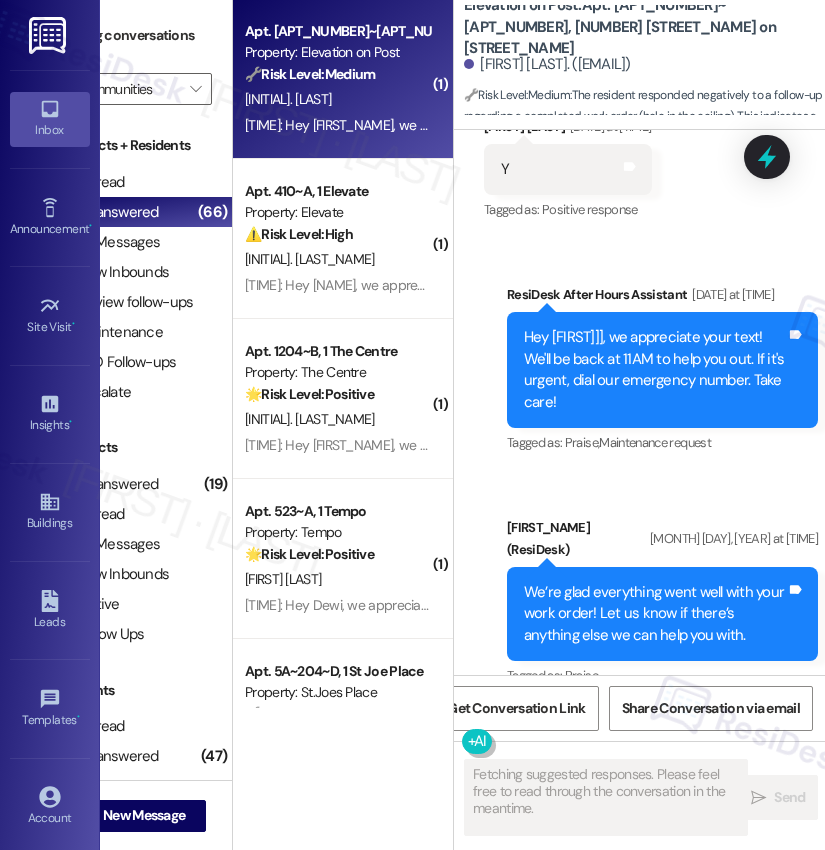 scroll, scrollTop: 13972, scrollLeft: 0, axis: vertical 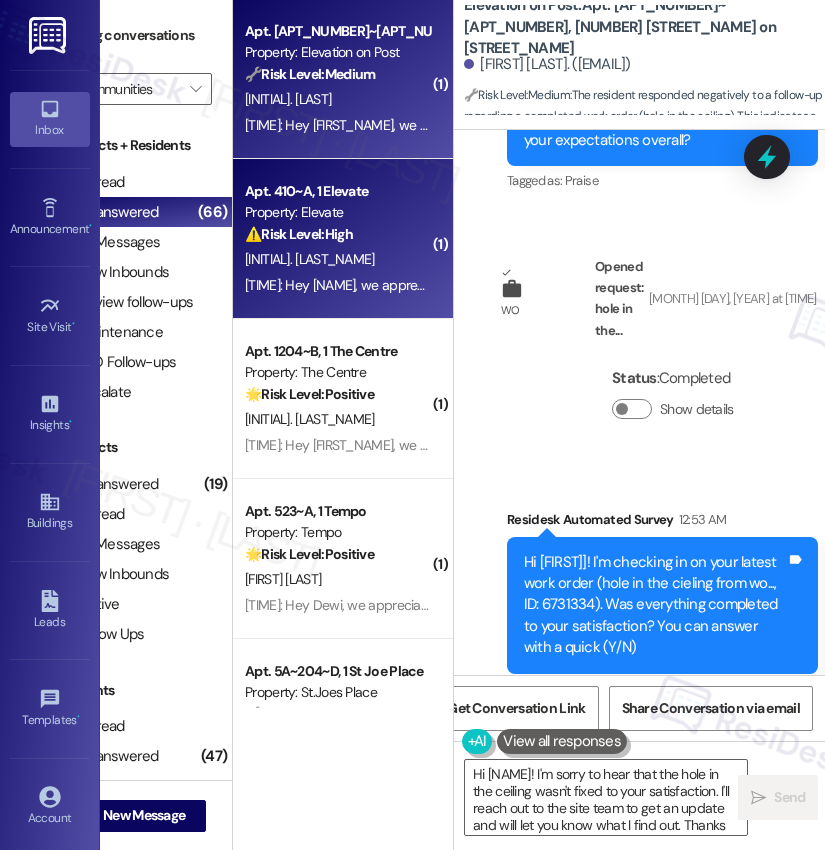 click on "⚠️  Risk Level:  High" at bounding box center (299, 234) 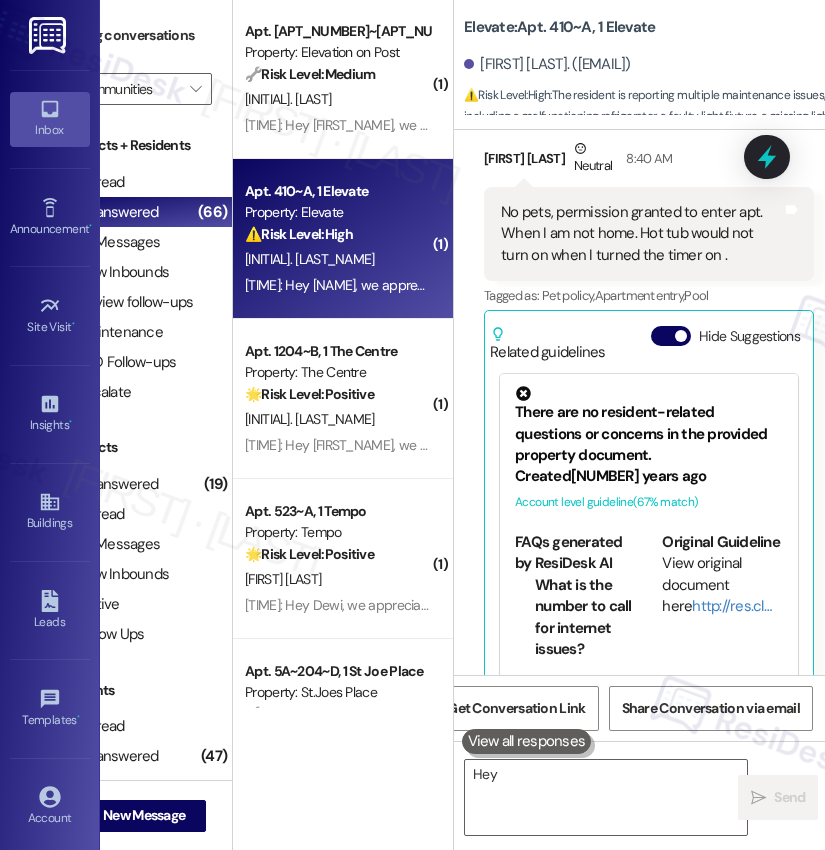 scroll, scrollTop: 1792, scrollLeft: 0, axis: vertical 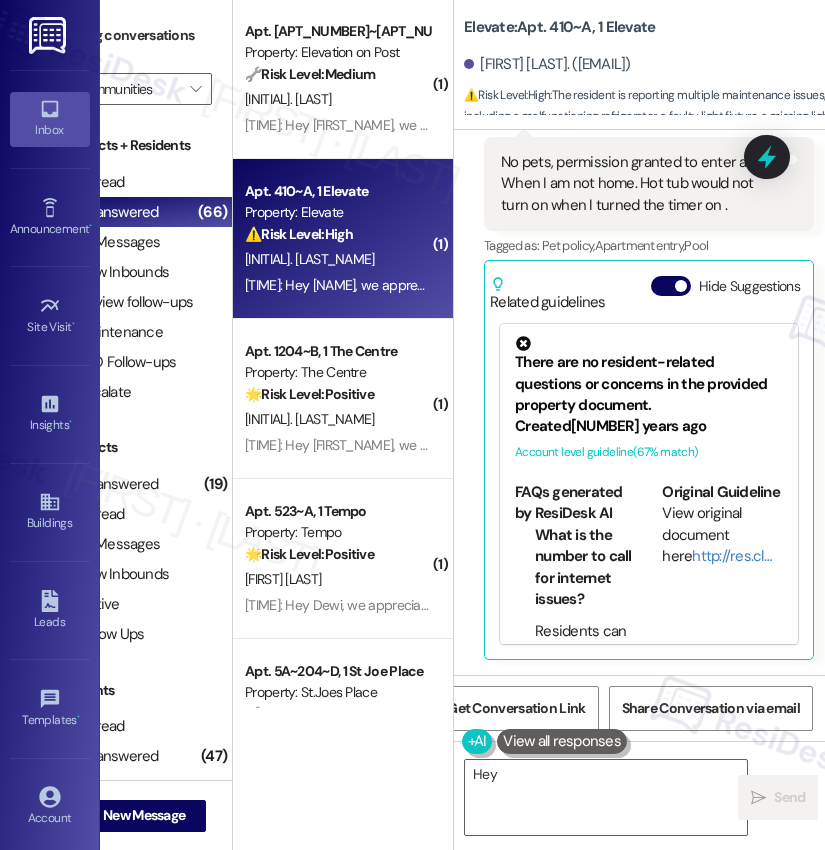 click on "9:12 AM: Hey Leon, we appreciate your text! We'll be back at 11AM to help you out. If it's urgent, dial our emergency number. Take care! 9:12 AM: Hey Leon, we appreciate your text! We'll be back at 11AM to help you out. If it's urgent, dial our emergency number. Take care!" at bounding box center [655, 125] 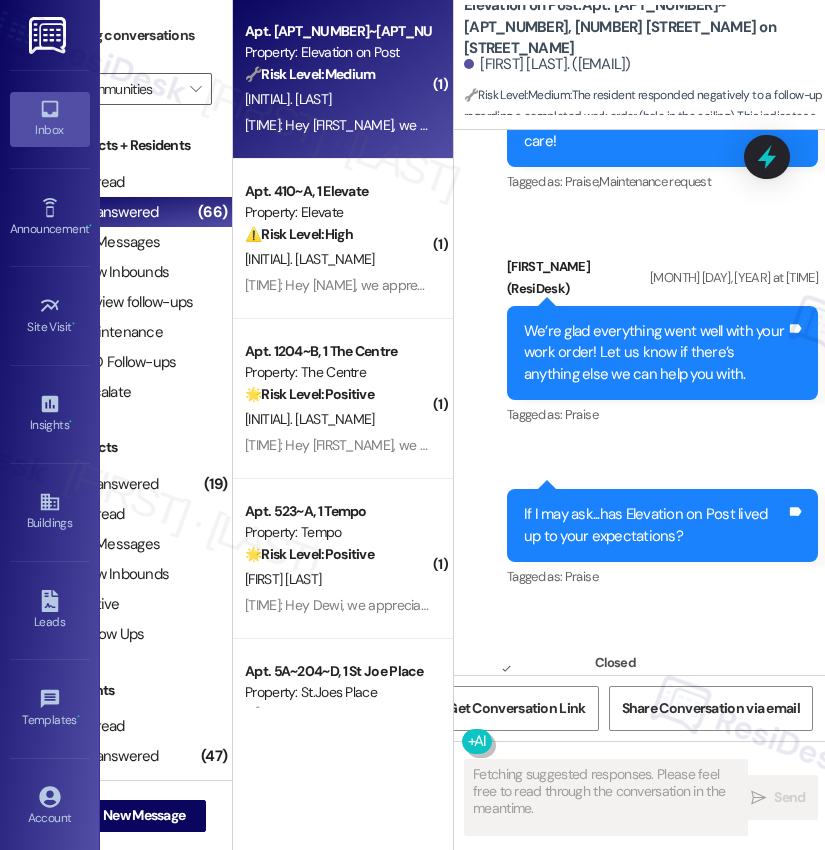 click on "L. Carter" at bounding box center [337, 99] 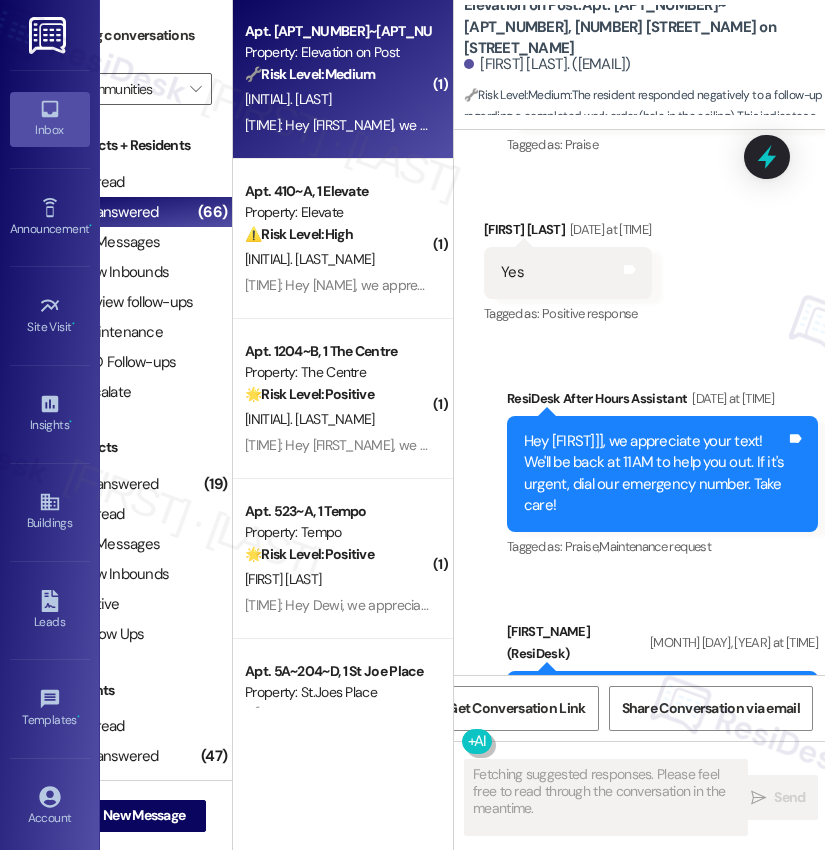 scroll, scrollTop: 13972, scrollLeft: 0, axis: vertical 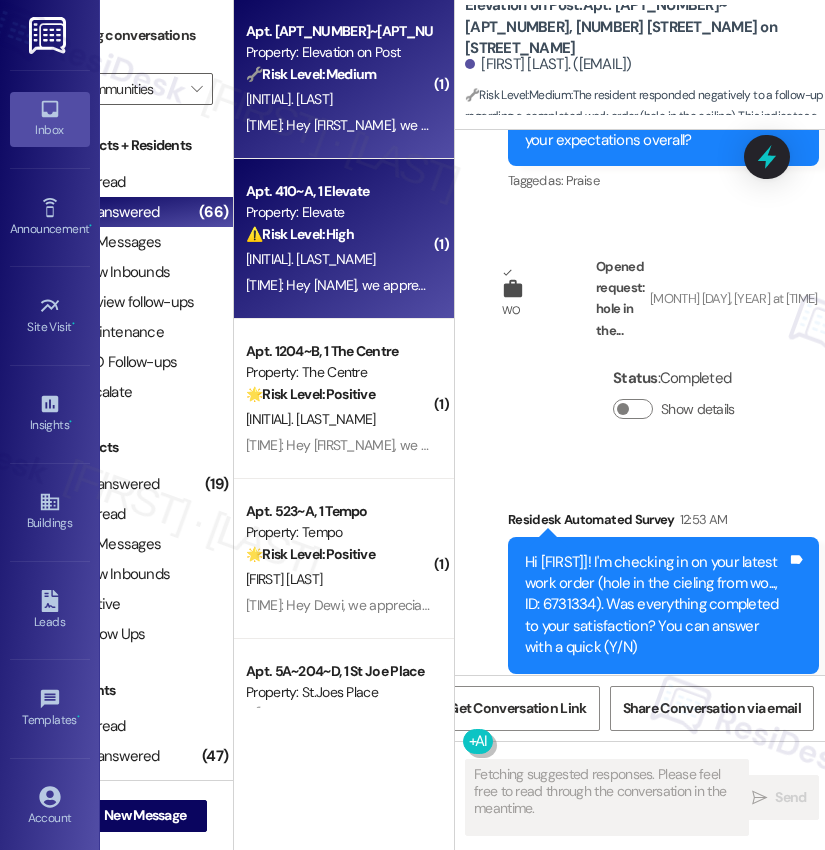 click on "⚠️  Risk Level:  High The resident is reporting multiple maintenance issues, including a malfunctioning refrigerator, a faulty light fixture, a missing light globe, and a non-functional hot tub. While the fridge and lights are general maintenance, the hot tub issue, especially if a community amenity, impacts resident experience and requires prompt attention. The resident has granted permission to enter the apartment, which streamlines the process." at bounding box center (338, 234) 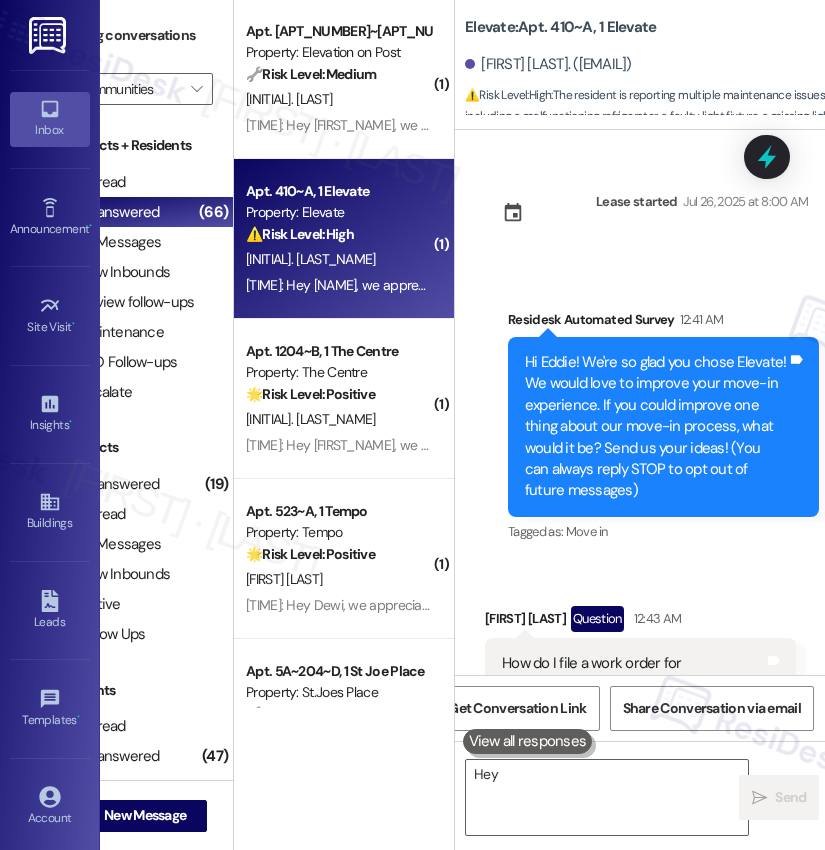 scroll, scrollTop: 0, scrollLeft: 67, axis: horizontal 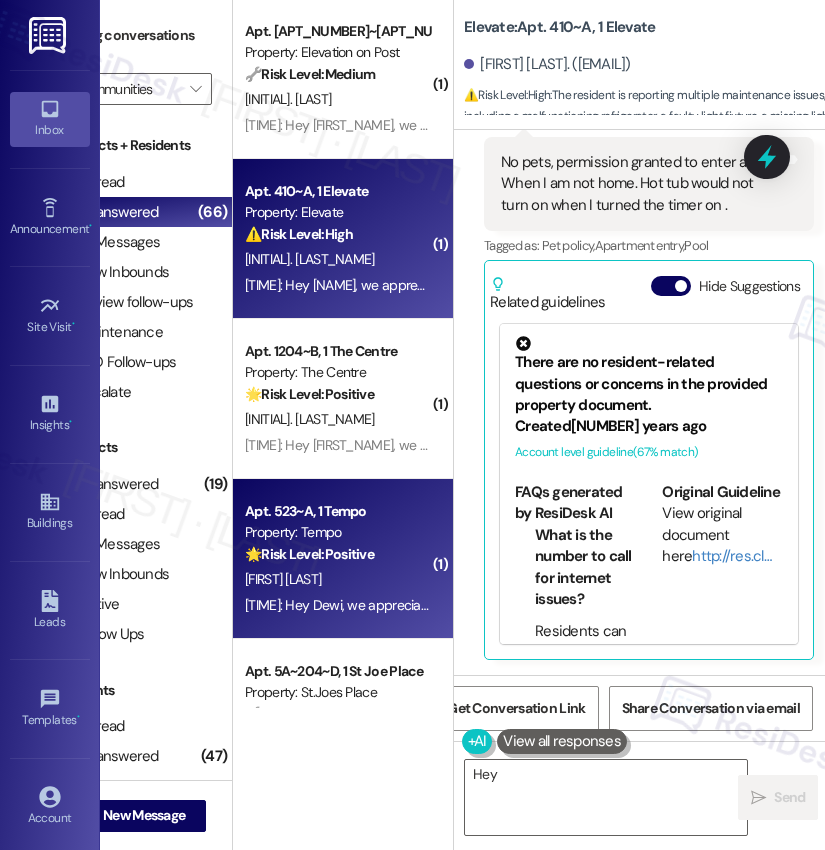 click on "7:55 AM: Hey Dewi, we appreciate your text! We'll be back at 11AM to help you out. If it's urgent, dial our emergency number. Take care! 7:55 AM: Hey Dewi, we appreciate your text! We'll be back at 11AM to help you out. If it's urgent, dial our emergency number. Take care!" at bounding box center (337, 605) 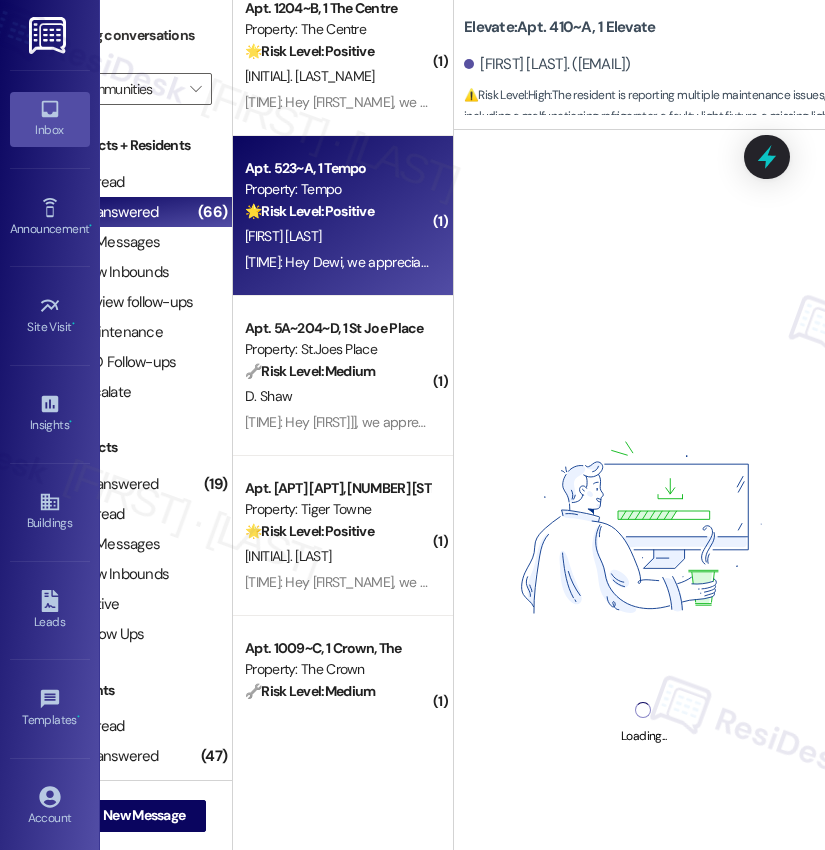 scroll, scrollTop: 6775, scrollLeft: 0, axis: vertical 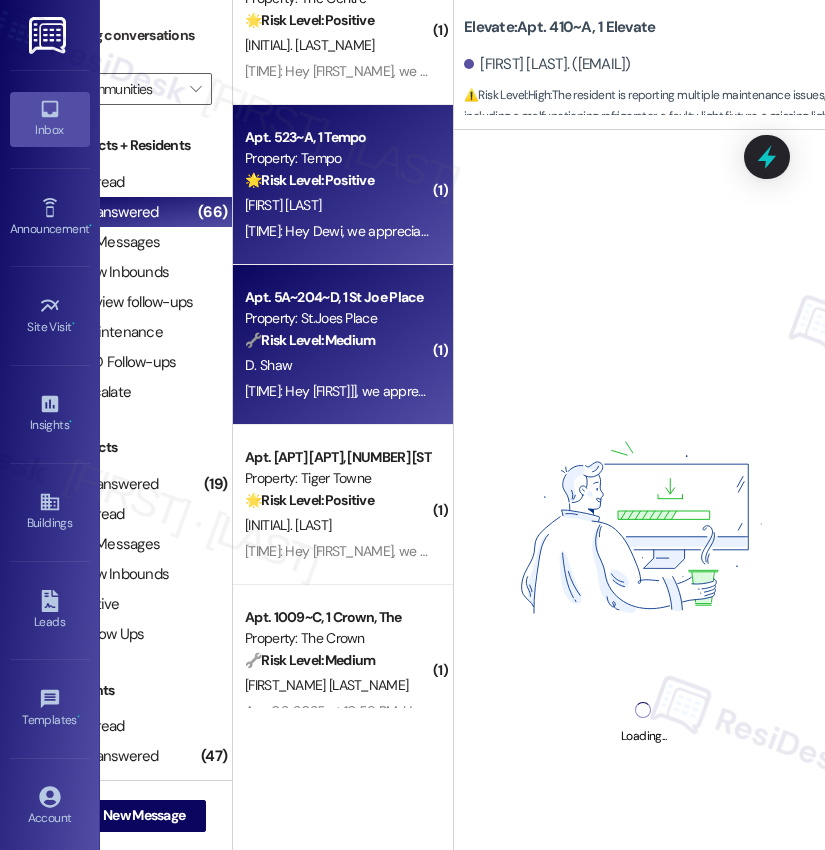 click on "Apt. 5A~204~D, 1 St Joe Place Property: St.Joes Place 🔧  Risk Level:  Medium The resident is reporting an issue with the Wi-Fi password. While inconvenient, this does not represent an emergency or immediate threat to safety or property. It is a non-urgent service request. D. Shaw 7:16 AM: Hey David, we appreciate your text! We'll be back at 11AM to help you out. If it's urgent, dial our emergency number. Take care! 7:16 AM: Hey David, we appreciate your text! We'll be back at 11AM to help you out. If it's urgent, dial our emergency number. Take care!" at bounding box center [343, 345] 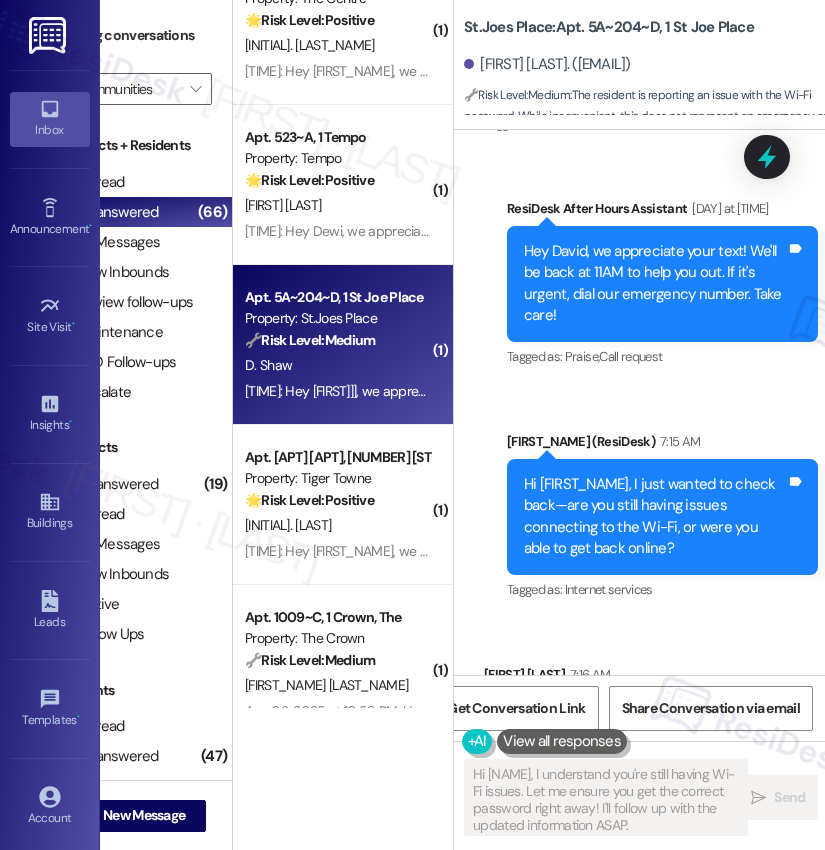 scroll, scrollTop: 6789, scrollLeft: 0, axis: vertical 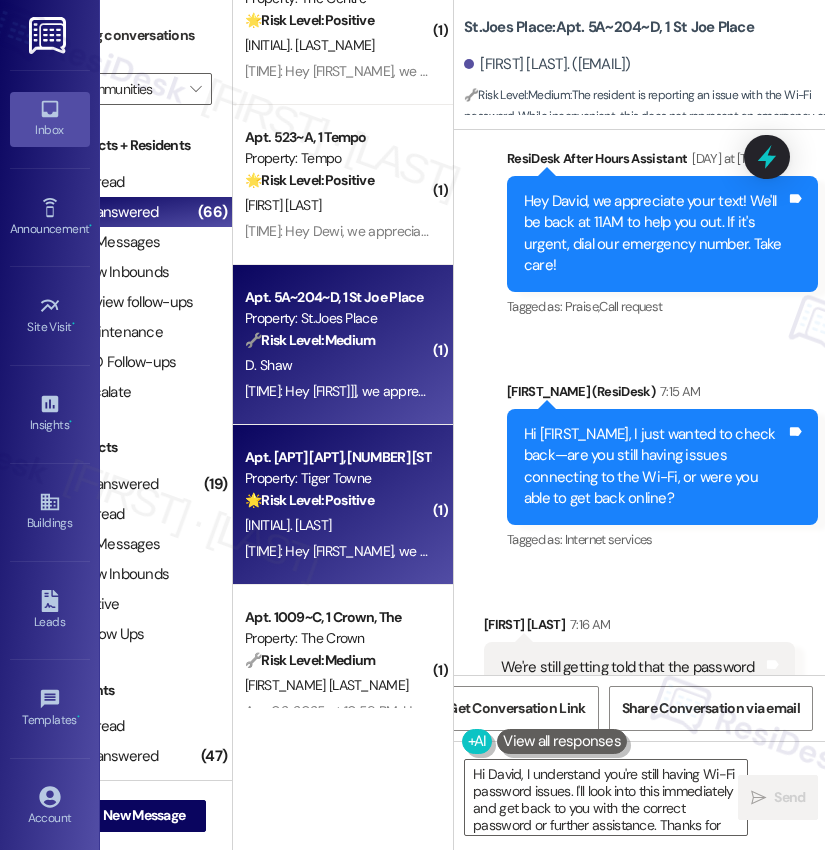 click on "C. Hagwood" at bounding box center [337, 525] 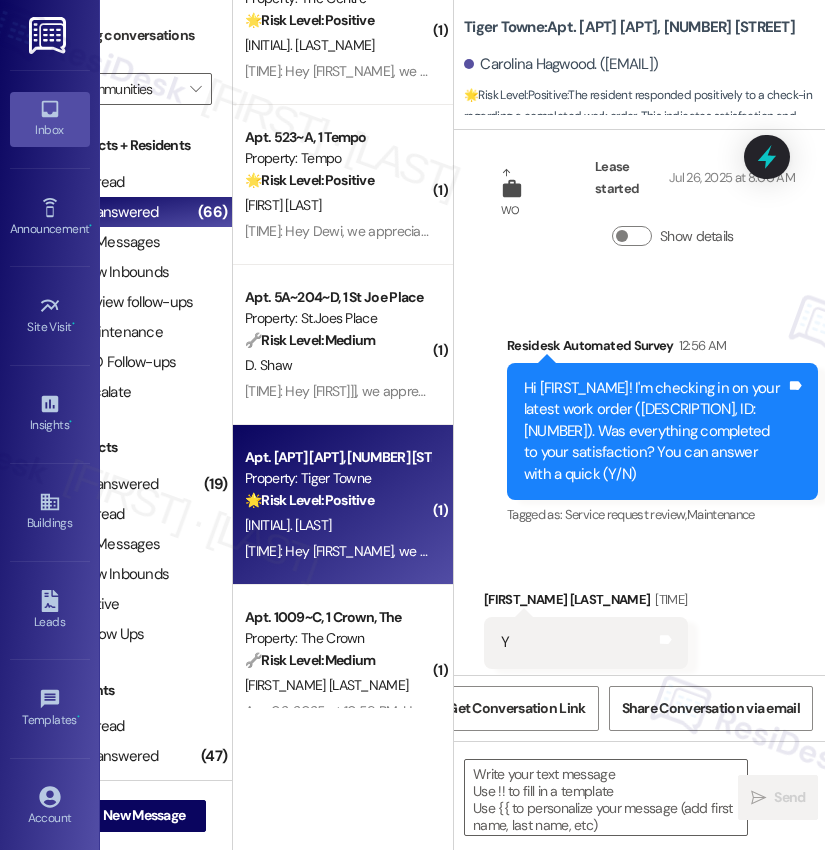 scroll, scrollTop: 1051, scrollLeft: 0, axis: vertical 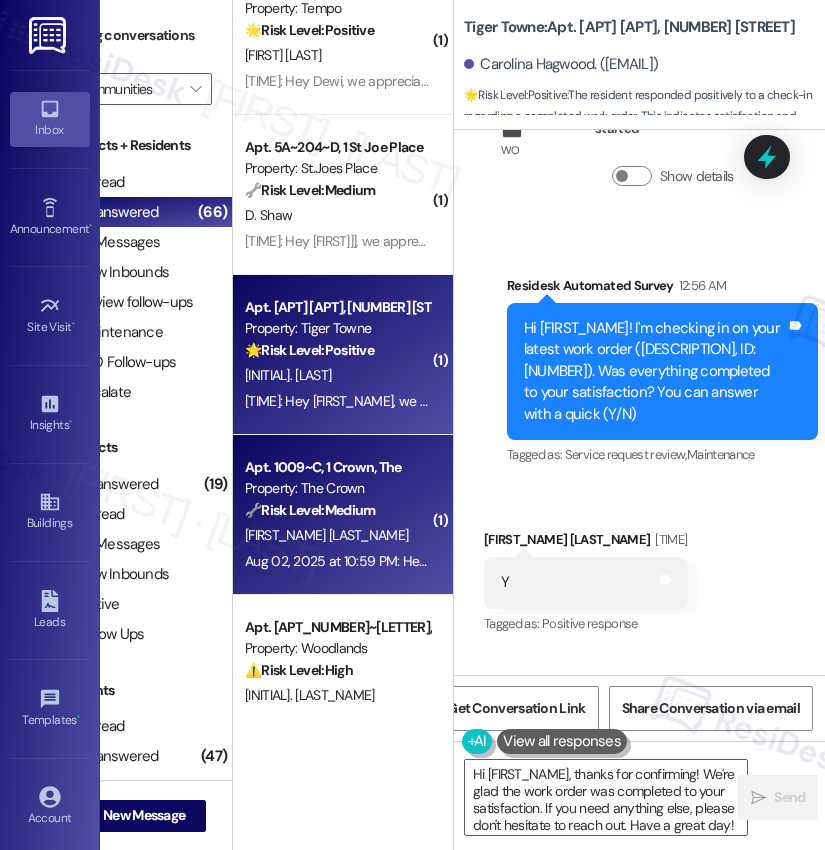 click on "🔧  Risk Level:  Medium" at bounding box center (310, 510) 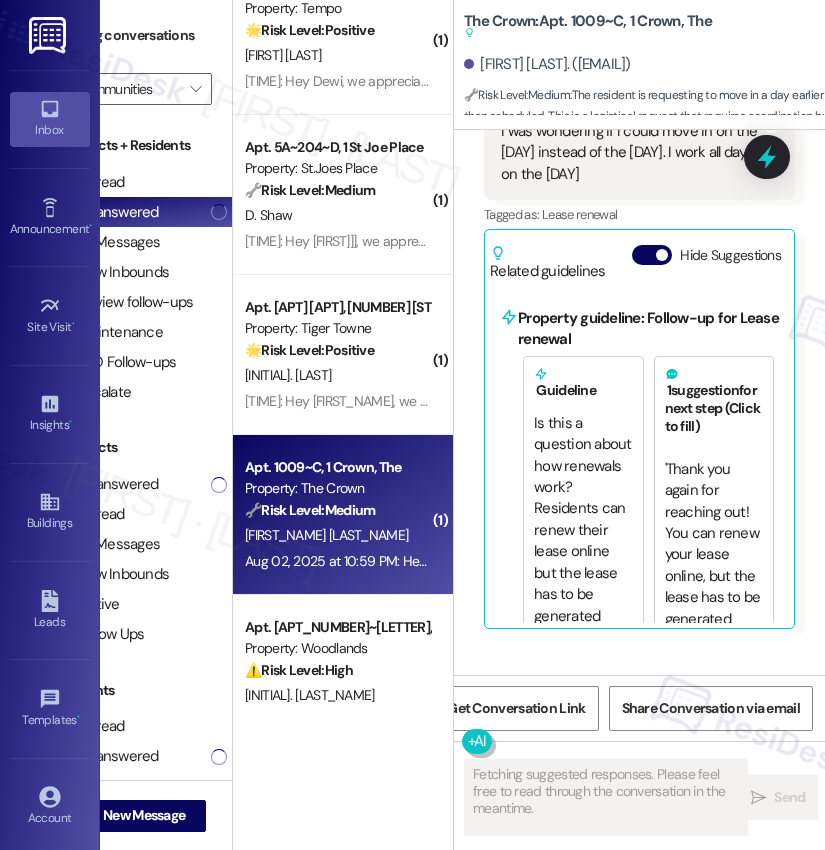 scroll, scrollTop: 3483, scrollLeft: 0, axis: vertical 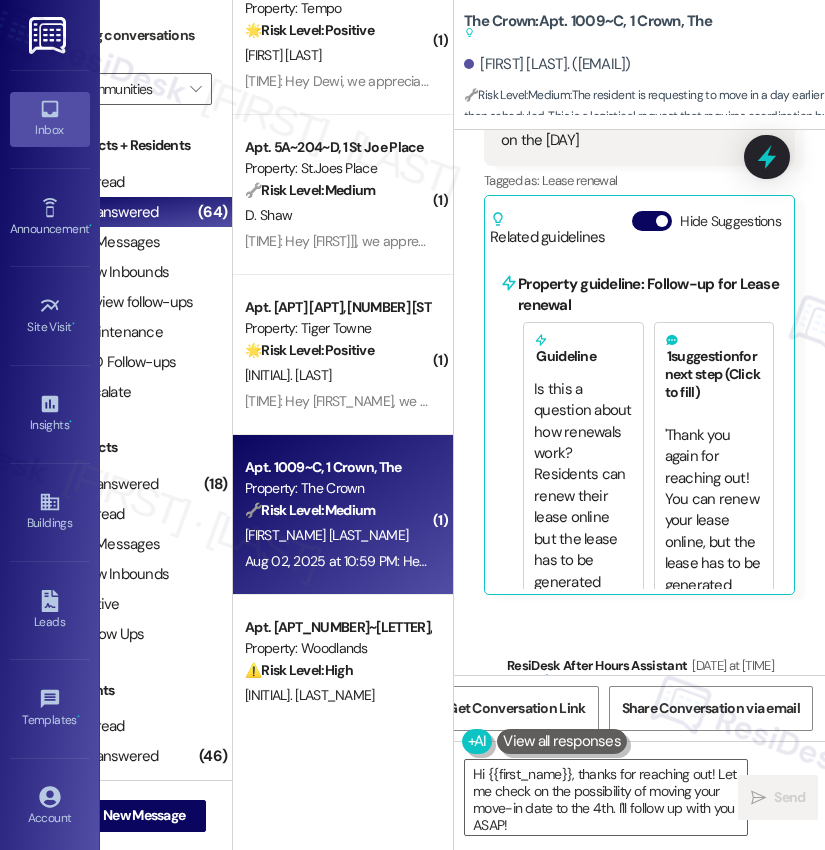 click on "7:16 AM: Hey David, we appreciate your text! We'll be back at 11AM to help you out. If it's urgent, dial our emergency number. Take care! 7:16 AM: Hey David, we appreciate your text! We'll be back at 11AM to help you out. If it's urgent, dial our emergency number. Take care!" at bounding box center [632, 241] 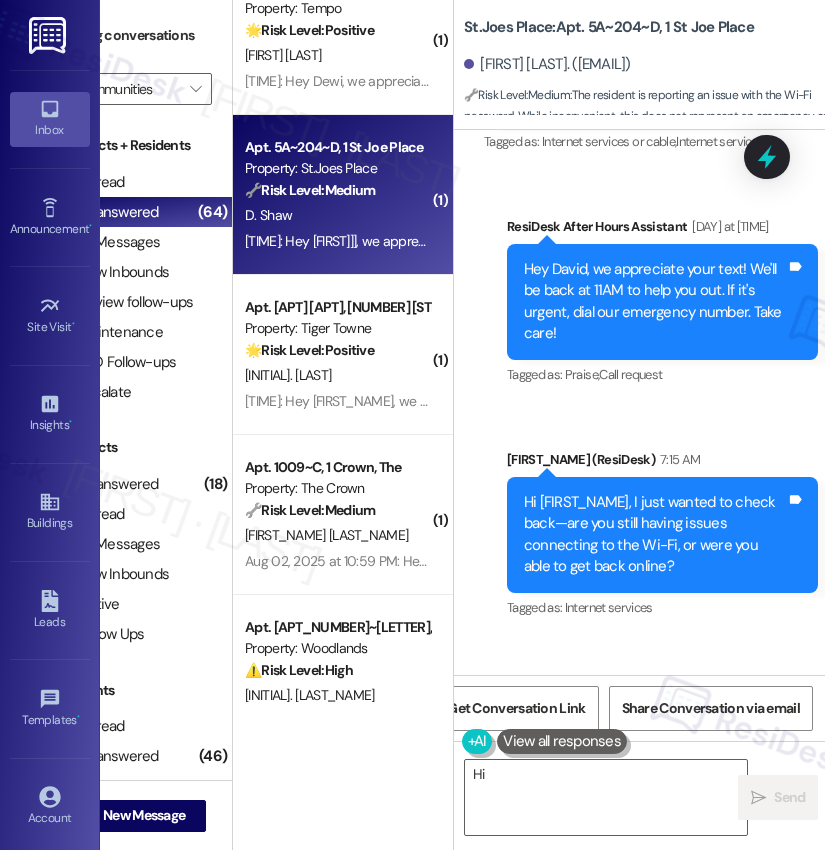 scroll, scrollTop: 6789, scrollLeft: 0, axis: vertical 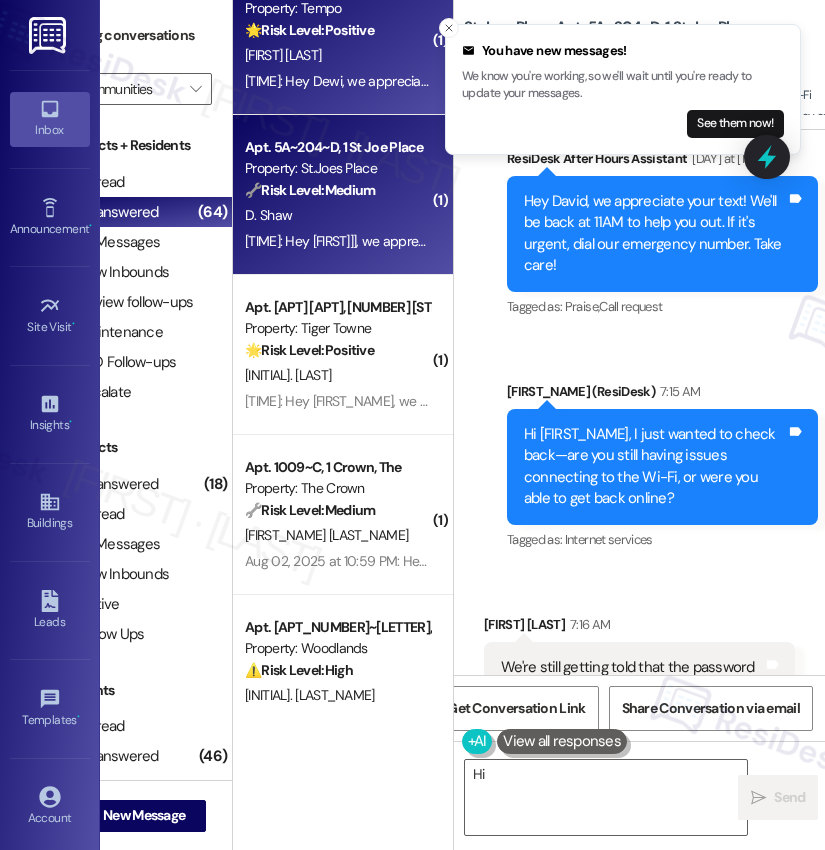 click on "7:55 AM: Hey Dewi, we appreciate your text! We'll be back at 11AM to help you out. If it's urgent, dial our emergency number. Take care! 7:55 AM: Hey Dewi, we appreciate your text! We'll be back at 11AM to help you out. If it's urgent, dial our emergency number. Take care!" at bounding box center (337, 81) 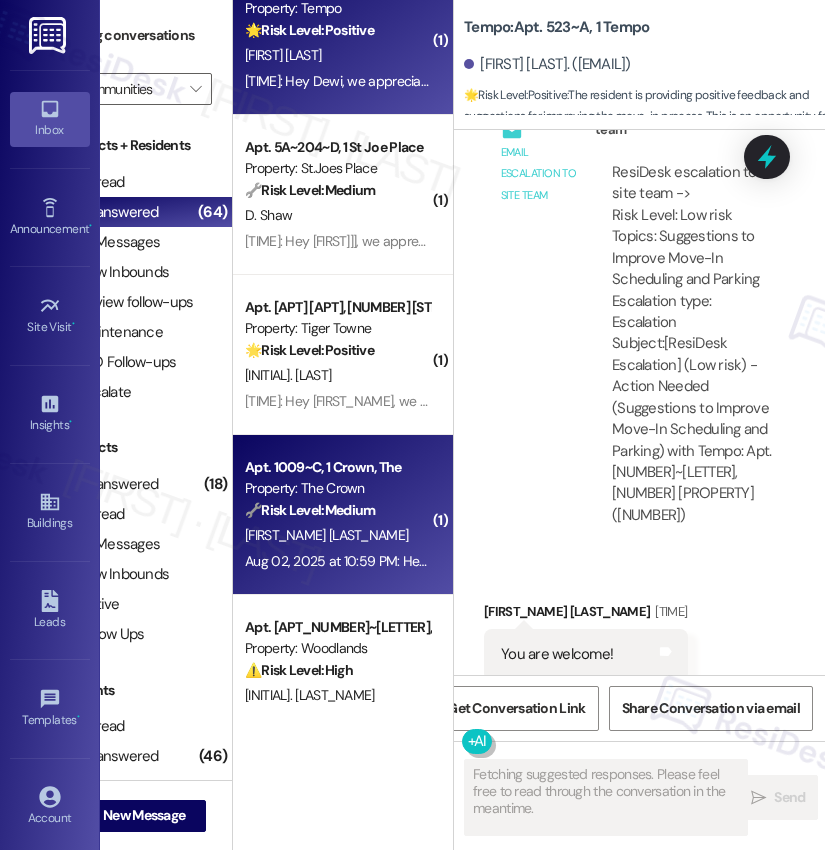 scroll, scrollTop: 2932, scrollLeft: 0, axis: vertical 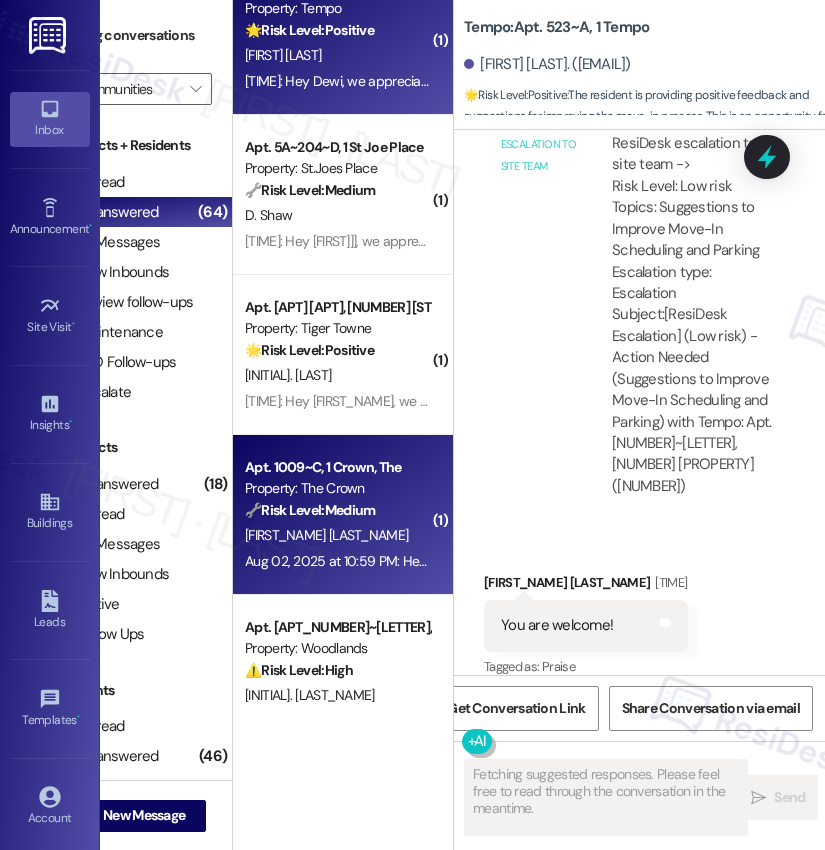 click on "Apt. 1009~C, 1 Crown, The" at bounding box center (337, 467) 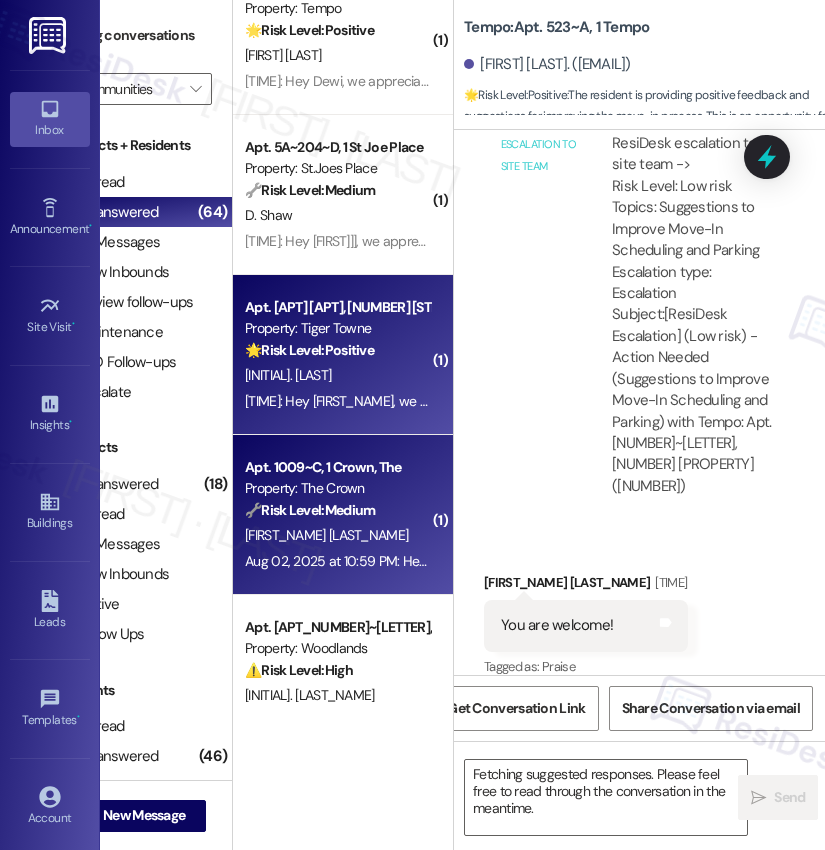 click on "🌟  Risk Level:  Positive" at bounding box center (309, 350) 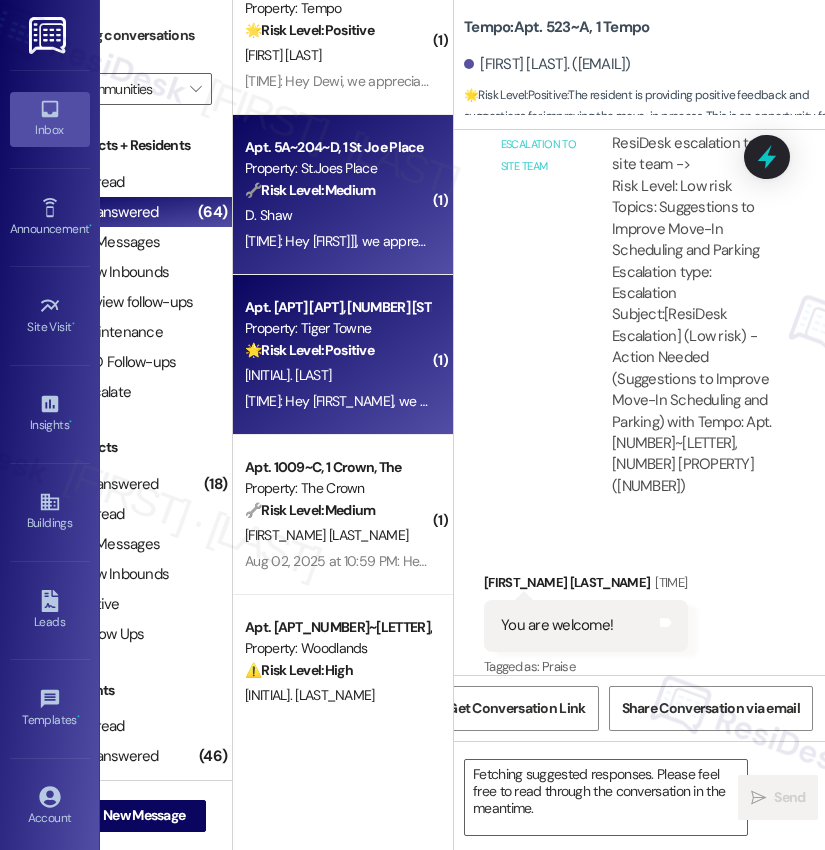 click on "7:16 AM: Hey David, we appreciate your text! We'll be back at 11AM to help you out. If it's urgent, dial our emergency number. Take care! 7:16 AM: Hey David, we appreciate your text! We'll be back at 11AM to help you out. If it's urgent, dial our emergency number. Take care!" at bounding box center [632, 241] 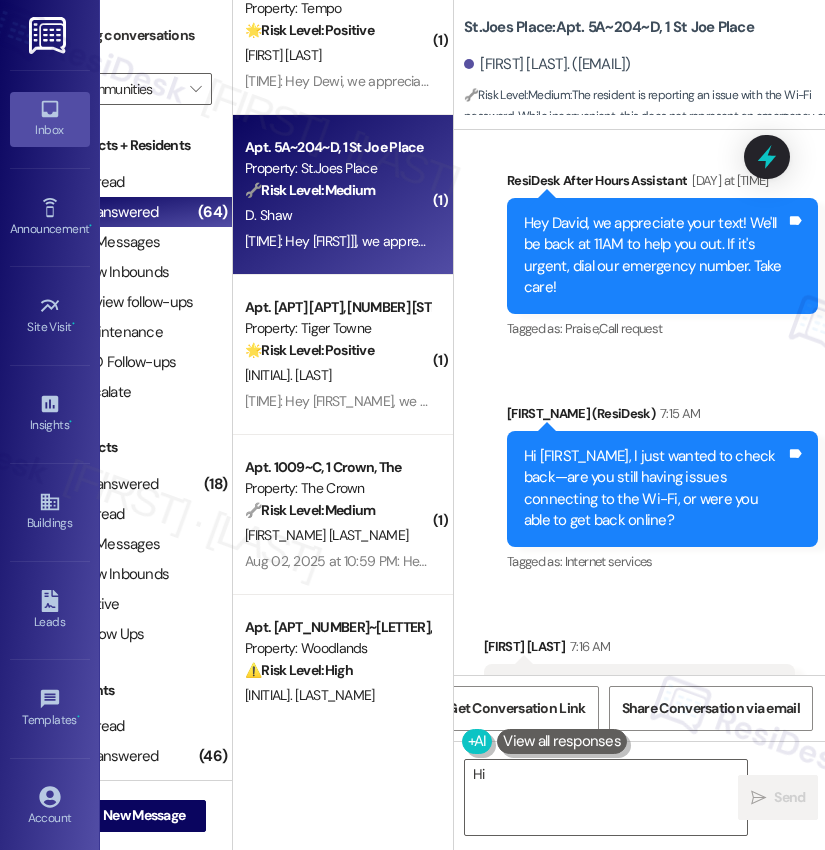 scroll, scrollTop: 6789, scrollLeft: 0, axis: vertical 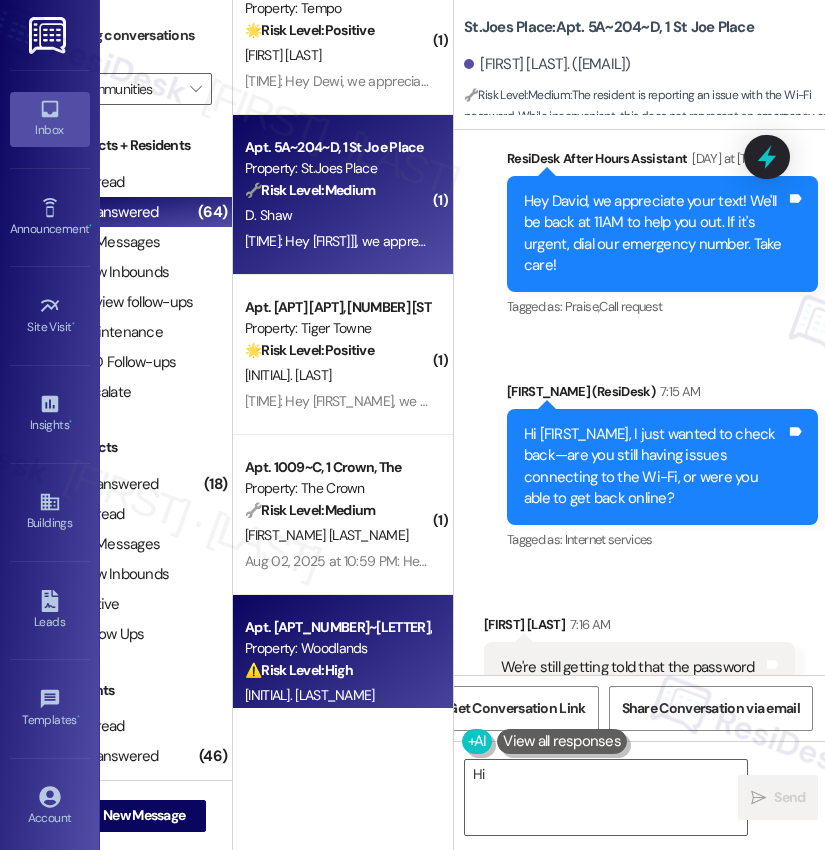 click on "⚠️  Risk Level:  High" at bounding box center [299, 670] 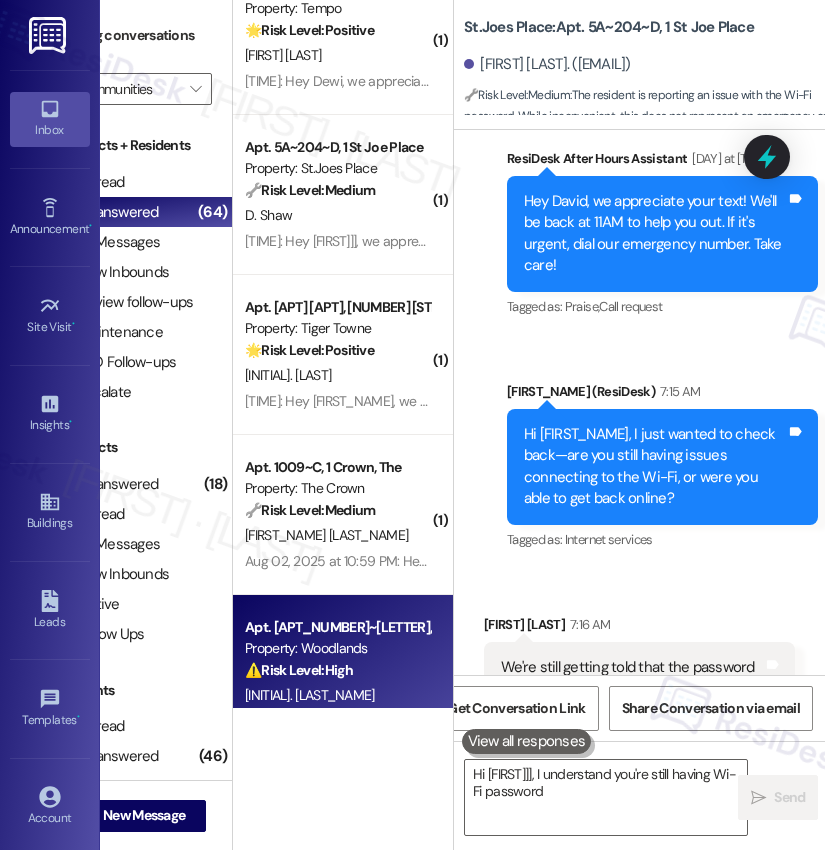click on "Aug 02, 2025 at 10:59 PM: Hey Trevon, we appreciate your text! We'll be back at 11AM to help you out. If it's urgent, dial our emergency number. Take care! Aug 02, 2025 at 10:59 PM: Hey Trevon, we appreciate your text! We'll be back at 11AM to help you out. If it's urgent, dial our emergency number. Take care!" at bounding box center [689, 561] 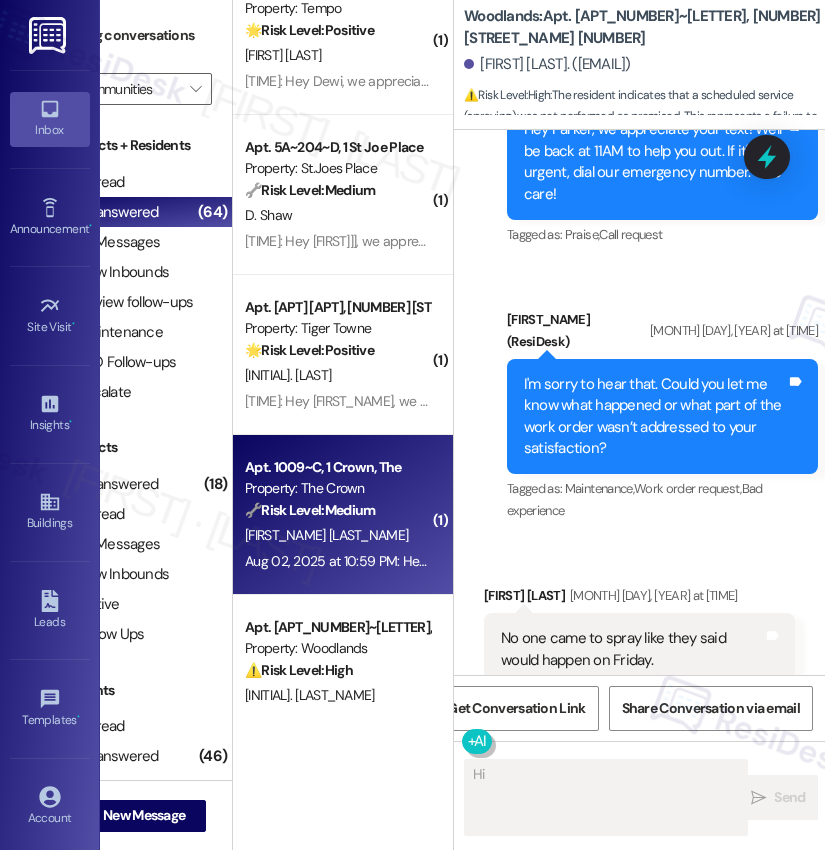 scroll, scrollTop: 1280, scrollLeft: 0, axis: vertical 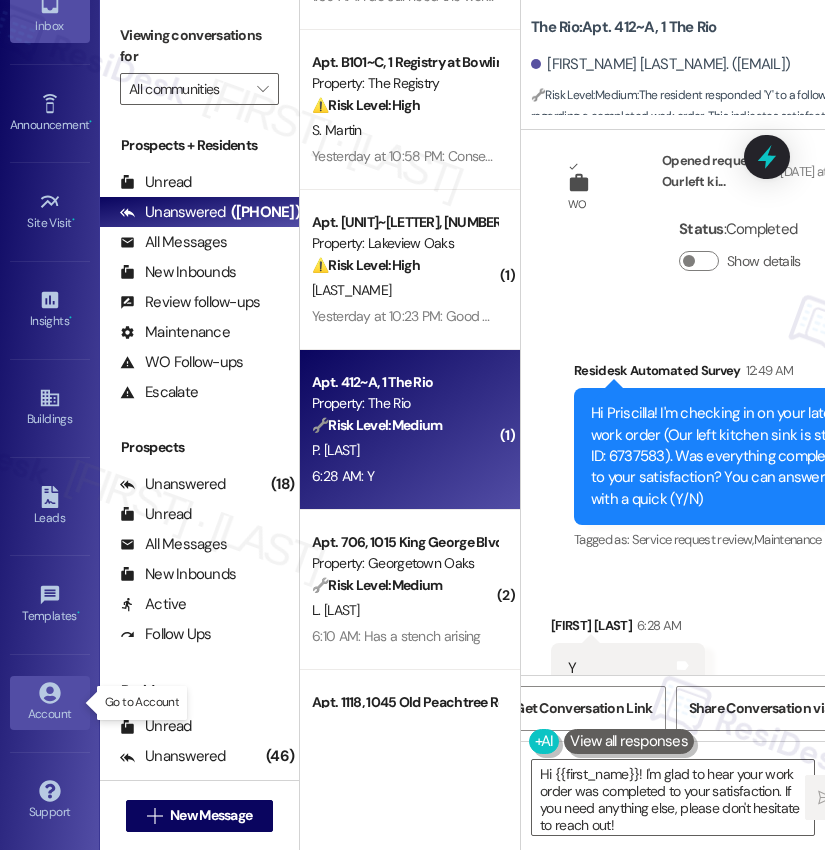 click 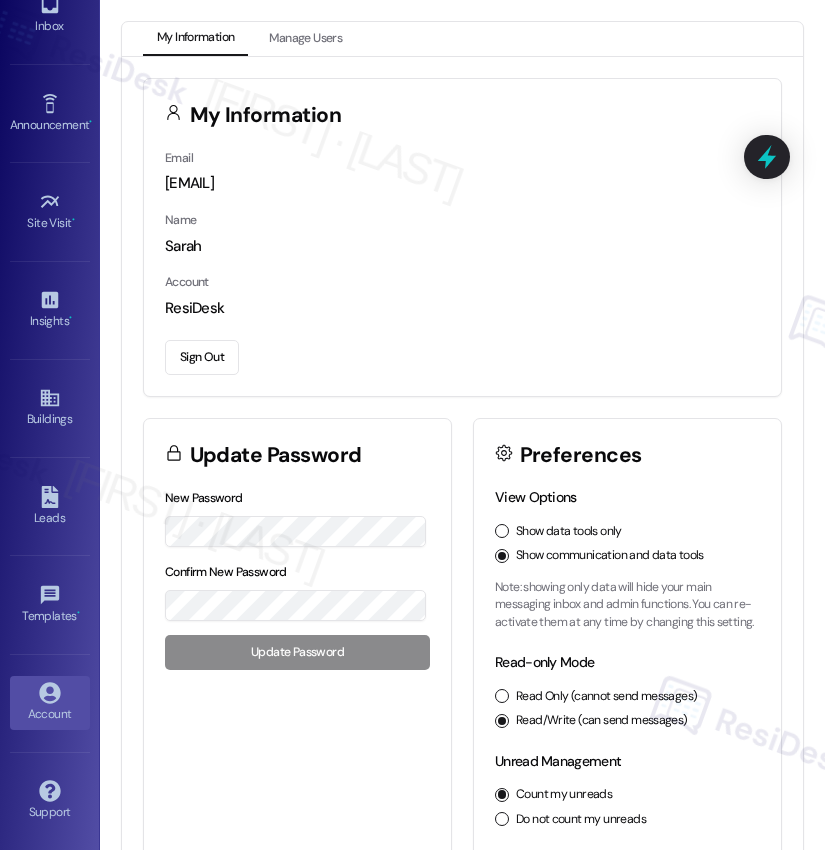 scroll, scrollTop: 0, scrollLeft: 0, axis: both 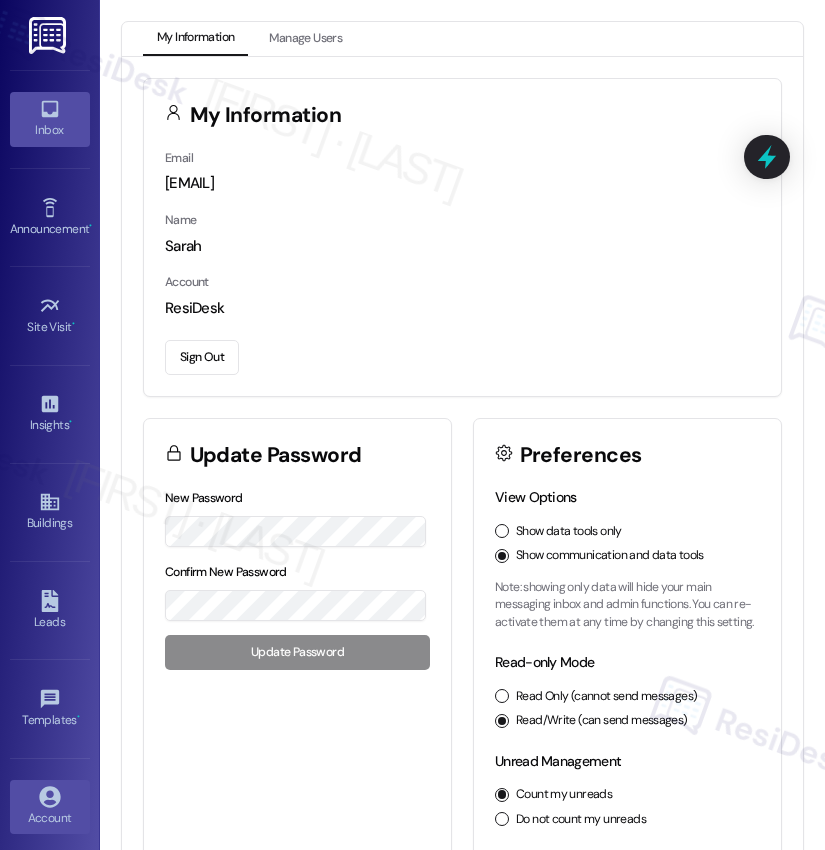 click on "Inbox" at bounding box center [50, 130] 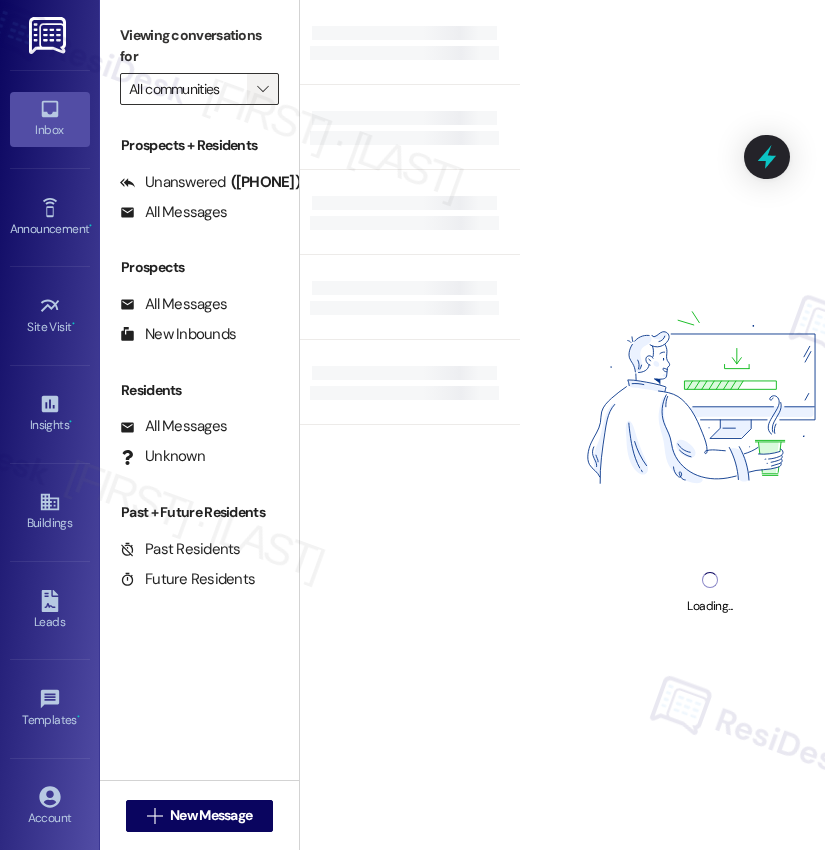 click on "" at bounding box center (262, 89) 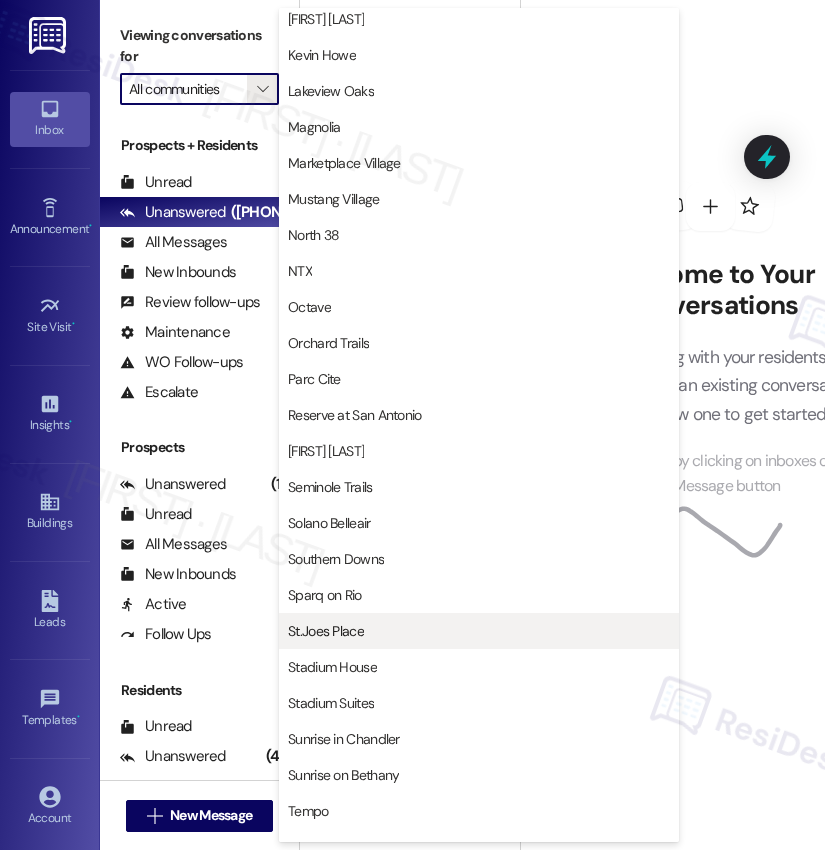 scroll, scrollTop: 726, scrollLeft: 0, axis: vertical 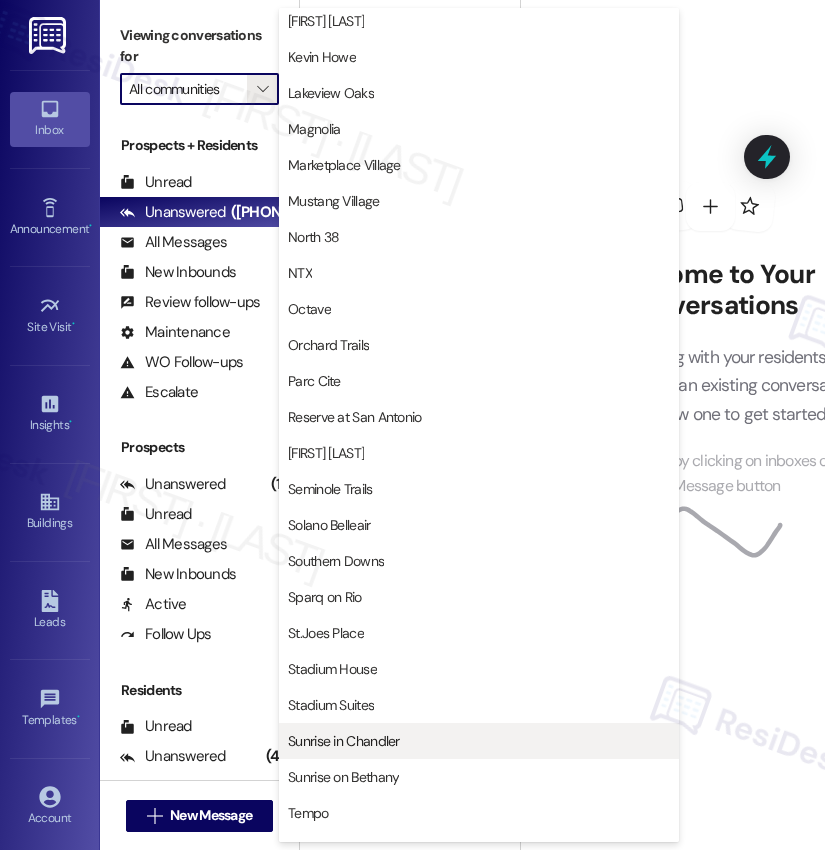 click on "Sunrise in Chandler" at bounding box center [344, 741] 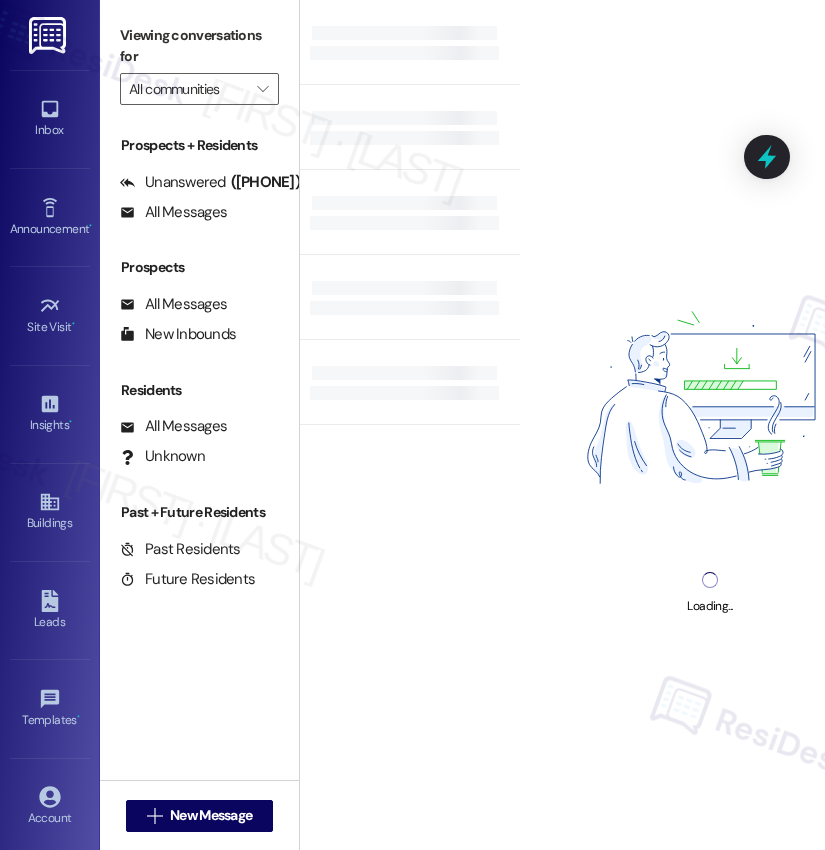 type on "Sunrise in Chandler" 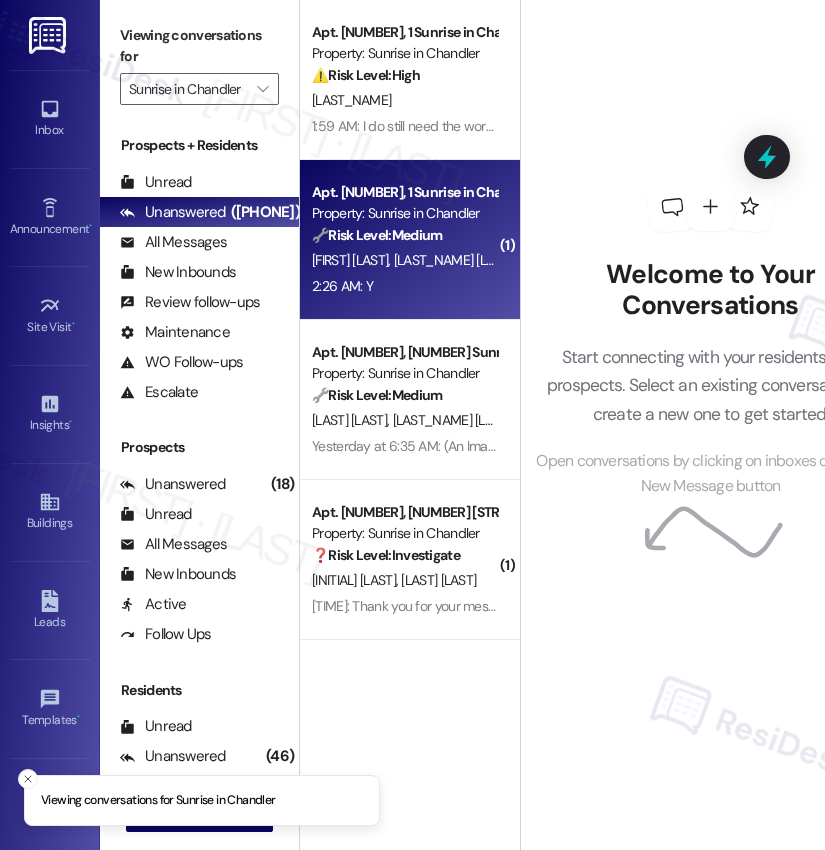 click on "[LAST_NAME] [LAST_NAME]" at bounding box center (475, 260) 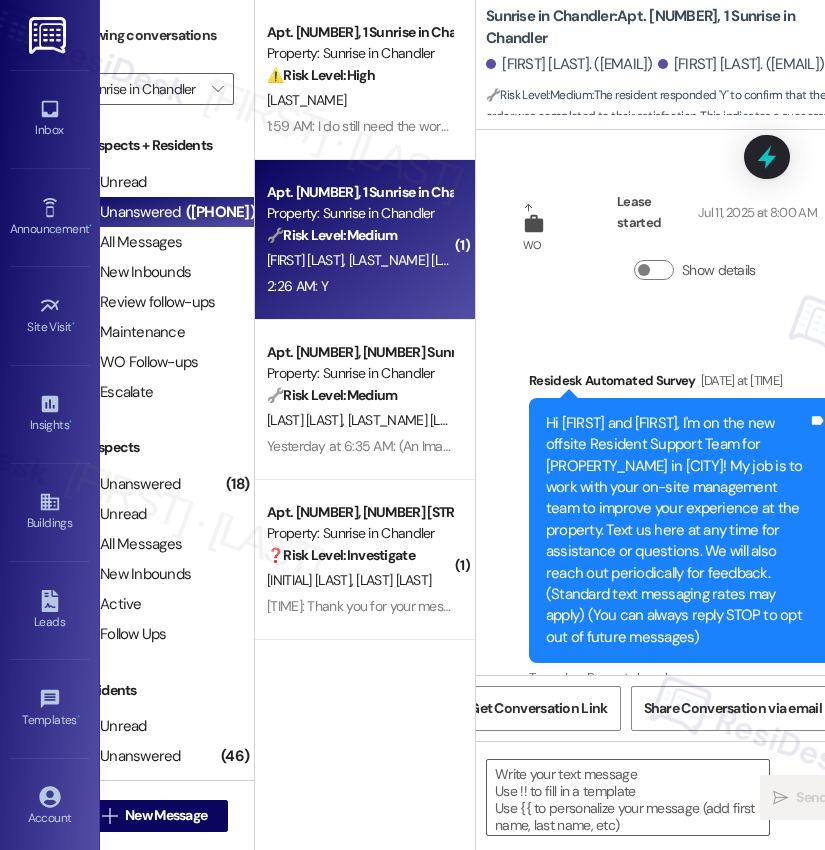 scroll, scrollTop: 0, scrollLeft: 67, axis: horizontal 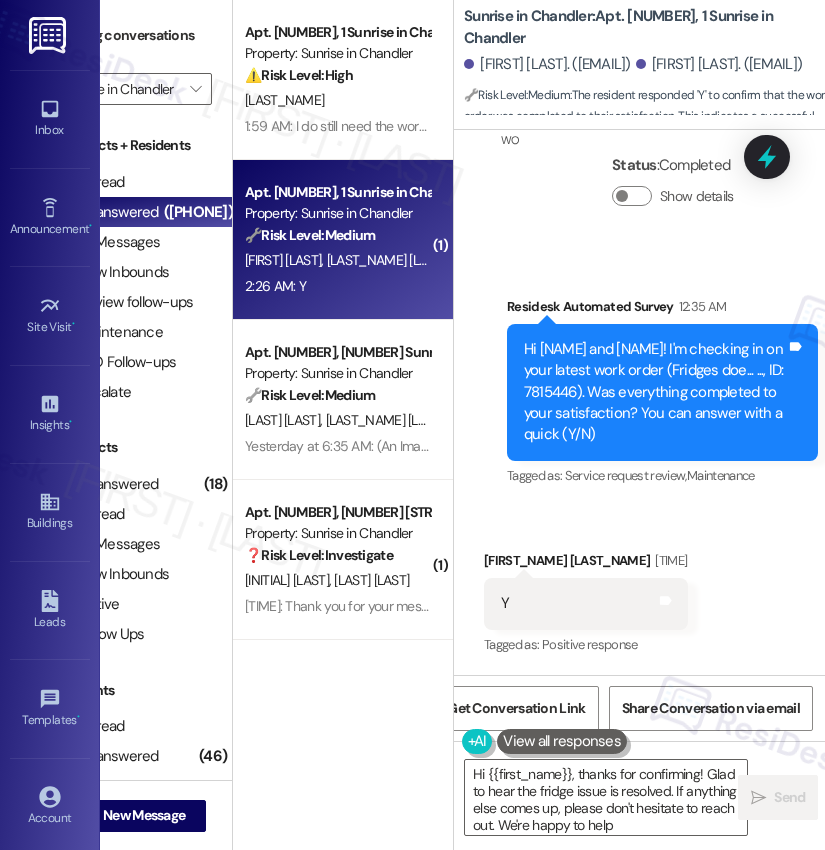type on "Hi [NAME], thanks for confirming! Glad to hear the fridge issue is resolved. If anything else comes up, please don't hesitate to reach out. We're happy to help!" 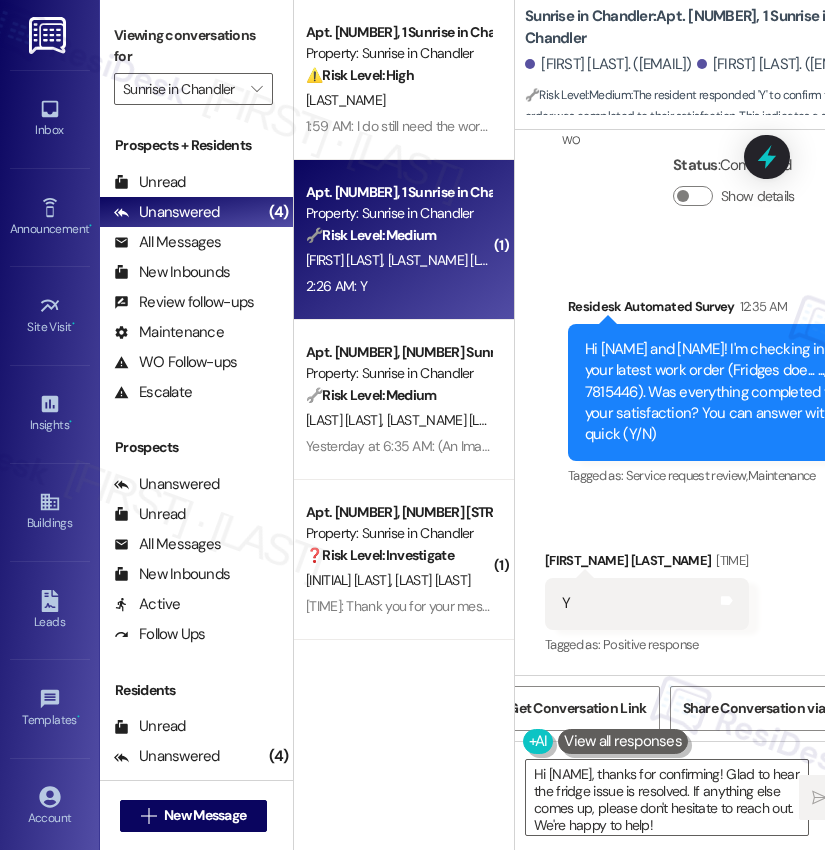 scroll, scrollTop: 0, scrollLeft: 0, axis: both 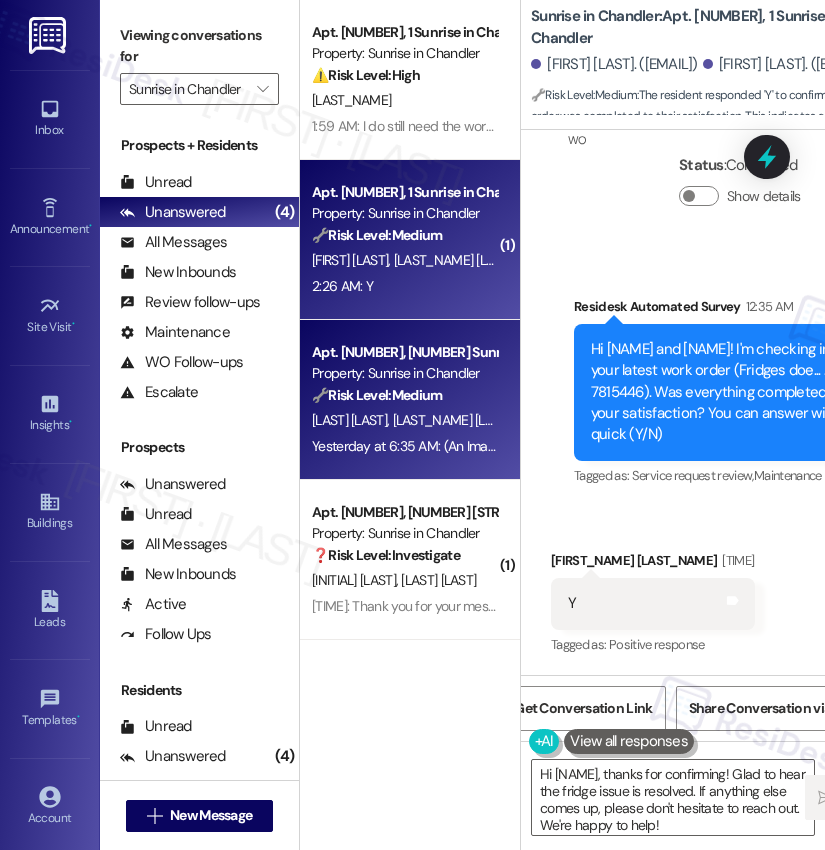 click on "Property: Sunrise in Chandler" at bounding box center [404, 373] 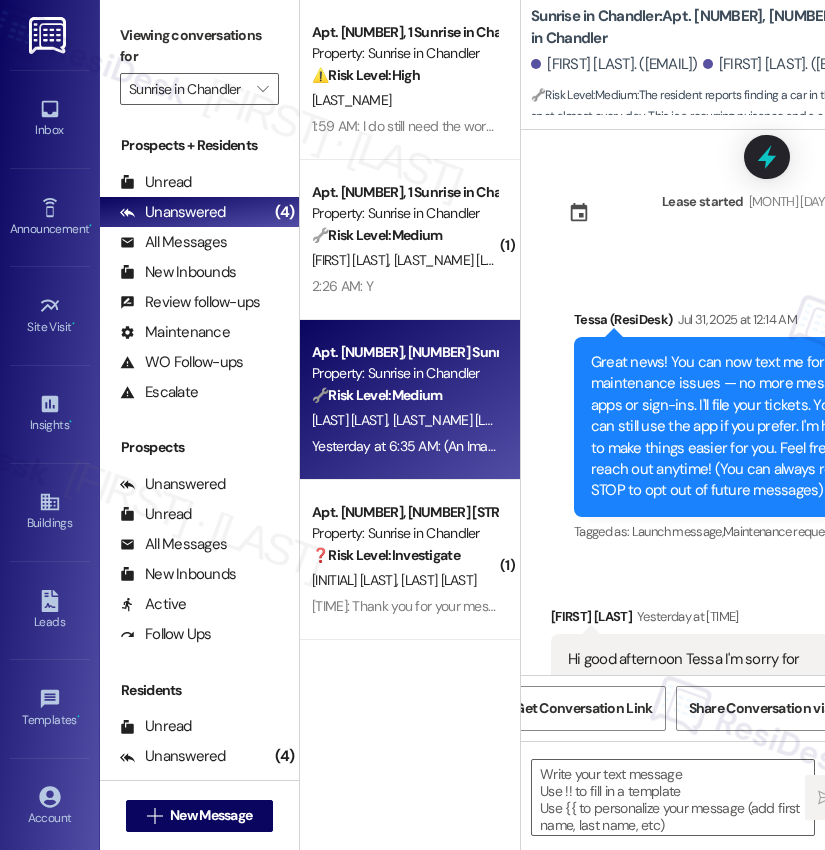 scroll, scrollTop: 2121, scrollLeft: 0, axis: vertical 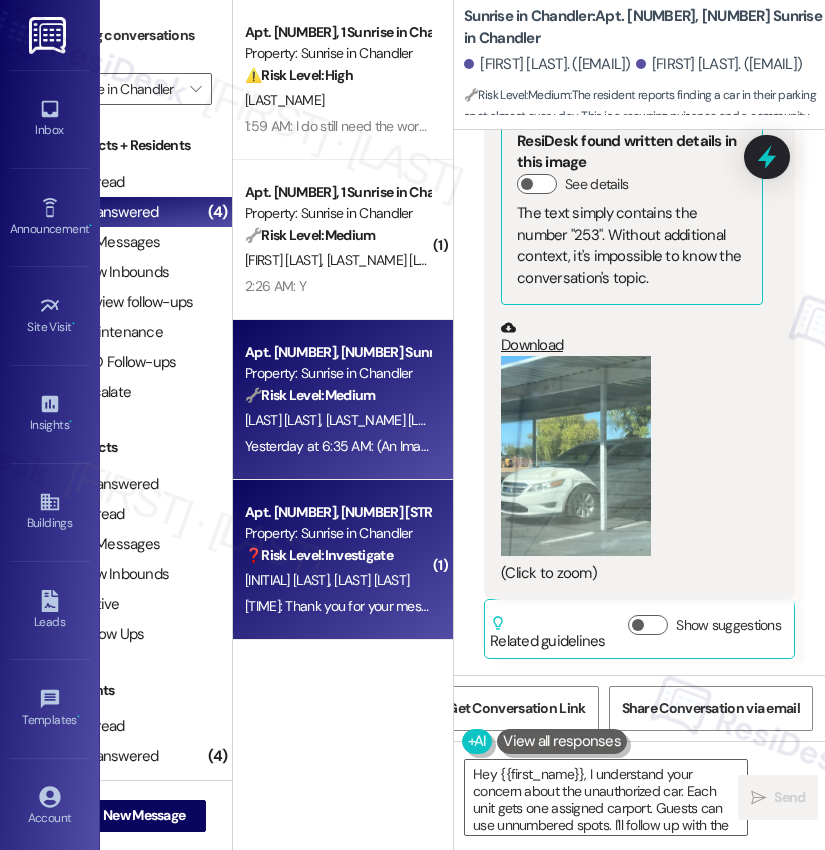 type on "Hey {{first_name}}, I understand your concern about the unauthorized car. Each unit gets one assigned carport. Guests can use unnumbered spots. I'll follow up with the team to address" 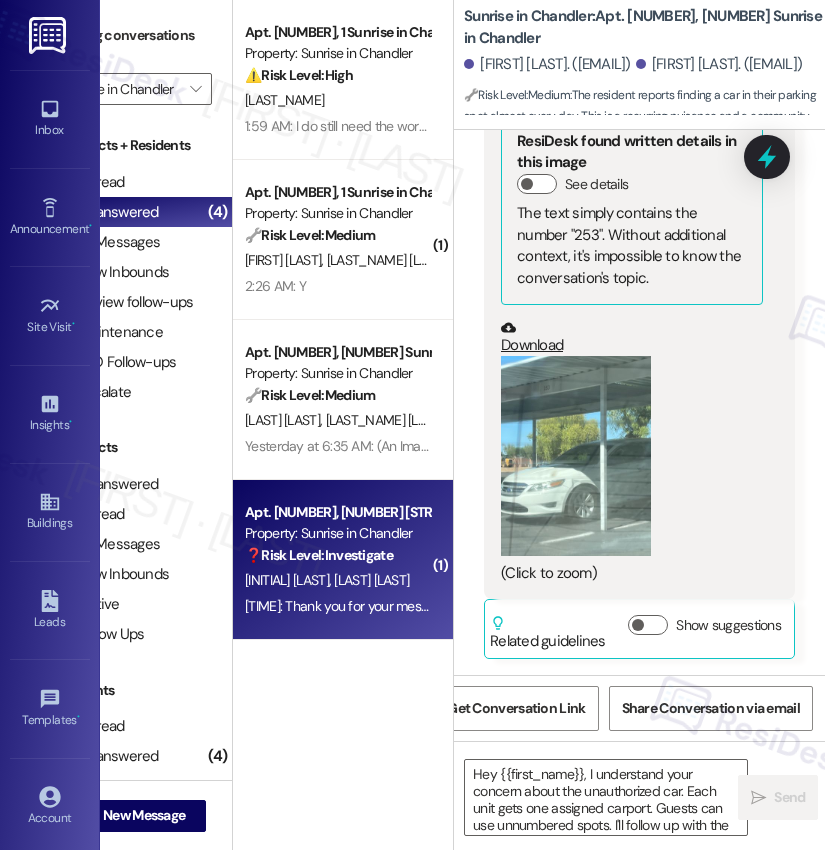 type on "Hey {{first_name}}, I understand your concern about the unauthorized car. Each unit gets one assigned carport. Guests can use unnumbered spots. I'll follow up with the team to address this! Let me know if you have any questions!" 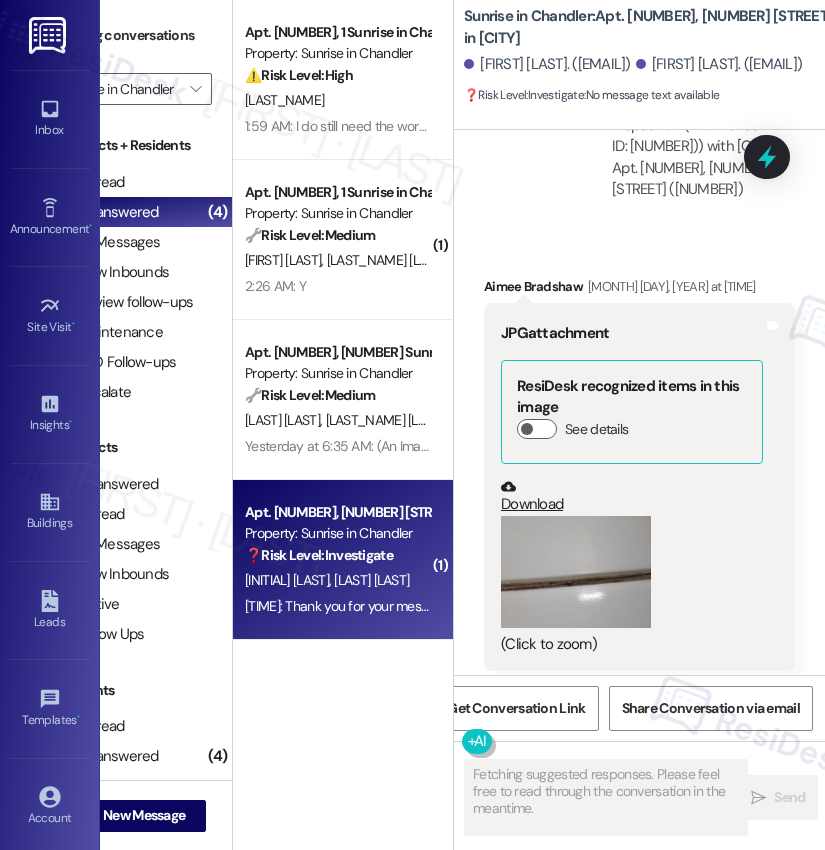 scroll, scrollTop: 4041, scrollLeft: 0, axis: vertical 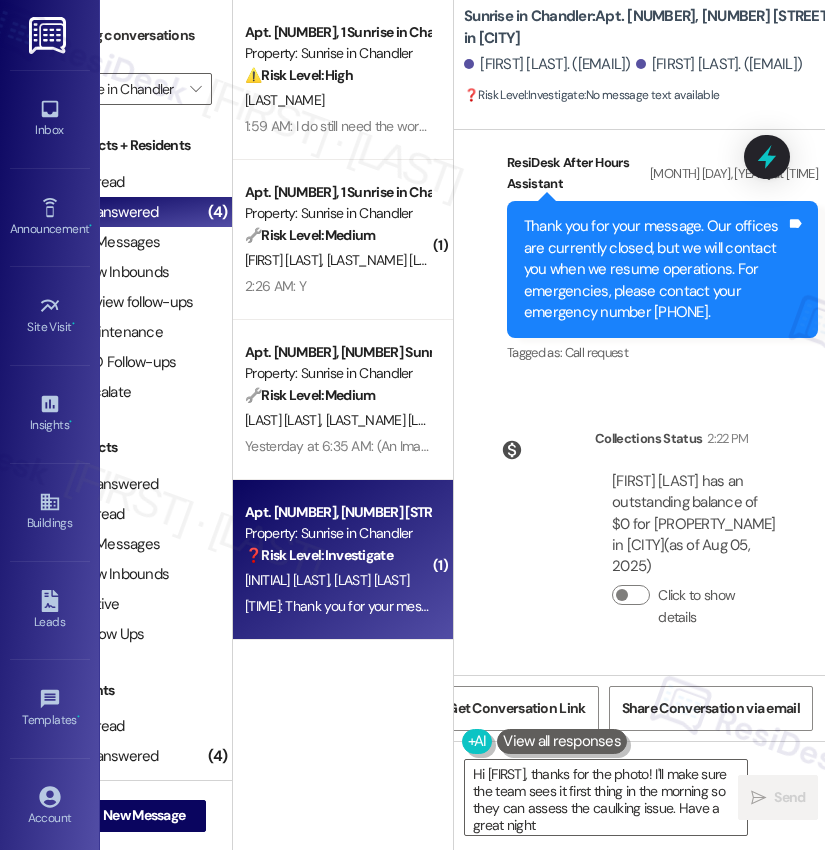 type on "Hi [NAME], thanks for the photo! I'll make sure the team sees it first thing in the morning so they can assess the caulking issue. Have a great night!" 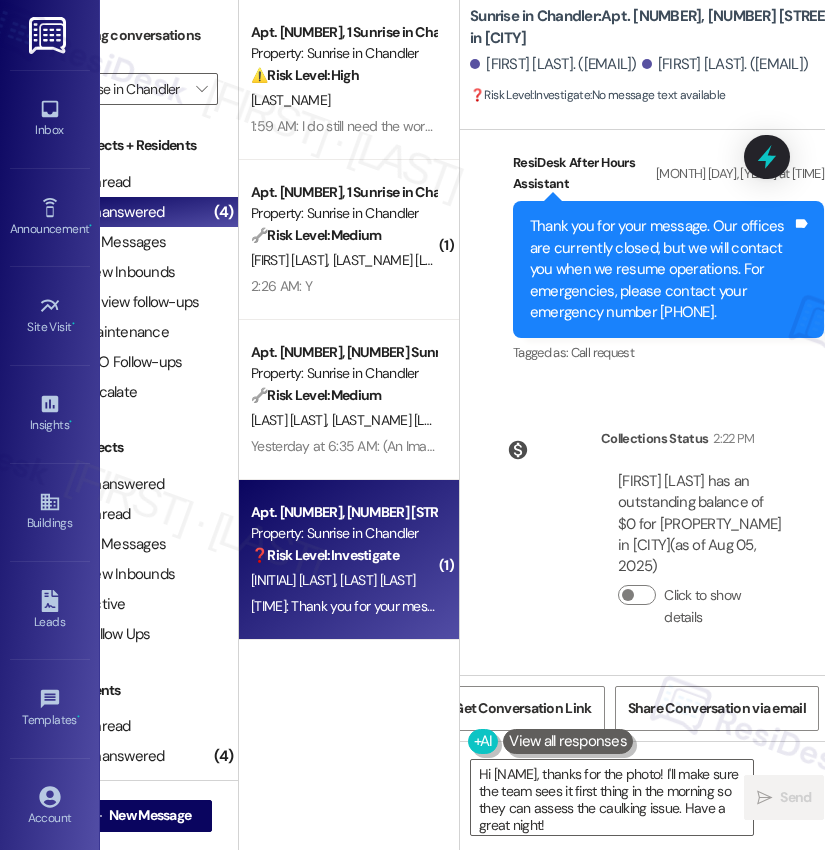 scroll, scrollTop: 0, scrollLeft: 55, axis: horizontal 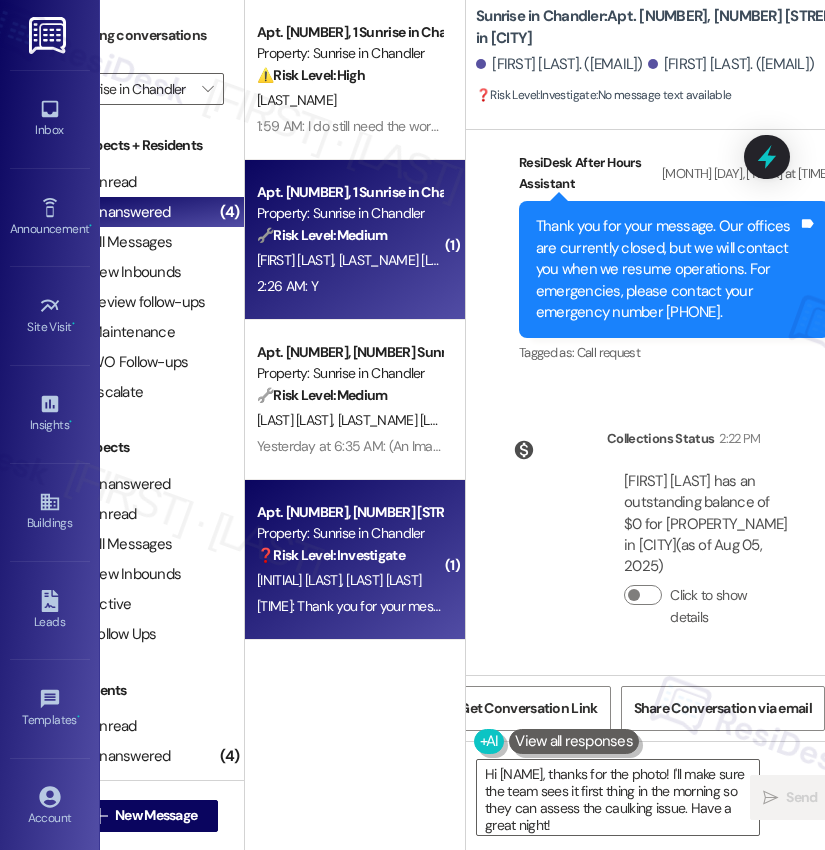 click on "Property: Sunrise in Chandler" at bounding box center (349, 213) 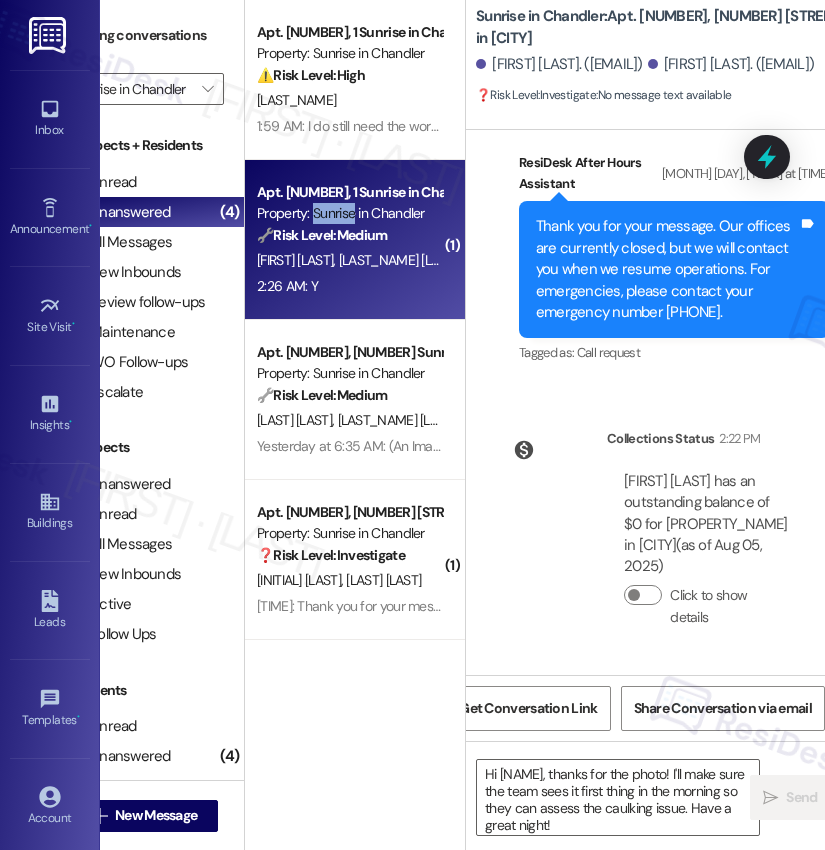 scroll, scrollTop: 0, scrollLeft: 54, axis: horizontal 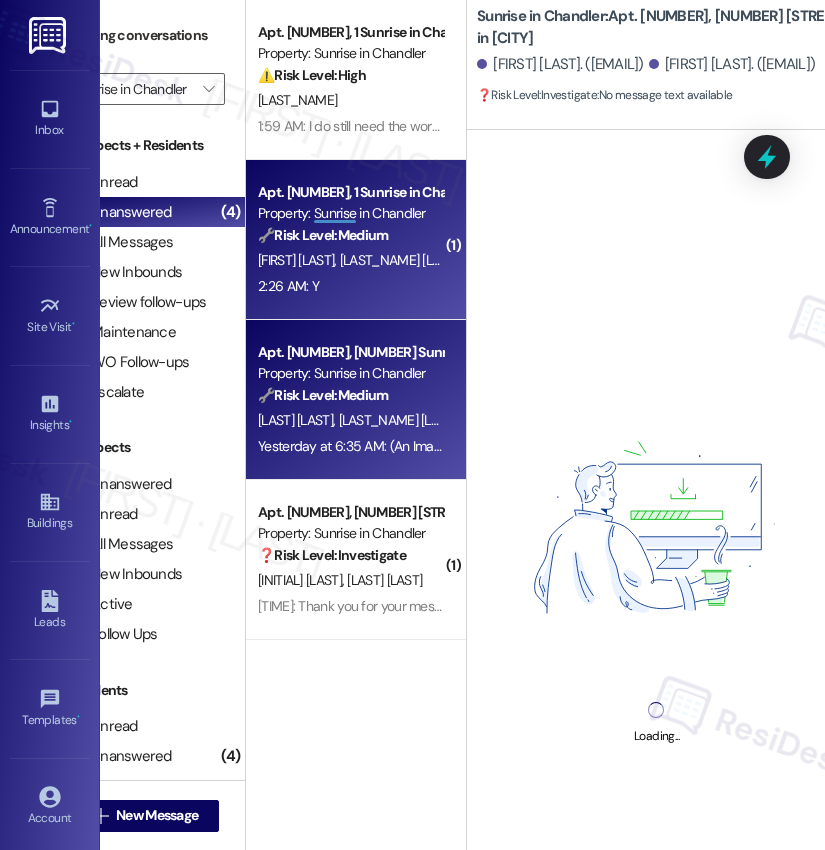 click on "[LAST] [LAST]" at bounding box center (350, 420) 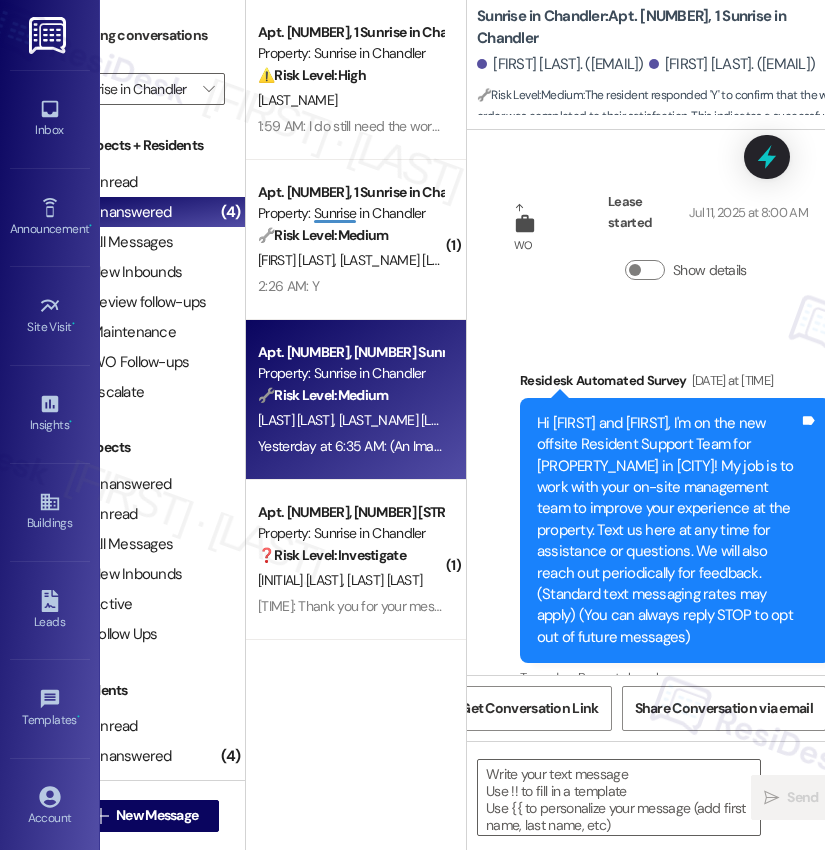 scroll, scrollTop: 0, scrollLeft: 67, axis: horizontal 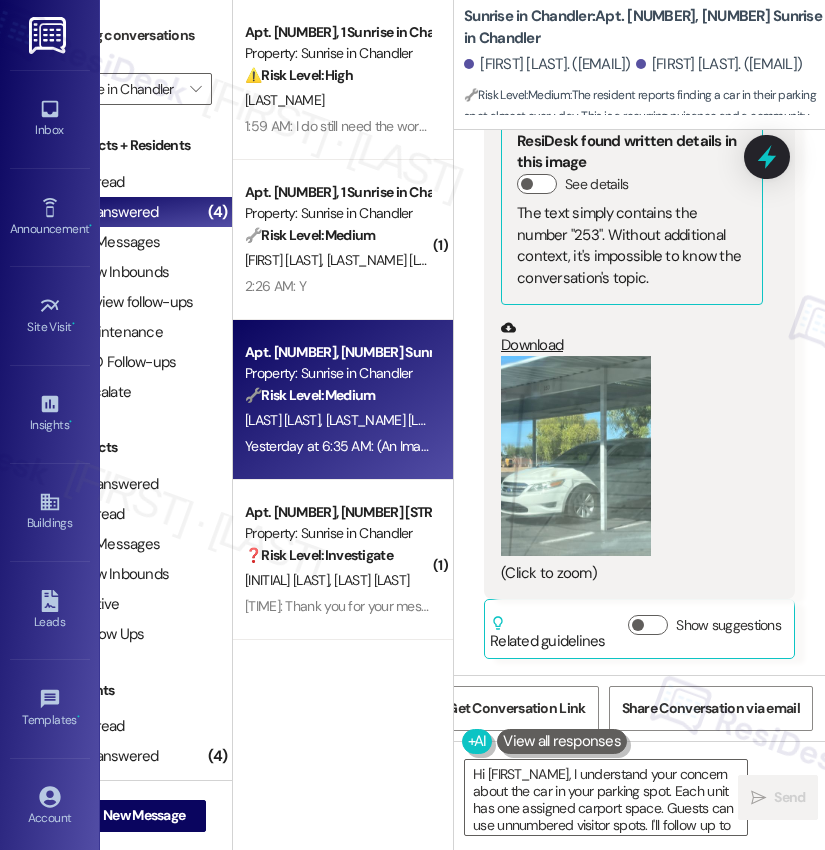 type on "Hi {{first_name}}, I understand your concern about the car in your parking spot. Each unit has one assigned carport space. Guests can use unnumbered visitor spots. I'll follow up to see if towing is needed!" 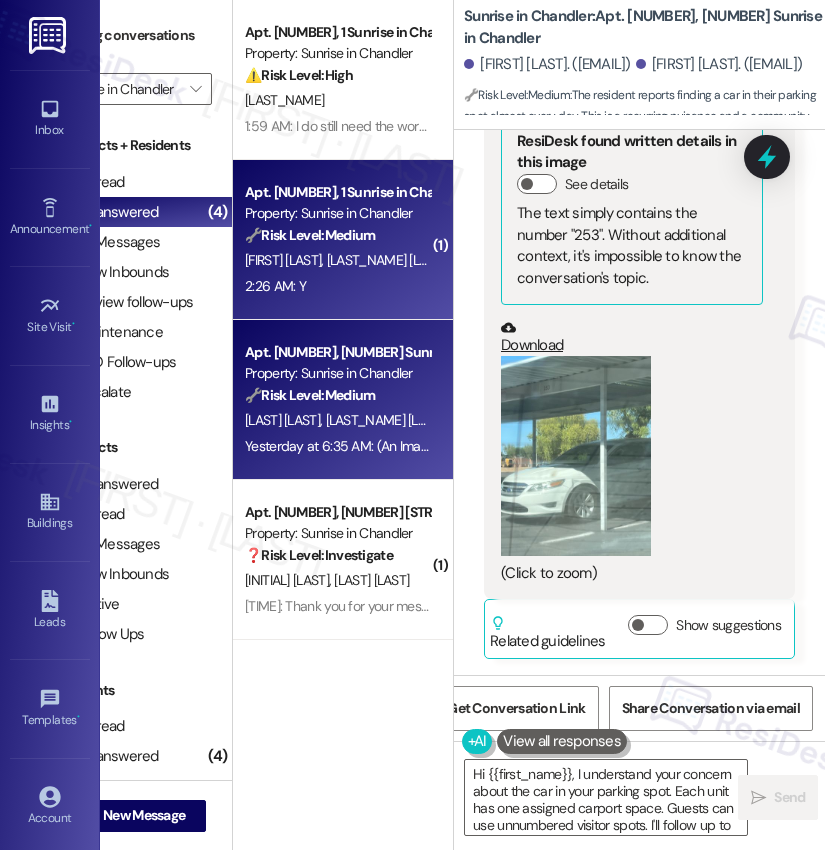 click on "[LAST_NAME] [LAST_NAME]" at bounding box center [408, 260] 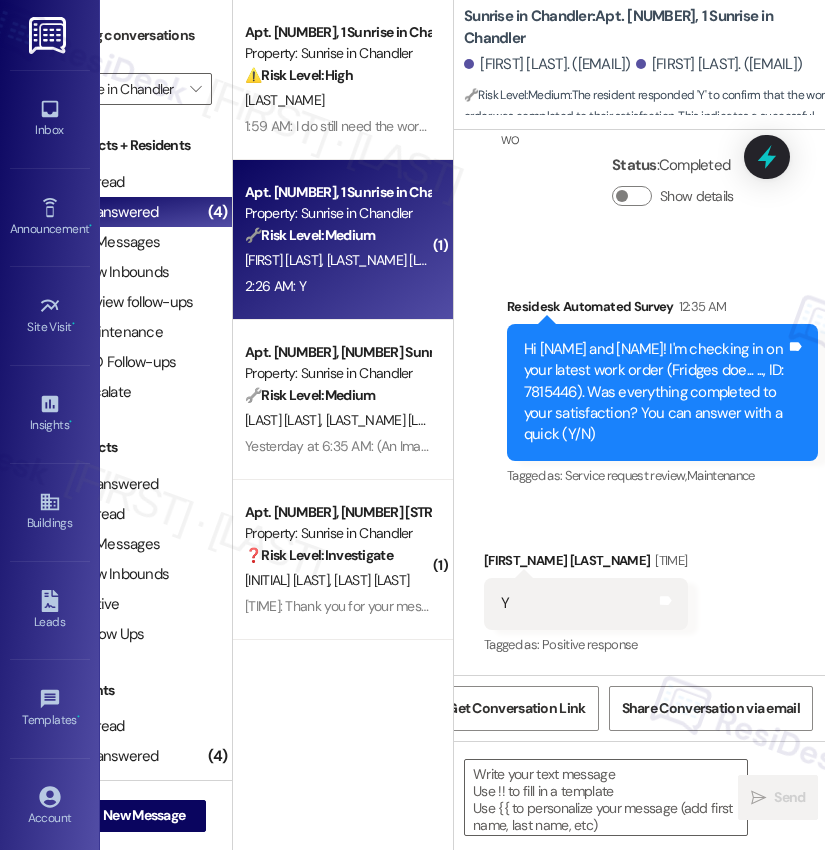 scroll, scrollTop: 1006, scrollLeft: 0, axis: vertical 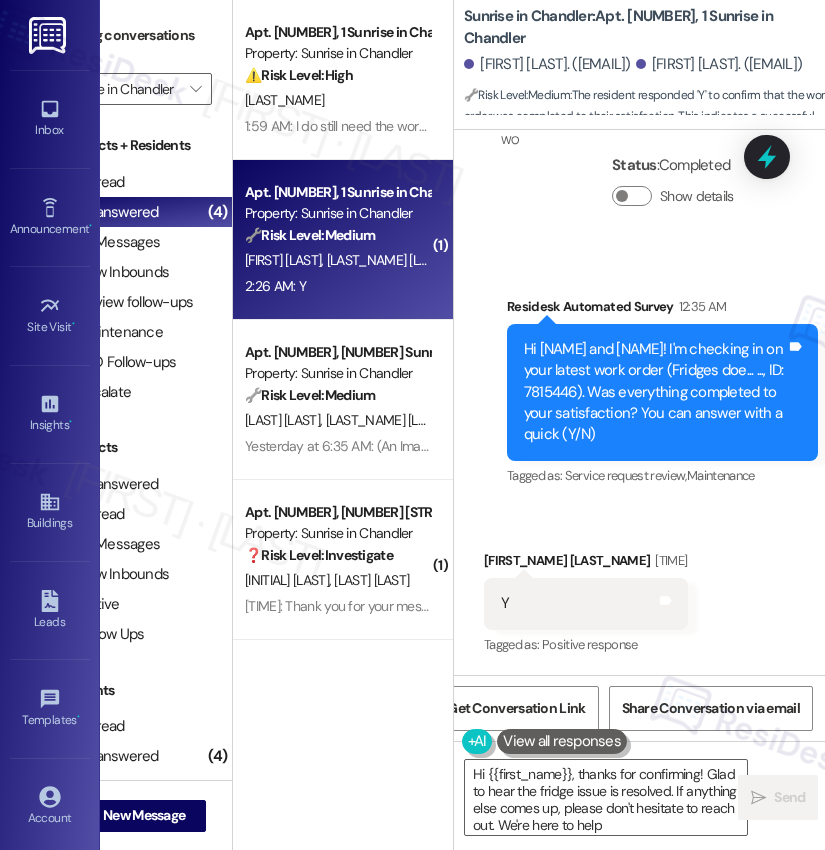 type on "Hi {{first_name}}, thanks for confirming! Glad to hear the fridge issue is resolved. If anything else comes up, please don't hesitate to reach out. We're here to help!" 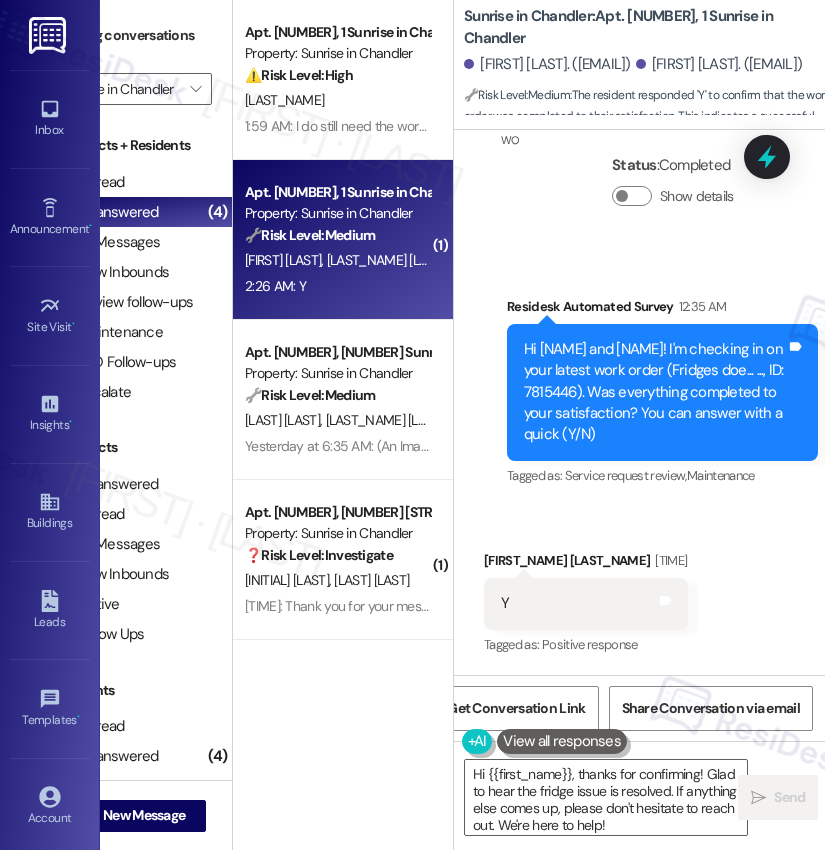 scroll, scrollTop: 1005, scrollLeft: 0, axis: vertical 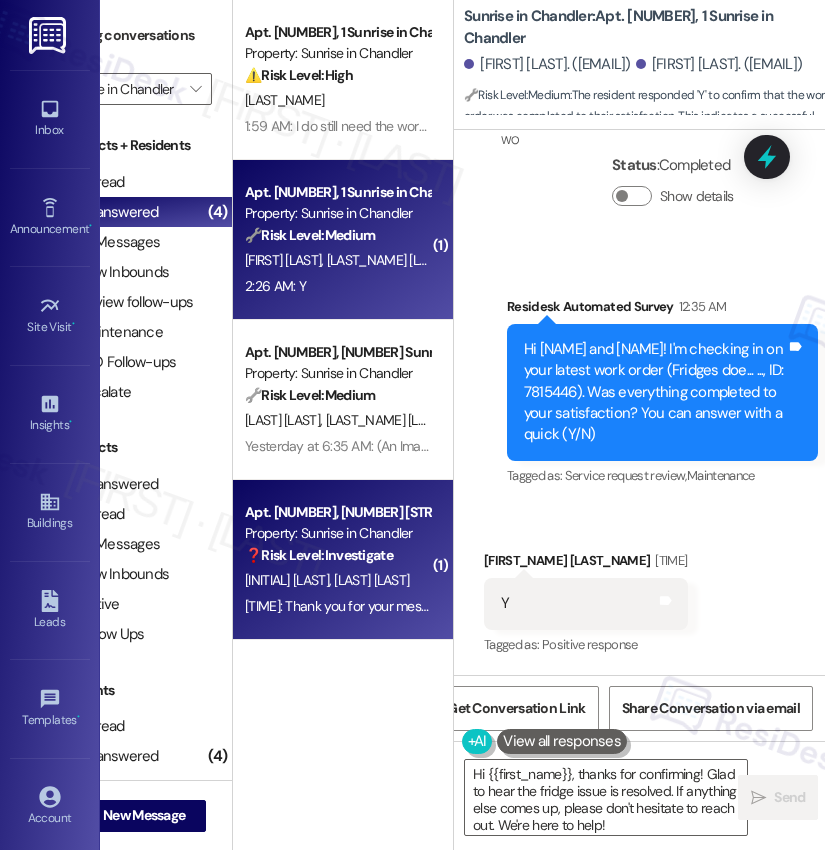 click on "Apt. [APT_NUMBER], [NUMBER] [STREET] in [CITY] Property: [PROPERTY_NAME] ❓  Risk Level:  Investigate No message text available [INITIAL] [LAST] [INITIAL] [LAST] [DATE] at [TIME]: Thank you for your message. Our offices are currently closed, but we will contact you when we resume operations. For emergencies, please contact your emergency number [PHONE]. [DATE] at [TIME]: Thank you for your message. Our offices are currently closed, but we will contact you when we resume operations. For emergencies, please contact your emergency number [PHONE]." at bounding box center [343, 560] 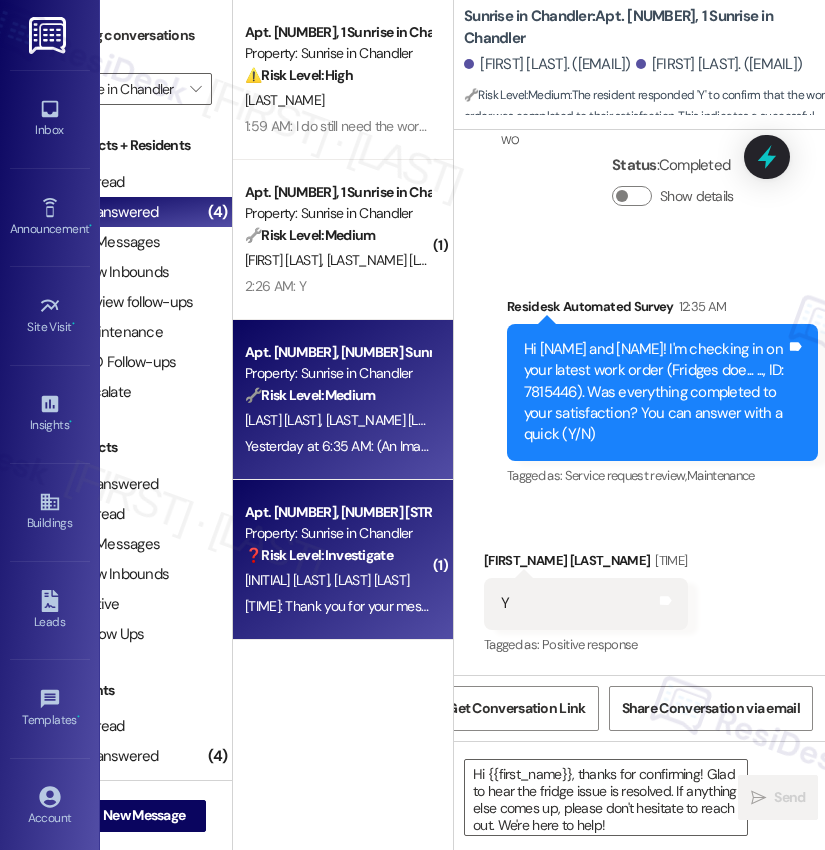 click on "Yesterday at 6:35 AM: (An Image) Yesterday at 6:35 AM: (An Image)" at bounding box center [342, 446] 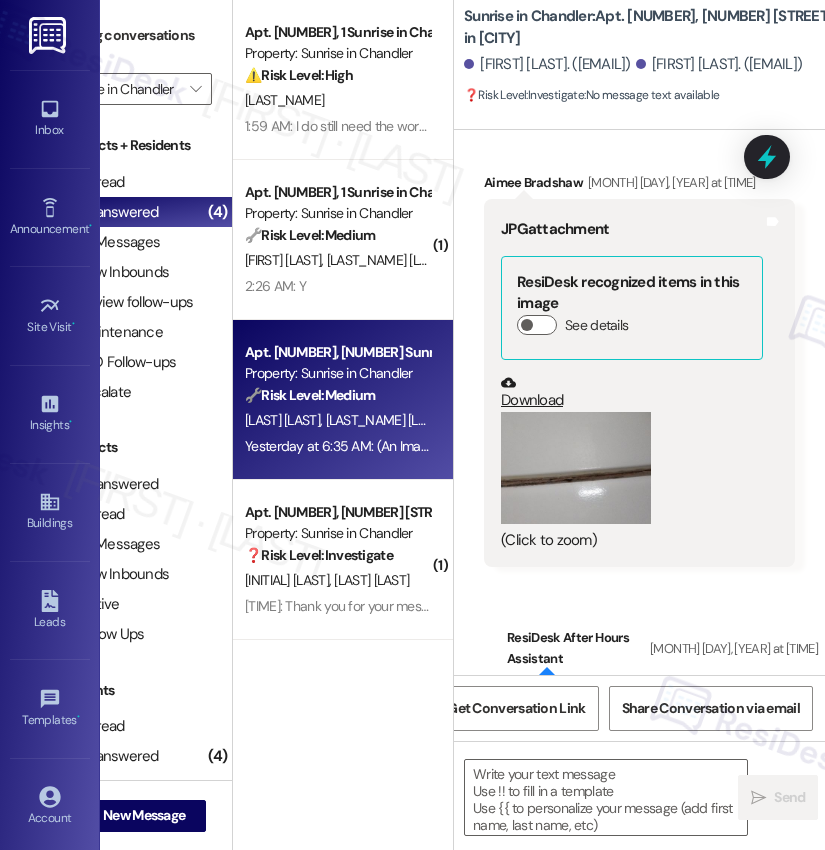 scroll, scrollTop: 3473, scrollLeft: 0, axis: vertical 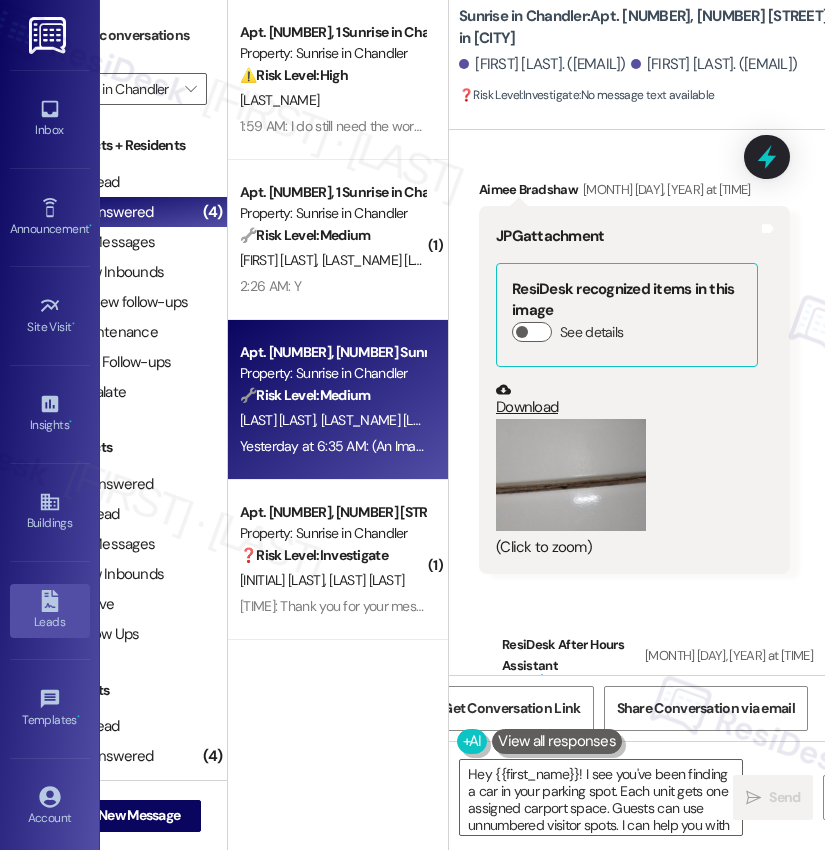 type on "Hey [FIRST]! I see you've been finding a car in your parking spot. Each unit gets one assigned carport space. Guests can use unnumbered visitor spots. I can help you with this! Let me know if you have more info!" 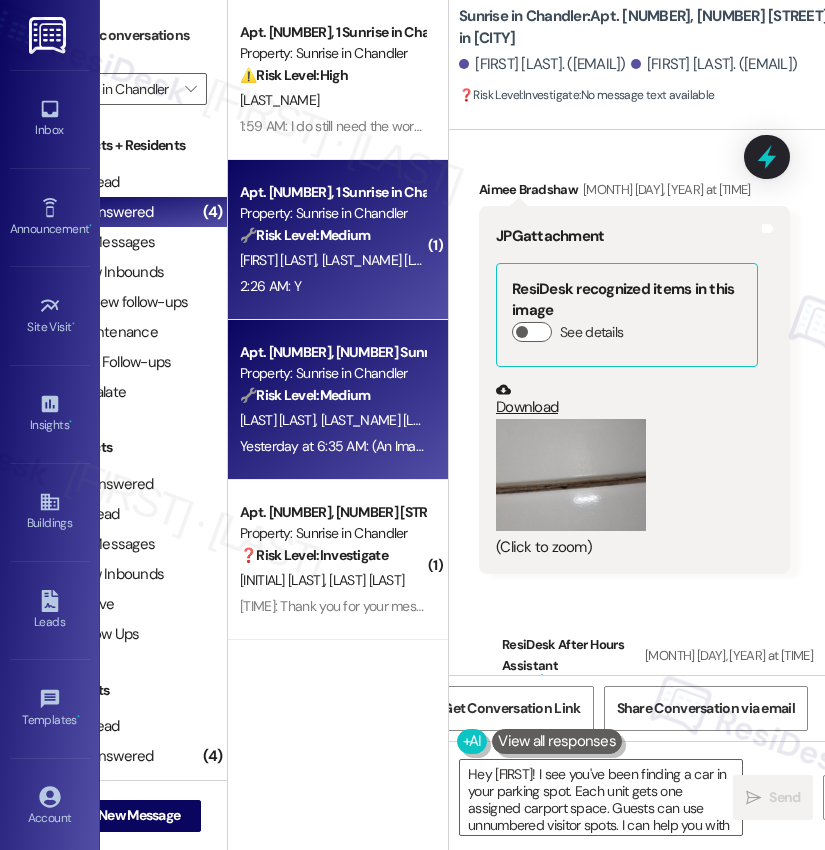 click on "2:26 AM: Y 2:26 AM: Y" at bounding box center (332, 286) 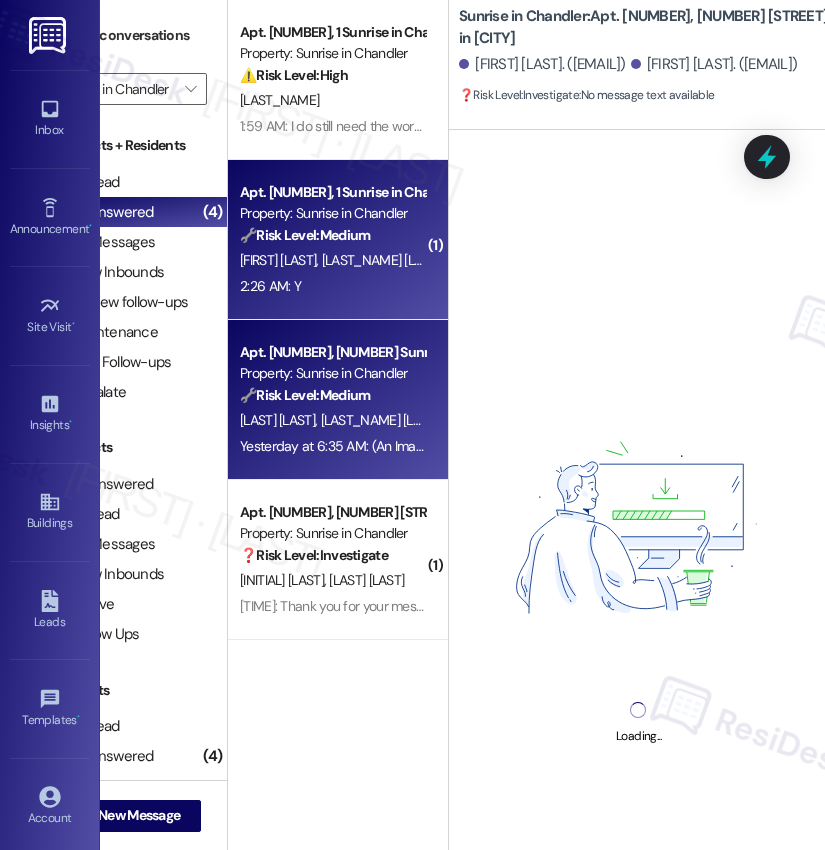 click on "Apt. [NUMBER], [NUMBER] Sunrise in Chandler Property: Sunrise in Chandler 🔧 Risk Level: Medium The resident reports finding a car in their parking spot almost every day. This is a recurring nuisance and a community concern, but there's no indication of immediate danger or lease violation. The number '[NUMBER]' is too ambiguous to change the tier. [LAST_NAME] [LAST_NAME] Yesterday at [TIME]: (An Image) Yesterday at [TIME]: (An Image)" at bounding box center [338, 400] 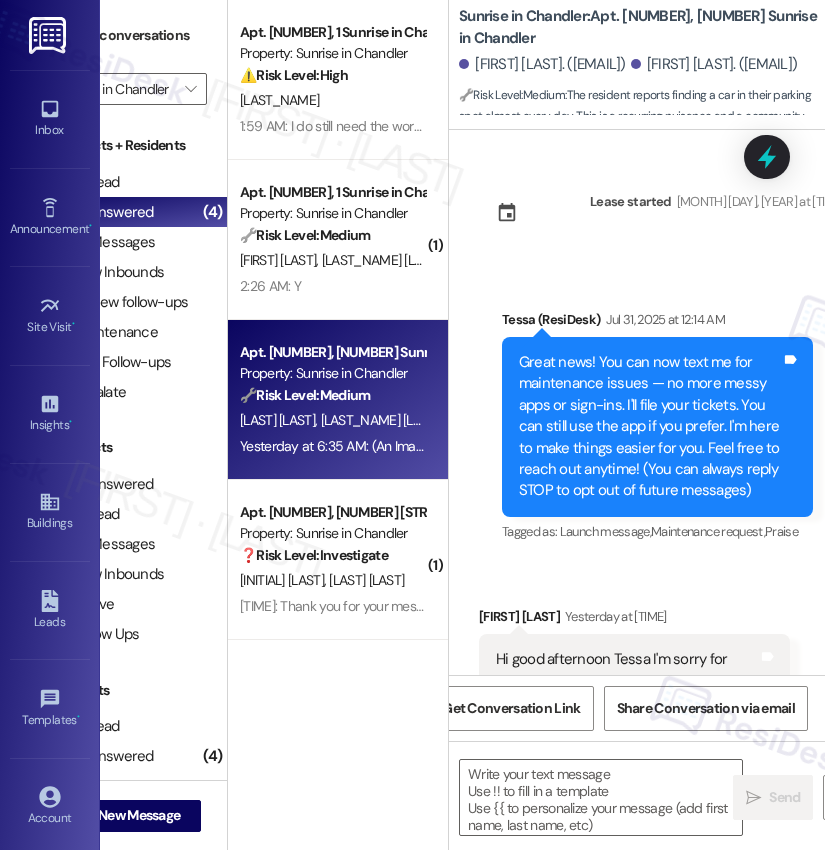 scroll, scrollTop: 2120, scrollLeft: 0, axis: vertical 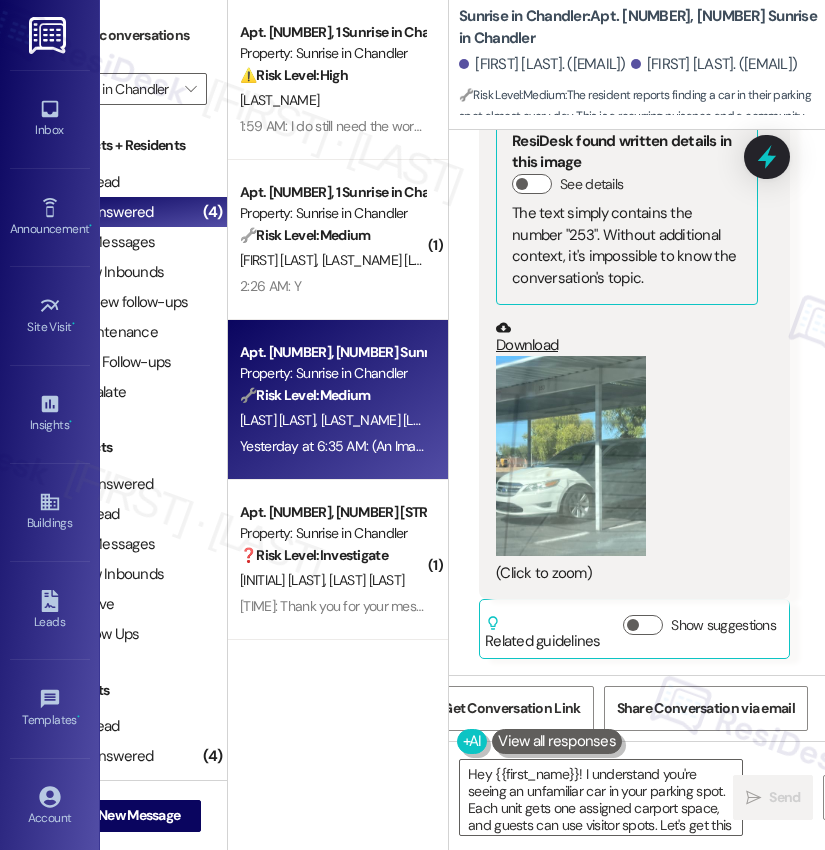 type on "Hey {{first_name}}! I understand you're seeing an unfamiliar car in your parking spot. Each unit gets one assigned carport space, and guests can use visitor spots. Let's get this sorted out! Can you text Tessa at [PHONE]?" 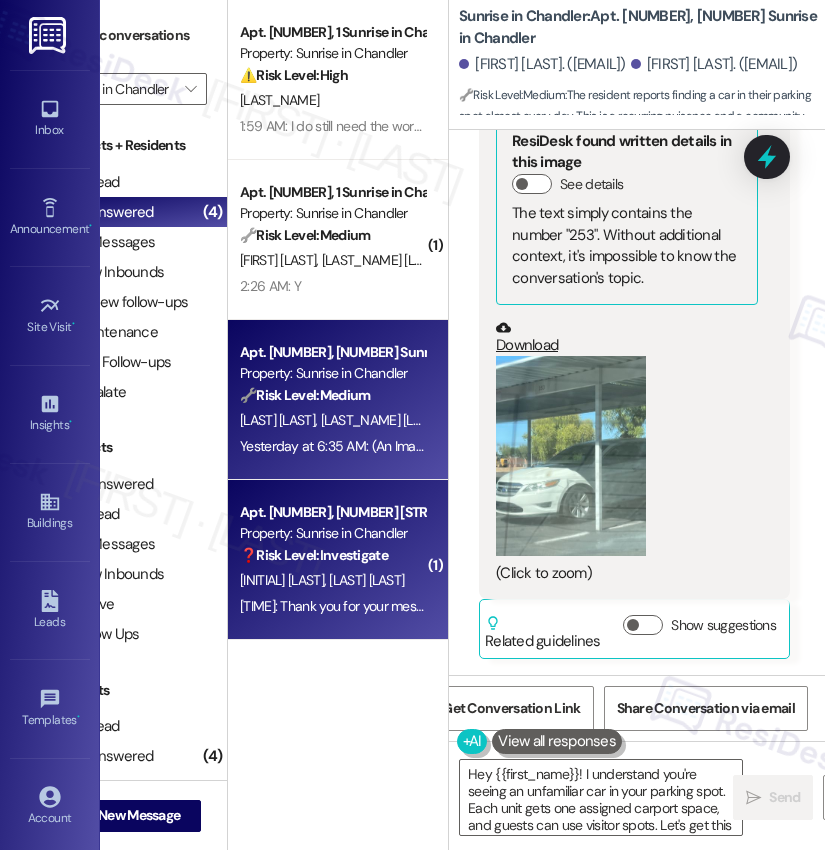click on "Apt. [NUMBER], [NUMBER] [STREET] in [CITY] Property: [STREET] in [CITY] ❓ Risk Level: Investigate No message text available" at bounding box center [332, 534] 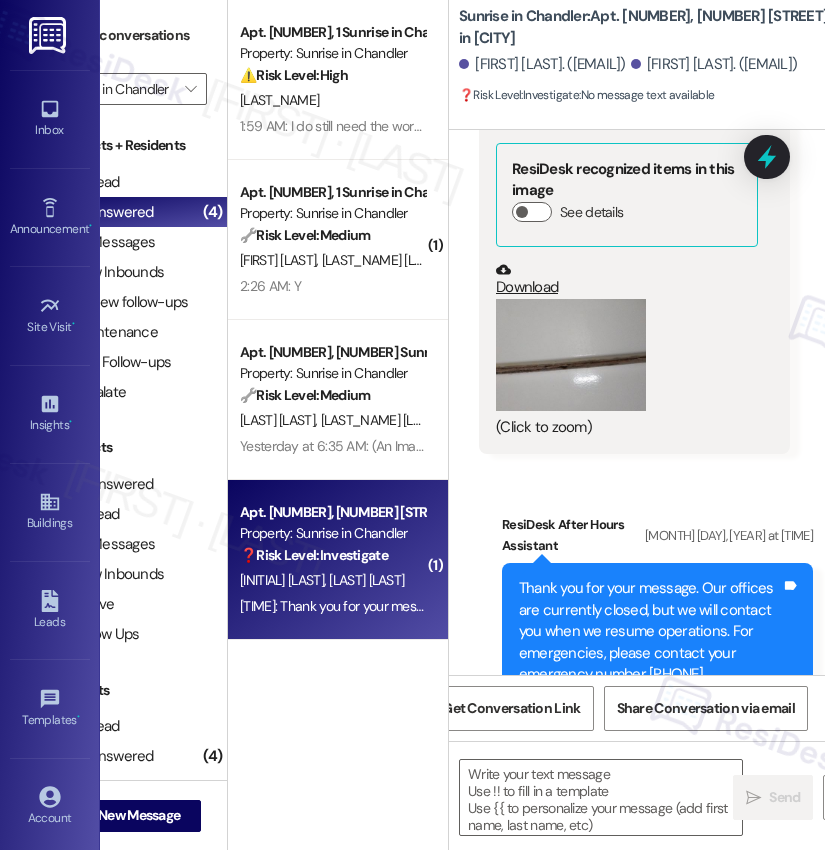 scroll, scrollTop: 3473, scrollLeft: 0, axis: vertical 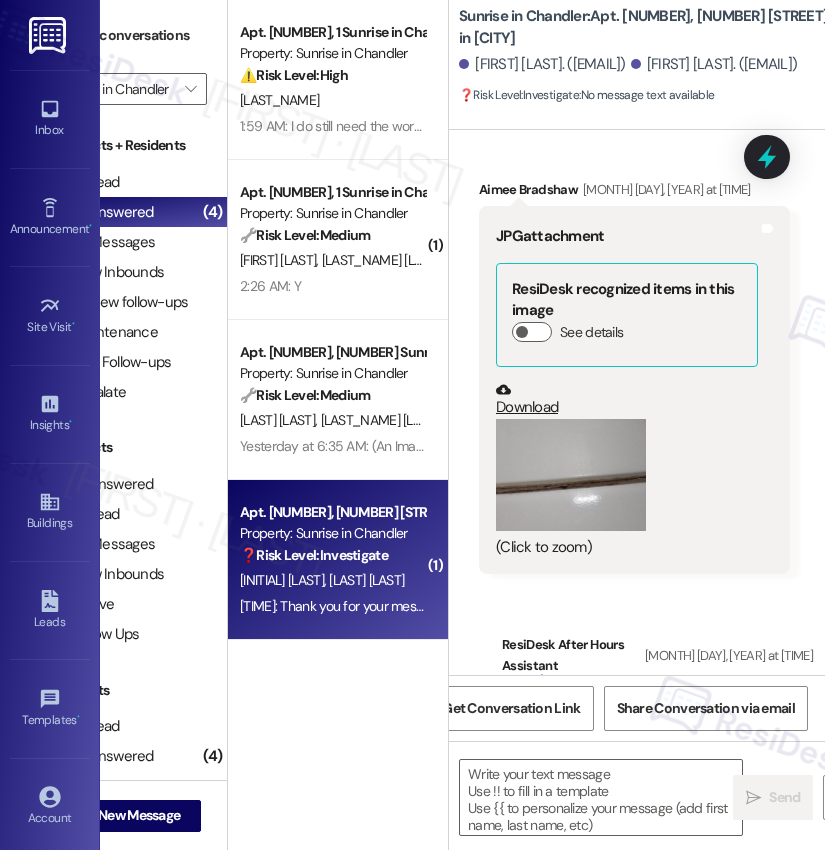 type on "Fetching suggested responses. Please feel free to read through the conversation in the meantime." 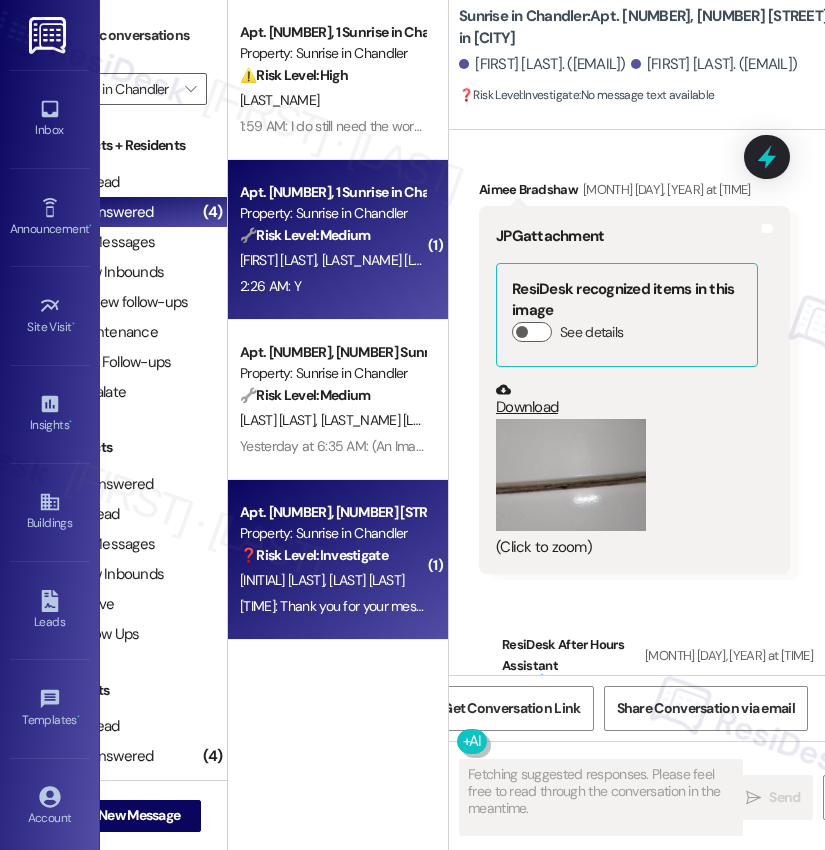click on "Apt. [NUMBER], [NUMBER] Sunrise in Chandler Property: Sunrise in Chandler 🔧 Risk Level: Medium The resident responded 'Y' to confirm that the work order was completed to their satisfaction. This indicates a successful resolution and no further action is needed beyond documentation. D. [LAST] B. [LAST] [TIME]: Y [TIME]: Y" at bounding box center (338, 240) 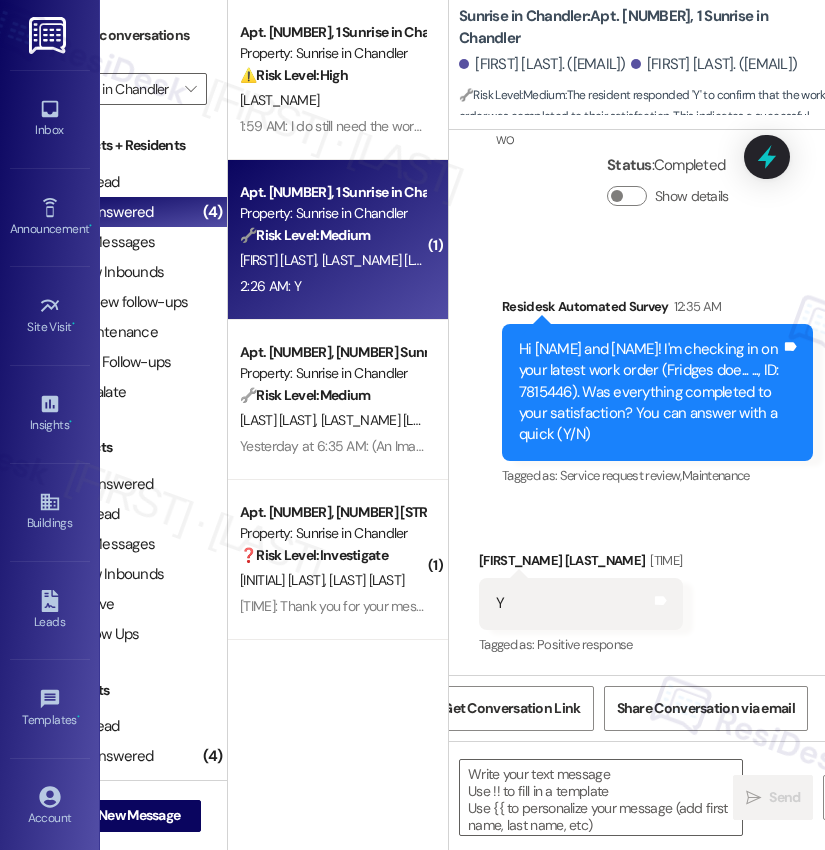 scroll, scrollTop: 1006, scrollLeft: 0, axis: vertical 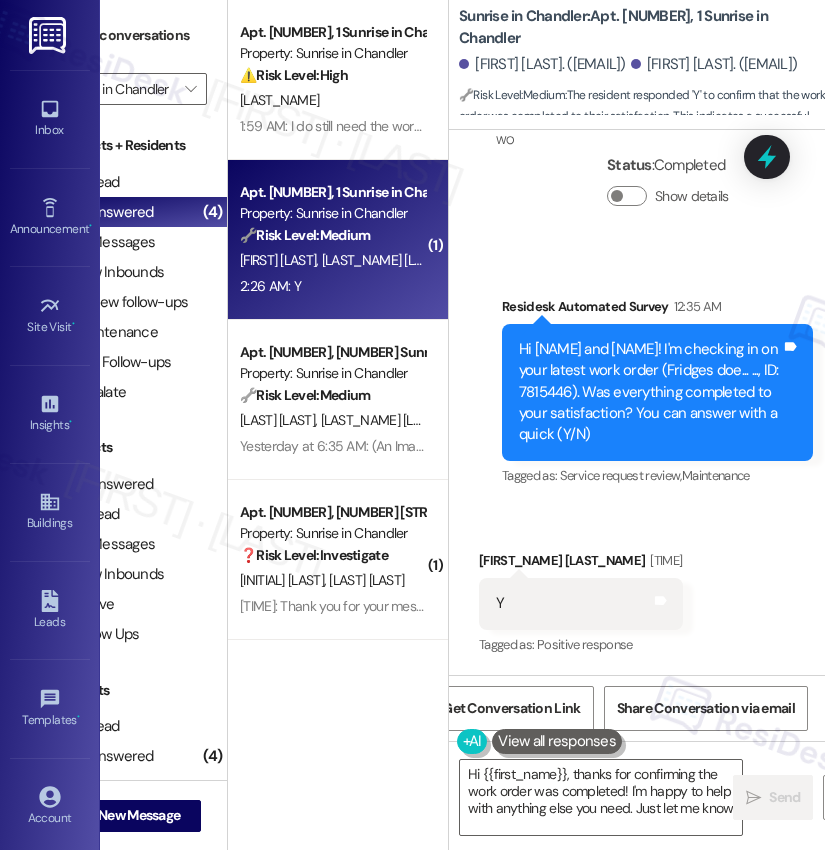type on "Hi [FIRST_NAME], thanks for confirming the work order was completed! I'm happy to help with anything else you need. Just let me know!" 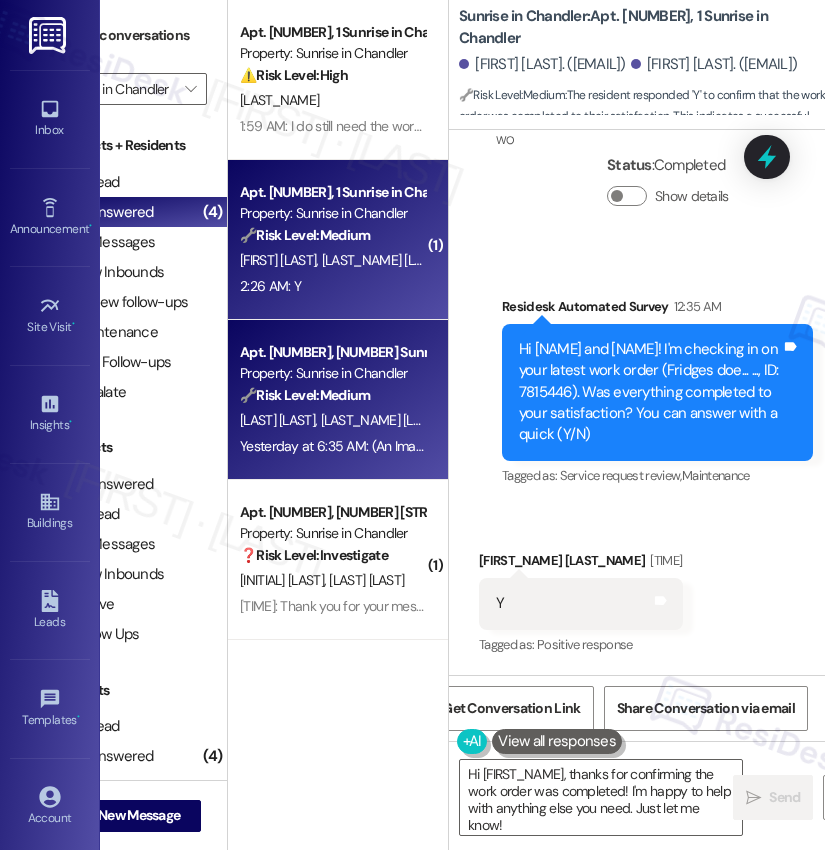click on "Yesterday at 6:35 AM: (An Image) Yesterday at 6:35 AM: (An Image)" at bounding box center [337, 446] 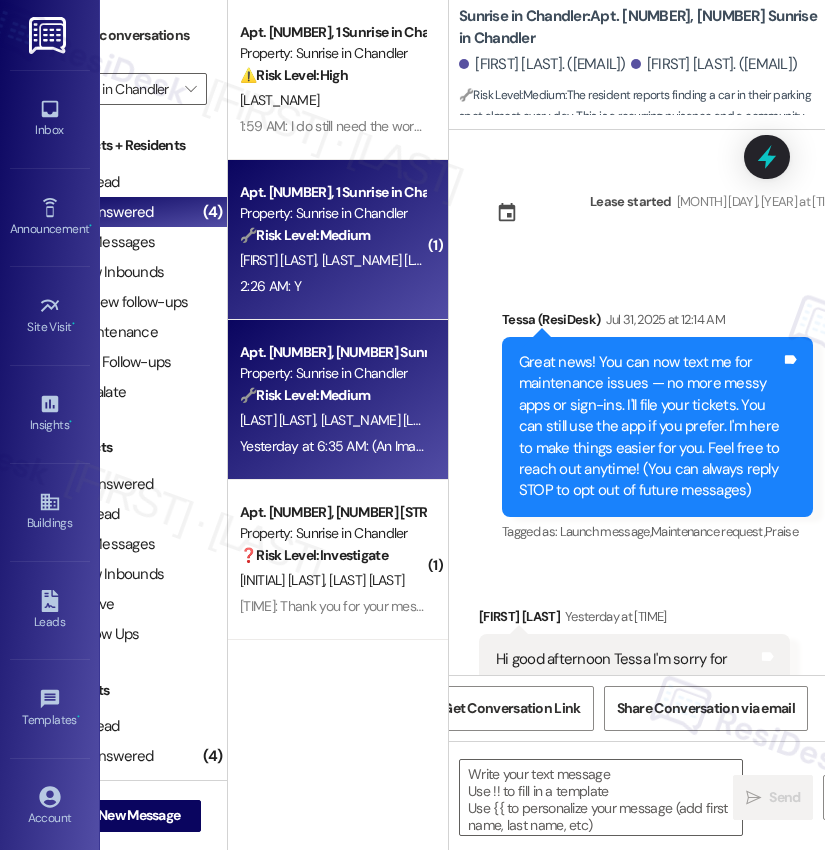 scroll, scrollTop: 2120, scrollLeft: 0, axis: vertical 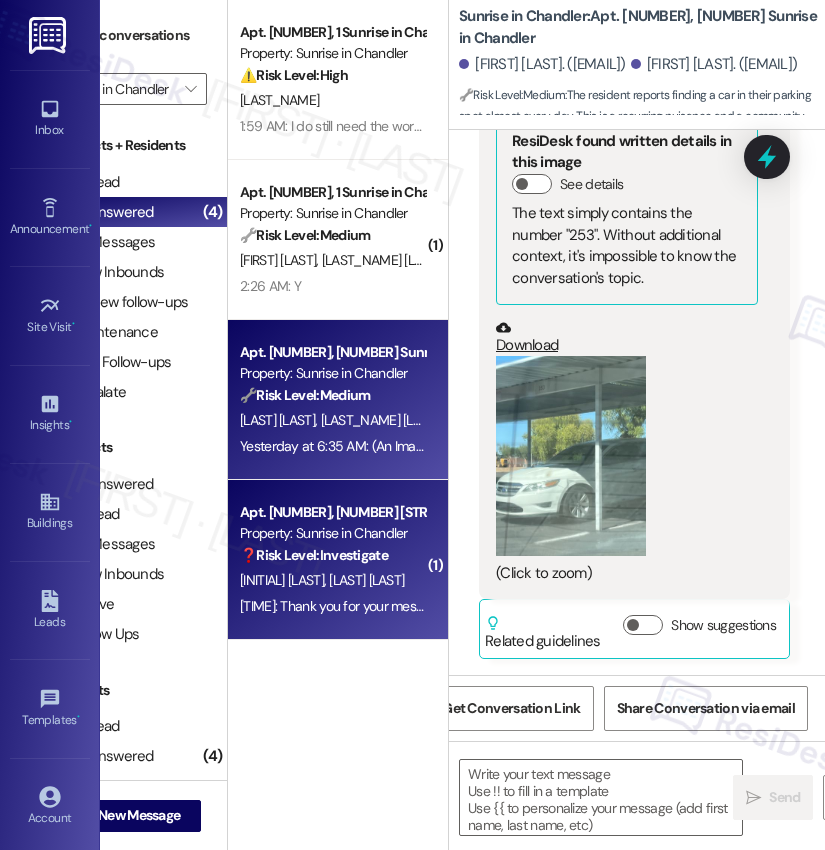 click on "❓  Risk Level:  Investigate No message text available" at bounding box center (332, 555) 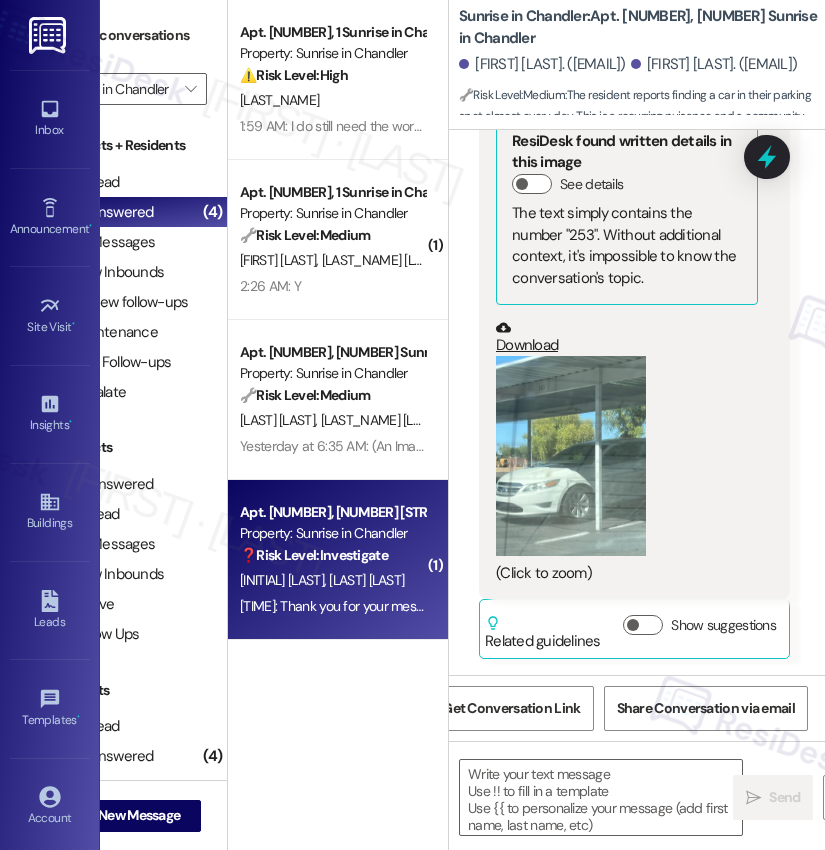 scroll, scrollTop: 0, scrollLeft: 71, axis: horizontal 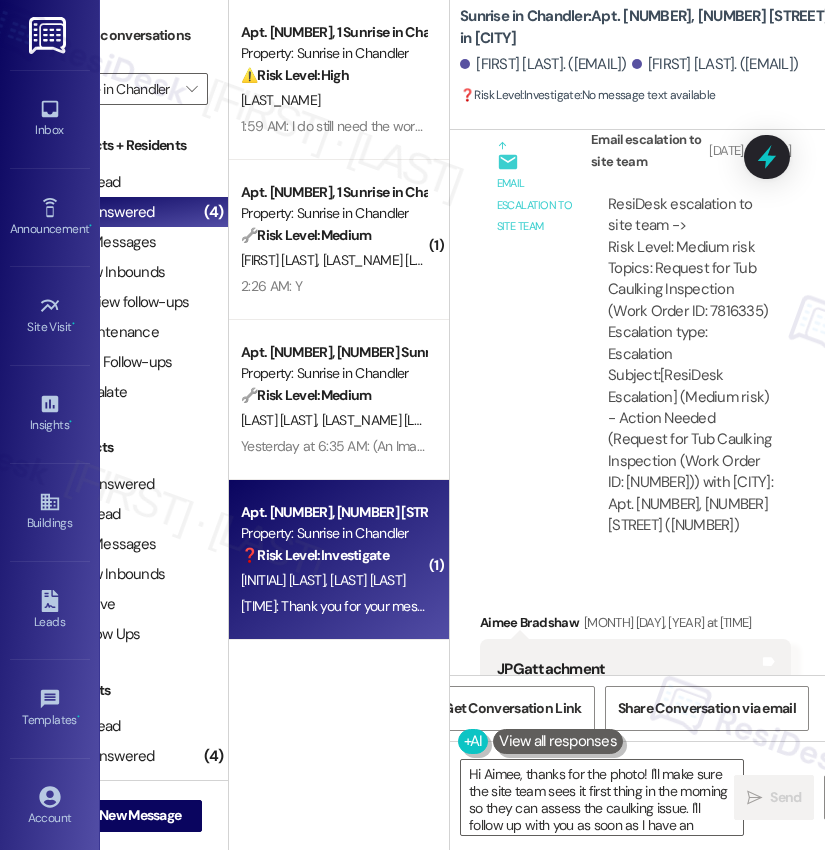 type on "Hi [FIRST_NAME], thanks for the photo! I'll make sure the site team sees it first thing in the morning so they can assess the caulking issue. I'll follow up with you as soon as I have an update. Have a great evening!" 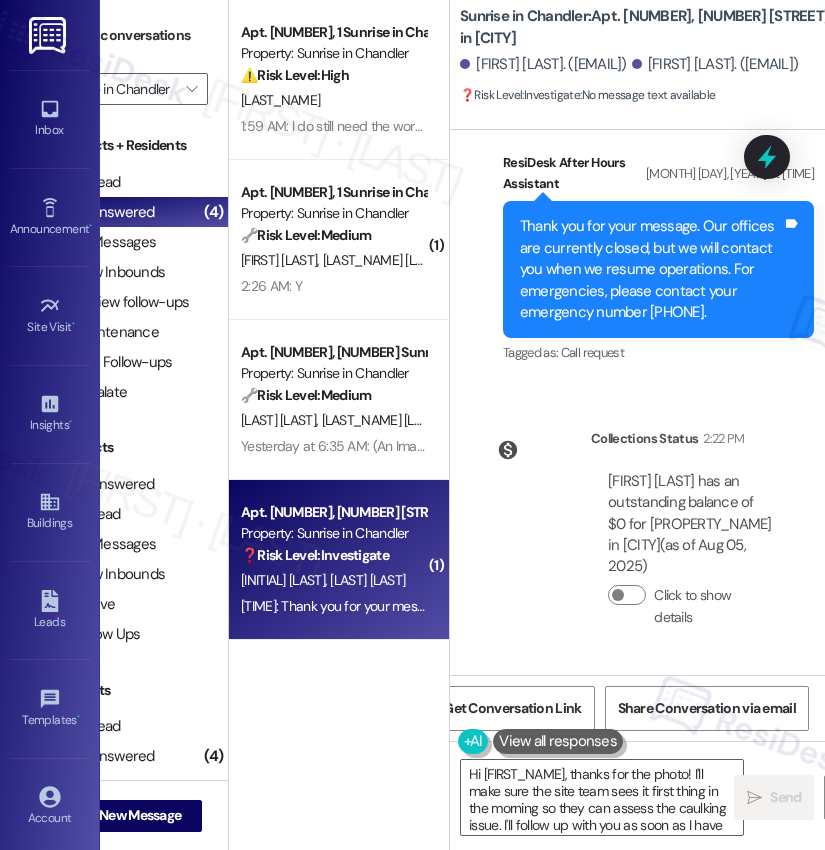 scroll, scrollTop: 4041, scrollLeft: 0, axis: vertical 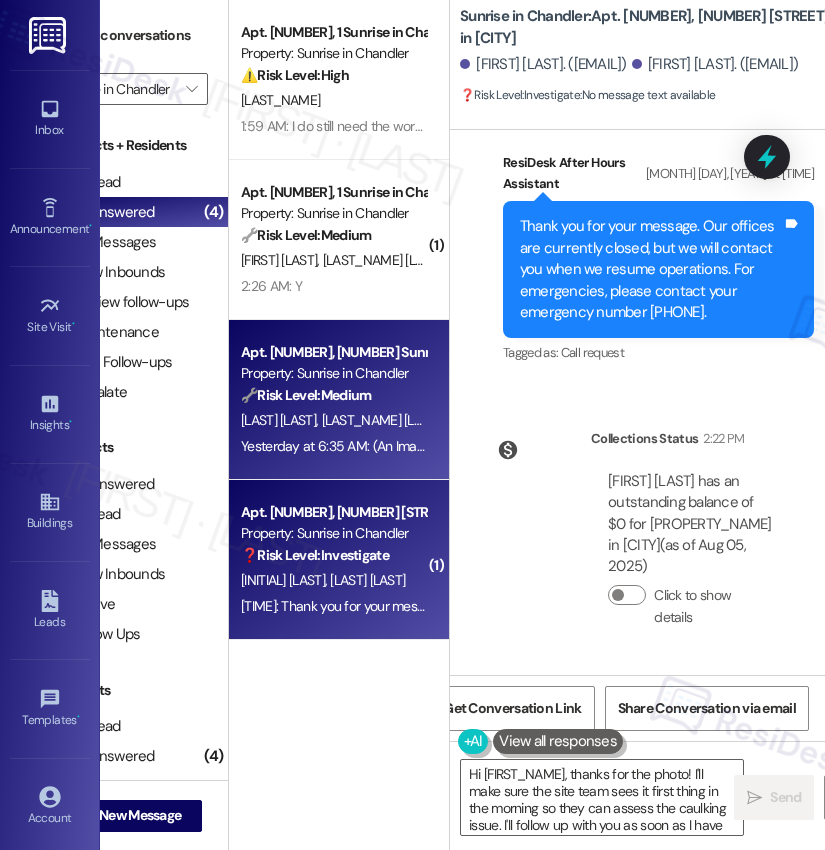 click on "[LAST] [LAST]" at bounding box center (333, 420) 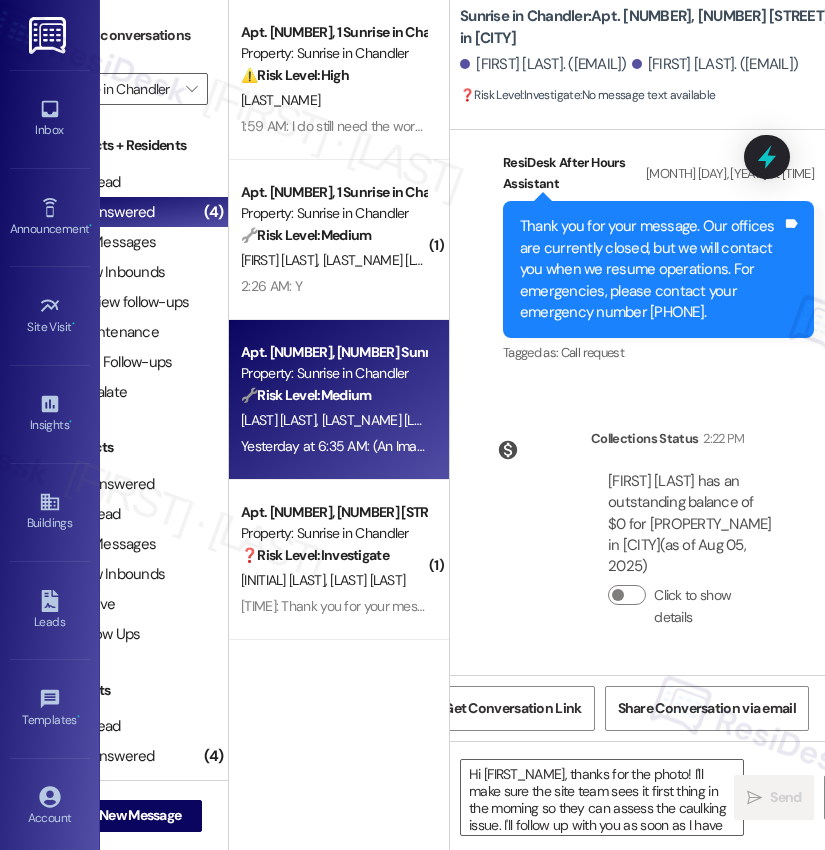scroll, scrollTop: 0, scrollLeft: 70, axis: horizontal 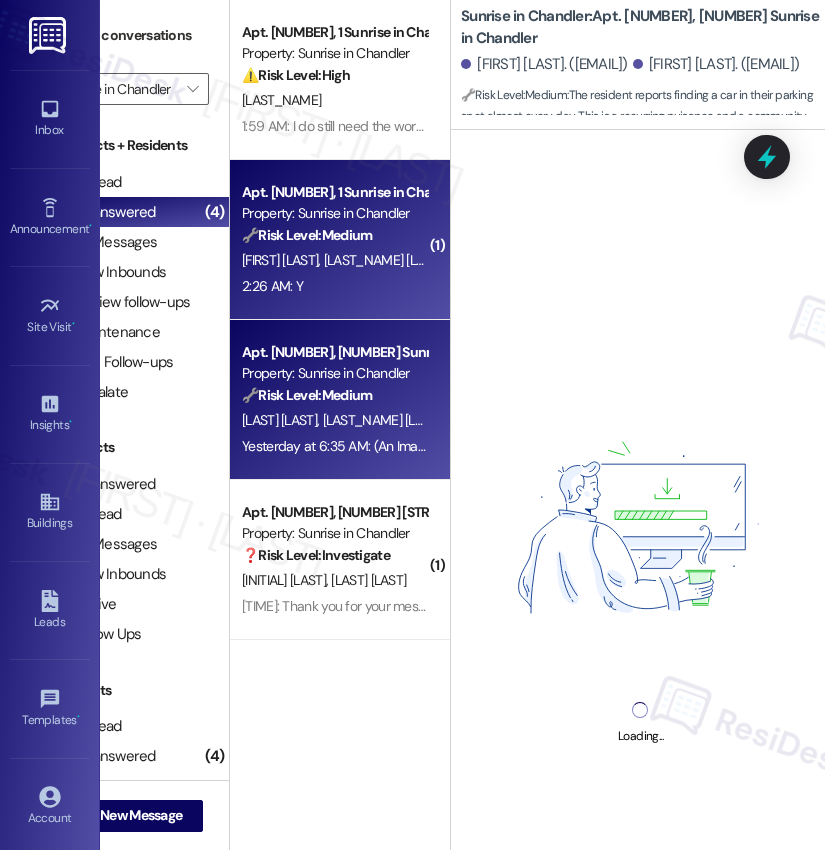 click on "Apt. [NUMBER], [NUMBER] Sunrise in Chandler Property: Sunrise in Chandler 🔧 Risk Level: Medium The resident reports finding a car in their parking spot almost every day. This is a recurring nuisance and a community concern, but there's no indication of immediate danger or lease violation. The number '[NUMBER]' is too ambiguous to change the tier. [LAST_NAME] [LAST_NAME] Yesterday at [TIME]: (An Image) Yesterday at [TIME]: (An Image)" at bounding box center [340, 400] 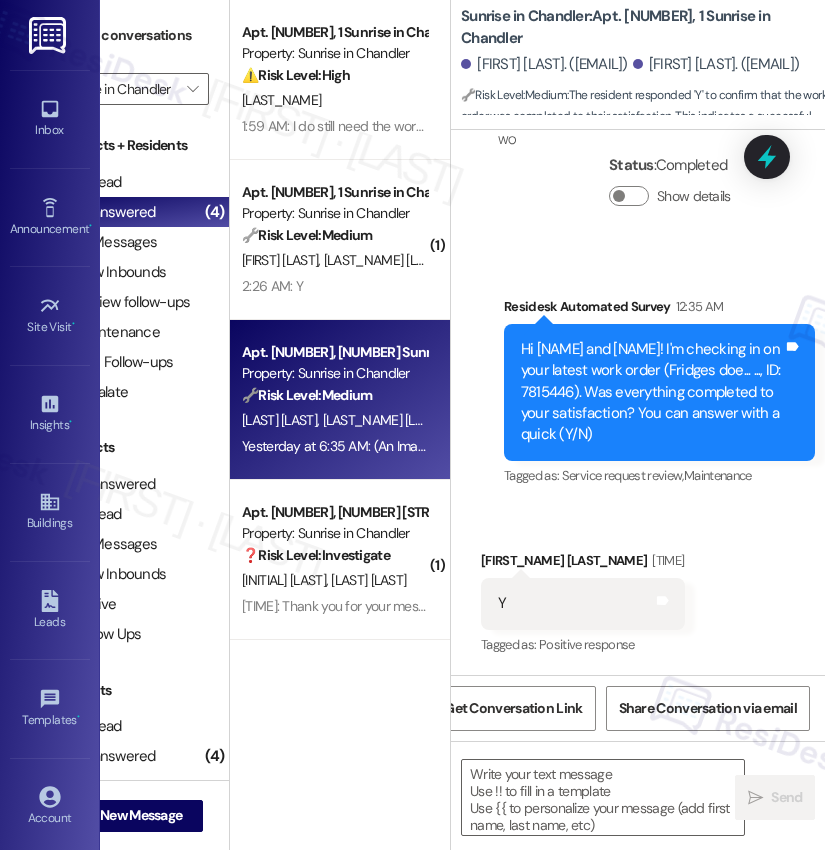 scroll, scrollTop: 2120, scrollLeft: 0, axis: vertical 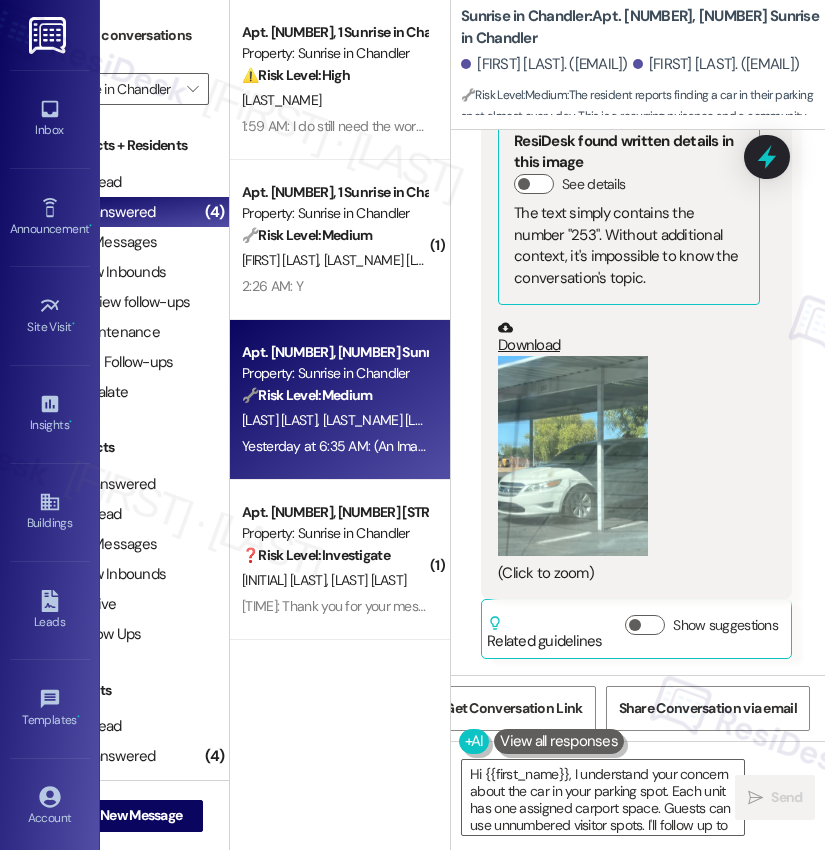 type on "Hi [FIRST], I understand your concern about the car in your parking spot. Each unit has one assigned carport space. Guests can use unnumbered visitor spots. I'll follow up to ensure the issue is resolved!" 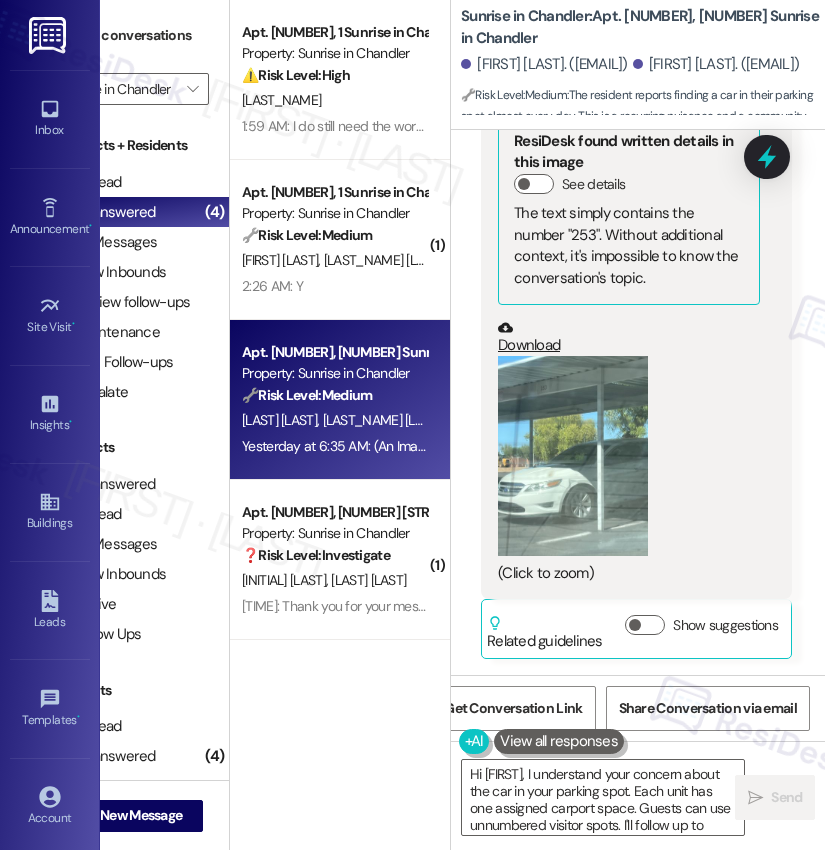 click on "🔧  Risk Level:  Medium The resident responded 'Y' to confirm that the work order was completed to their satisfaction. This indicates a successful resolution and no further action is needed beyond documentation." at bounding box center [334, 235] 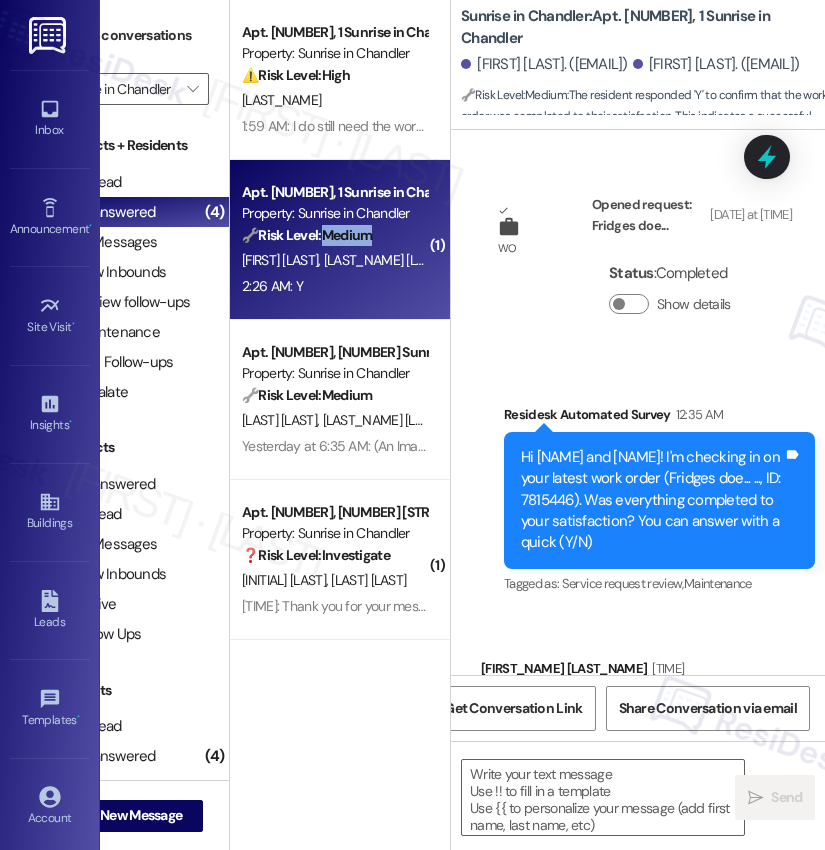 scroll, scrollTop: 1006, scrollLeft: 0, axis: vertical 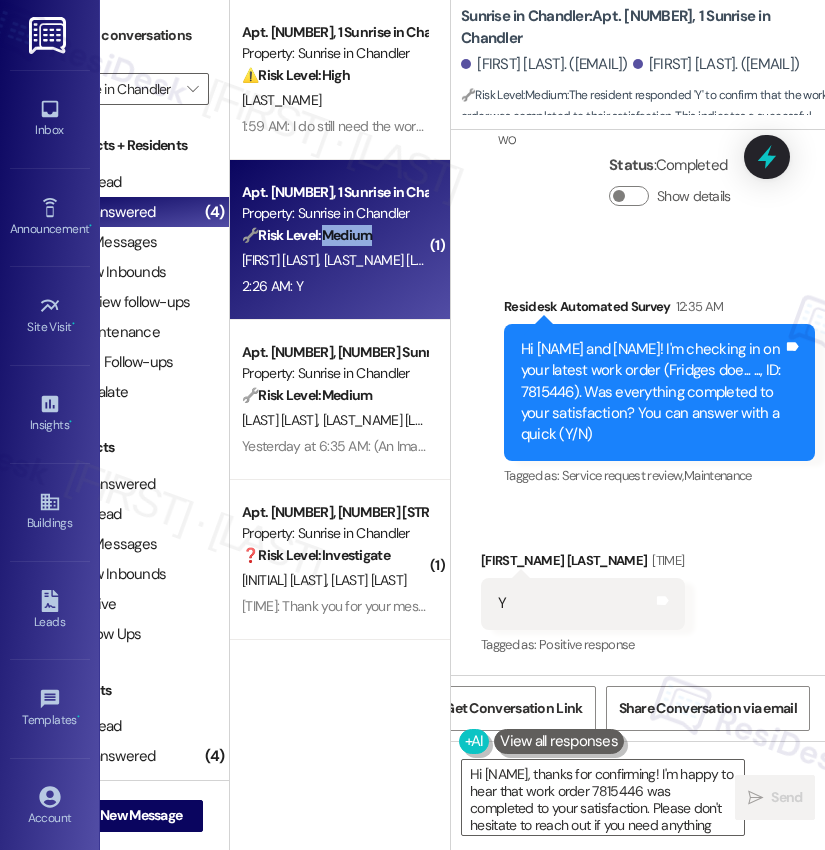 type on "Hi {{first_name}}, thanks for confirming! I'm happy to hear that work order [NUMBER] was completed to your satisfaction. Please don't hesitate to reach out if you need anything else!" 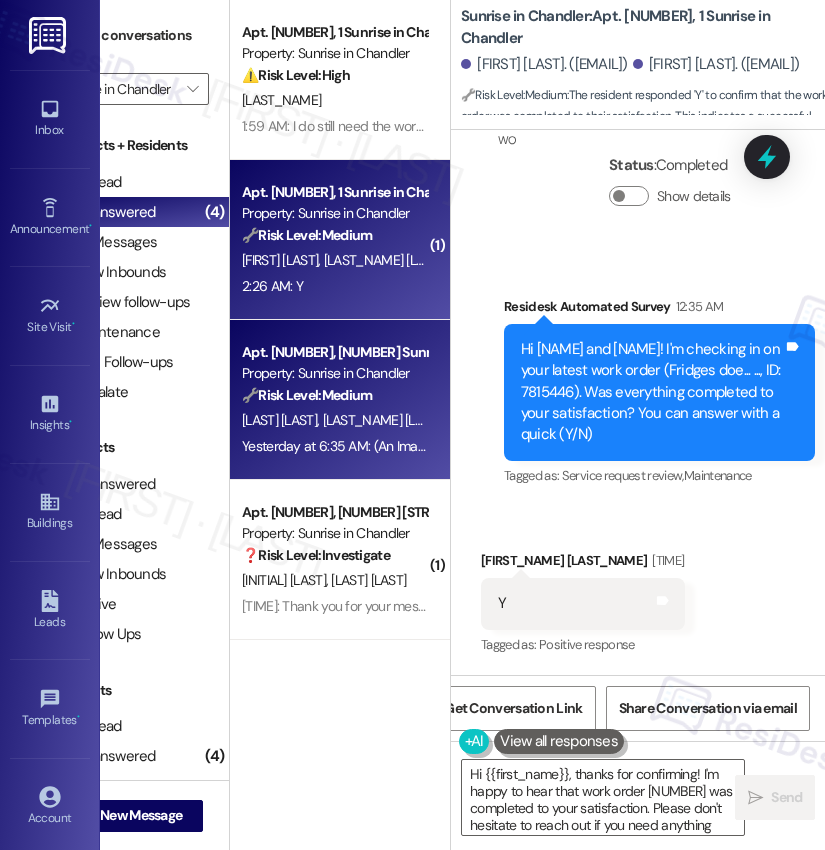 click on "[LAST_NAME] [LAST_NAME]" at bounding box center (404, 420) 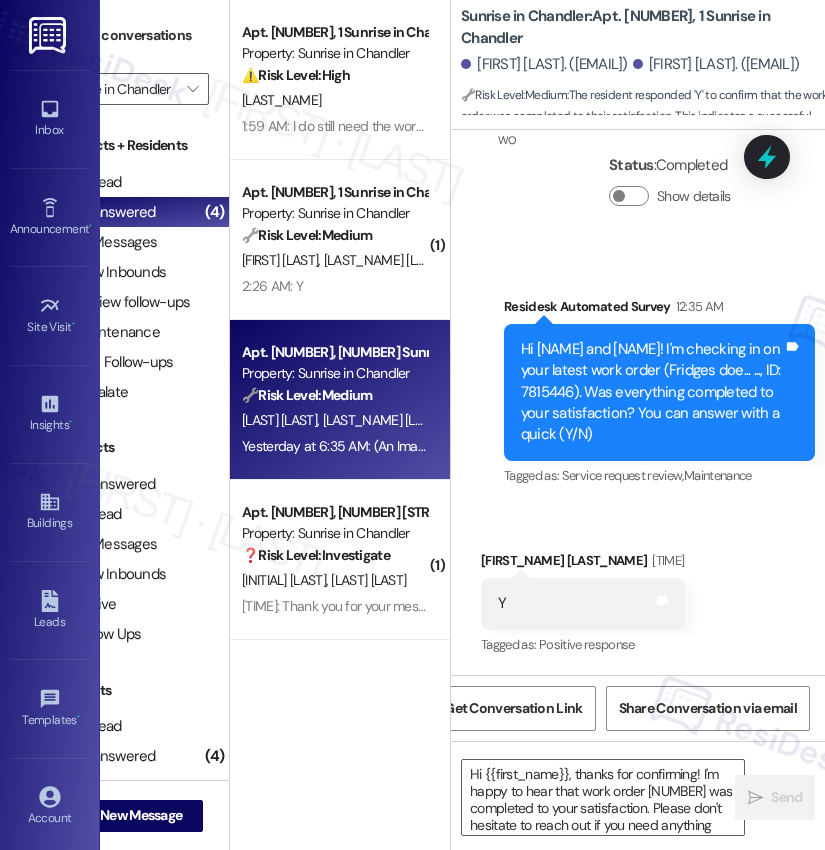 scroll, scrollTop: 1007, scrollLeft: 0, axis: vertical 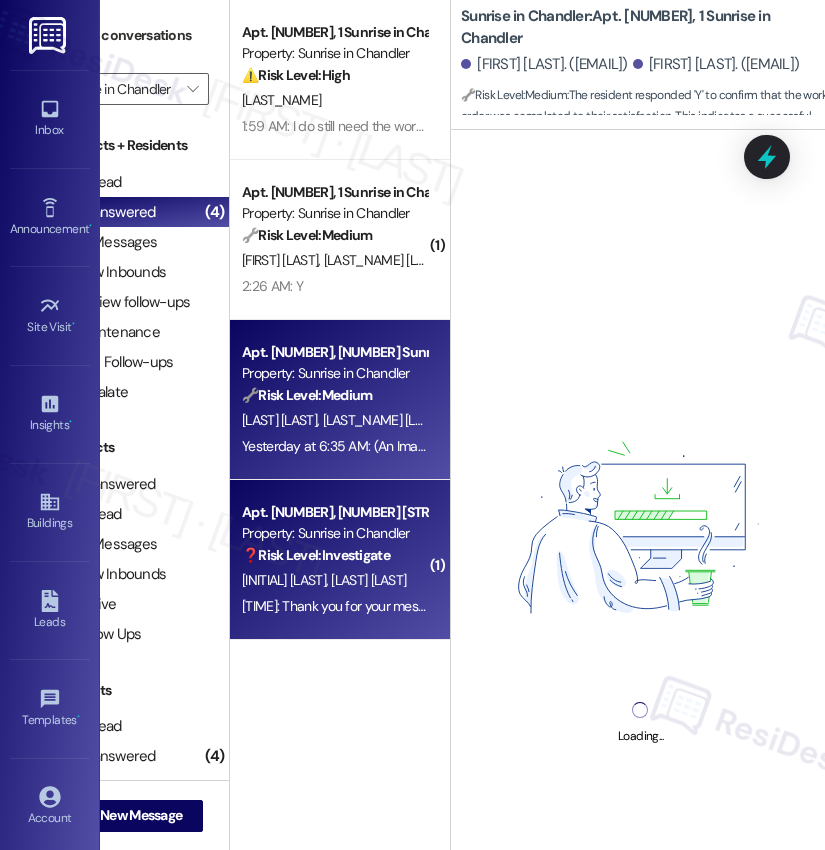 click on "Apt. [NUMBER], [NUMBER] [STREET] in [CITY]" at bounding box center [334, 512] 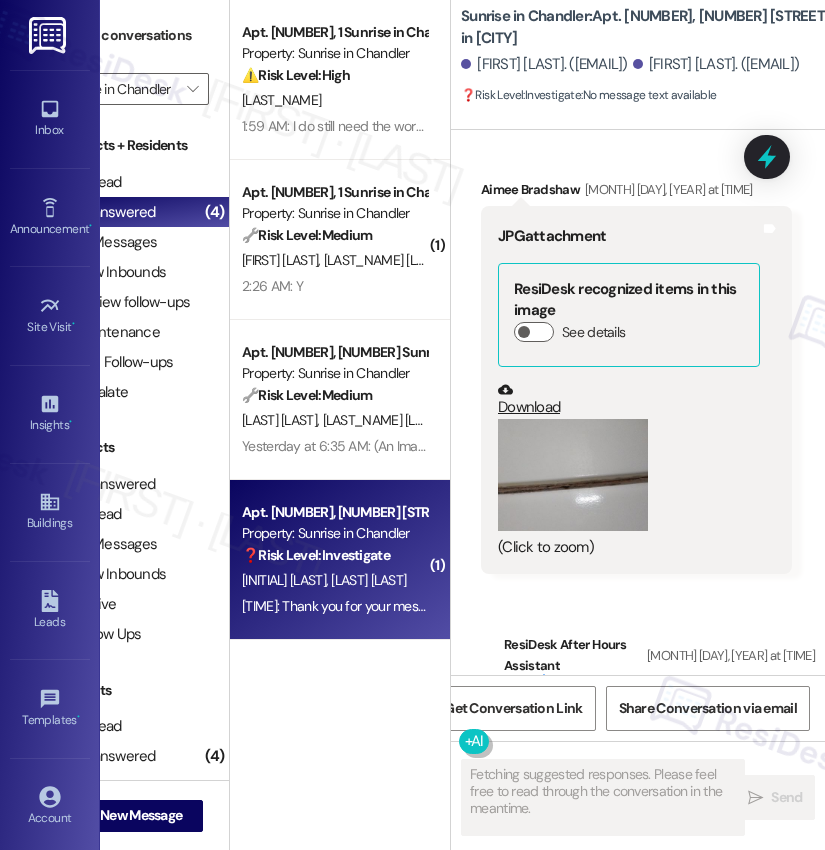 scroll, scrollTop: 3473, scrollLeft: 0, axis: vertical 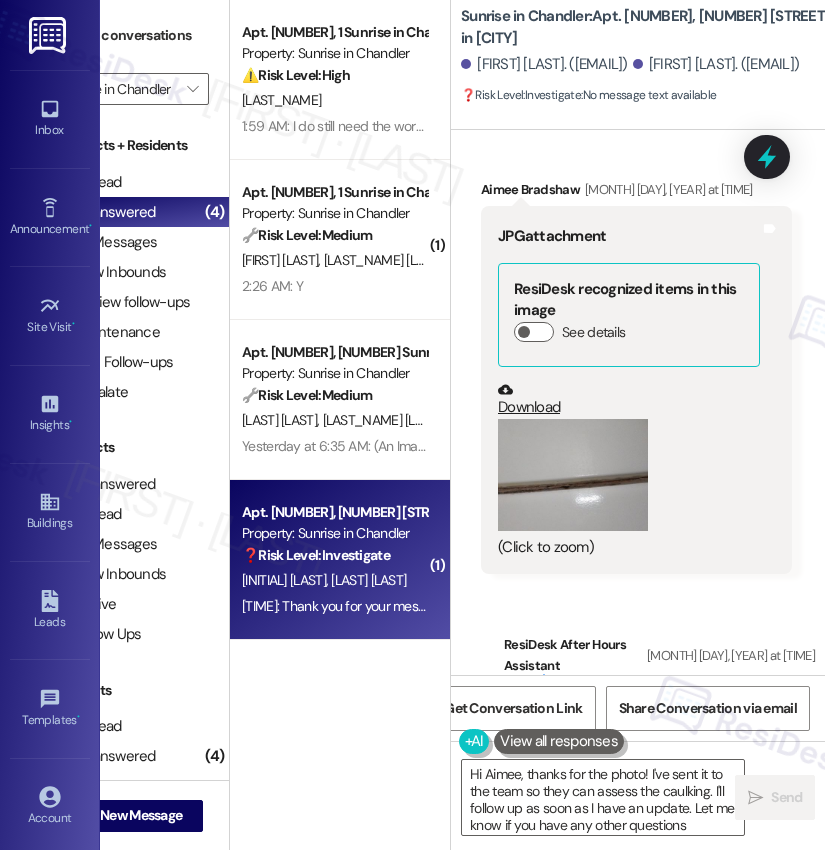 type on "Hi [NAME], thanks for the photo! I've sent it to the team so they can assess the caulking. I'll follow up as soon as I have an update. Let me know if you have any other questions!" 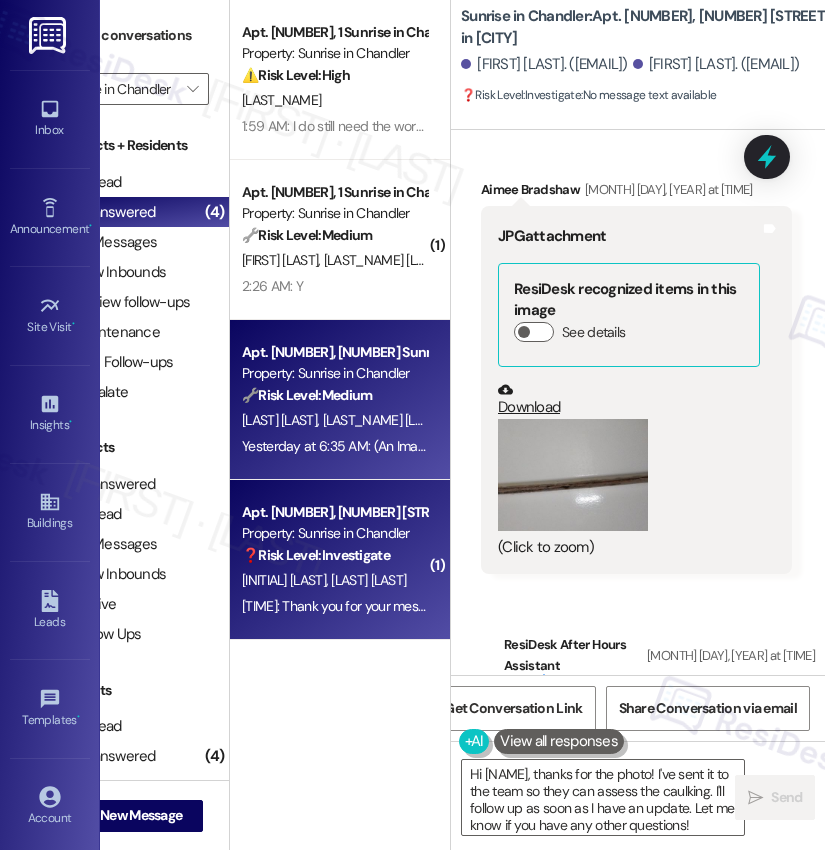 click on "🔧  Risk Level:  Medium" at bounding box center [307, 395] 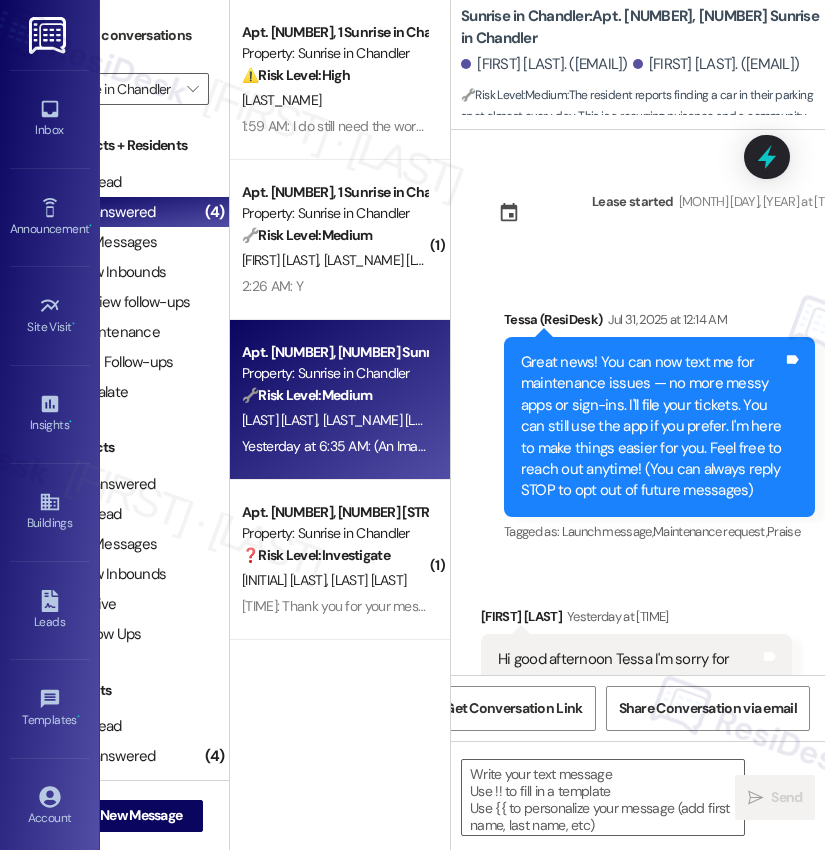 scroll, scrollTop: 2120, scrollLeft: 0, axis: vertical 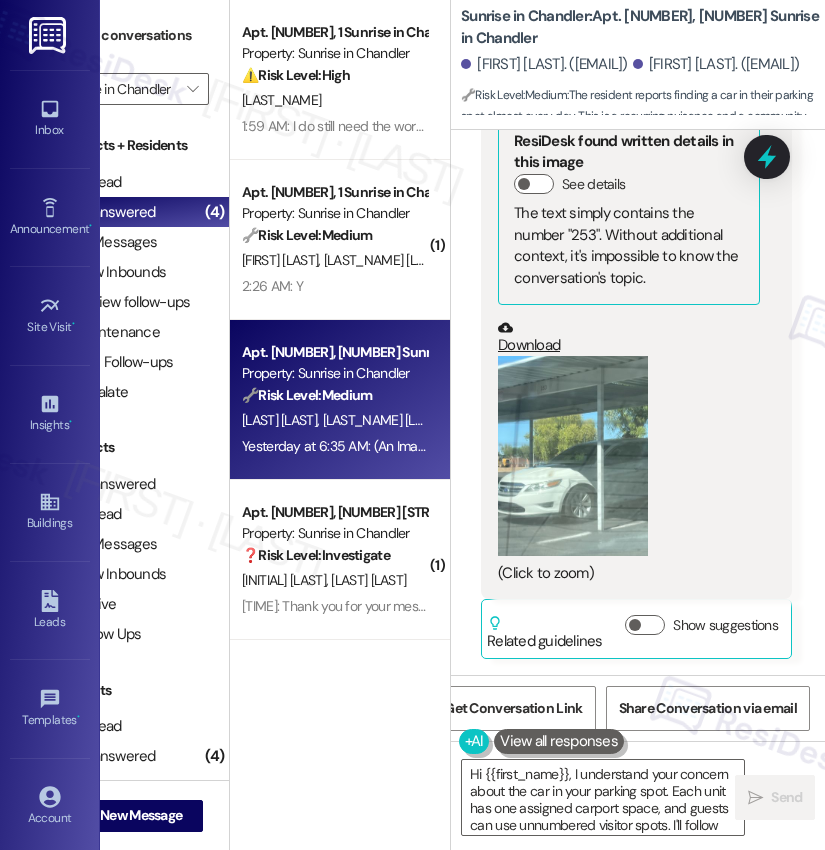 type on "Hi {{first_name}}, I understand your concern about the car in your parking spot. Each unit has one assigned carport space, and guests can use unnumbered visitor spots. I'll follow up to see if the vehicle is authorized to park there." 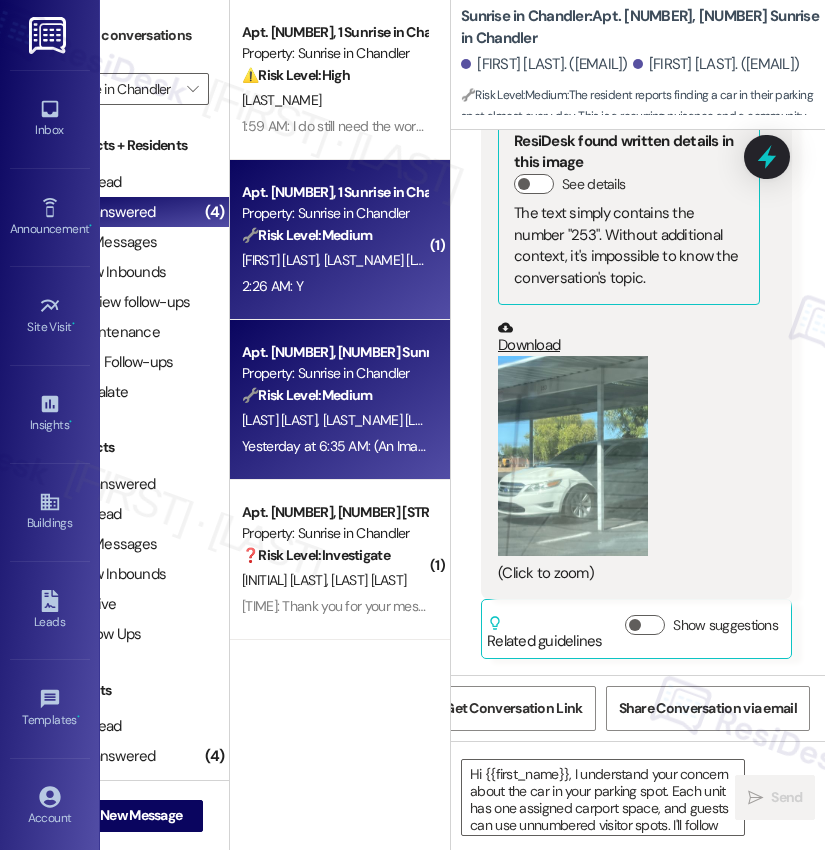 click on "Property: Sunrise in Chandler" at bounding box center [334, 373] 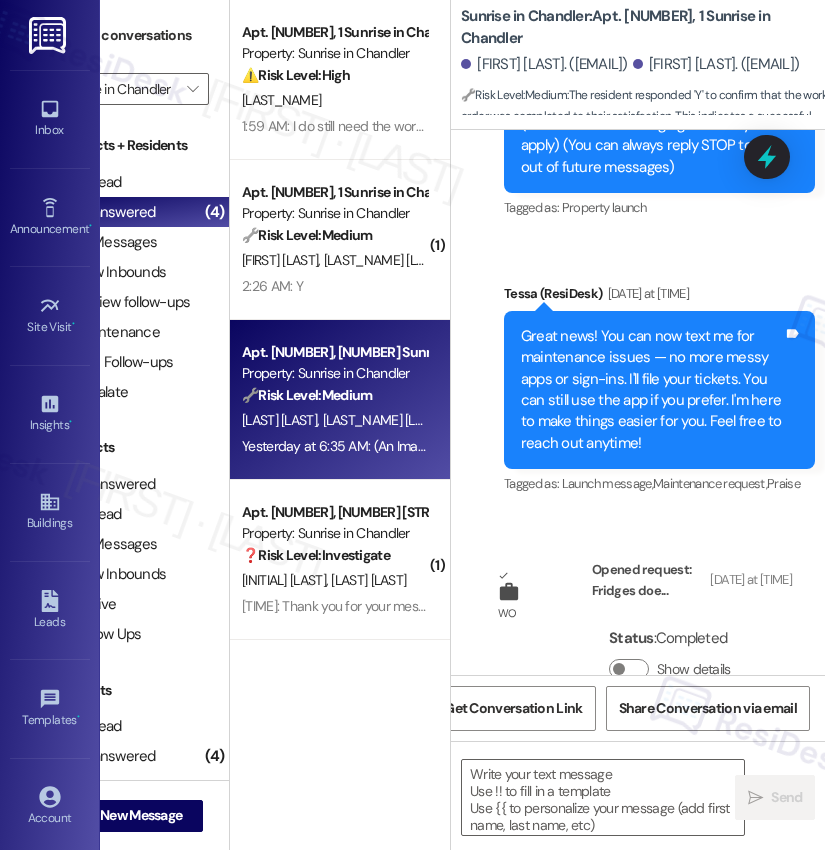 type on "Fetching suggested responses. Please feel free to read through the conversation in the meantime." 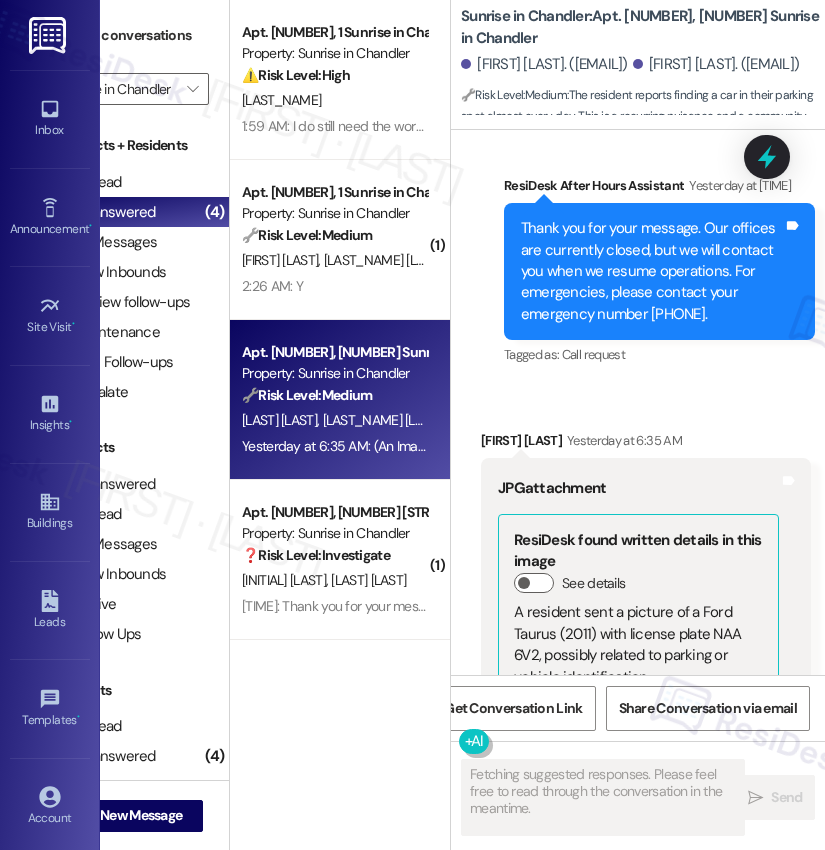 scroll, scrollTop: 2121, scrollLeft: 0, axis: vertical 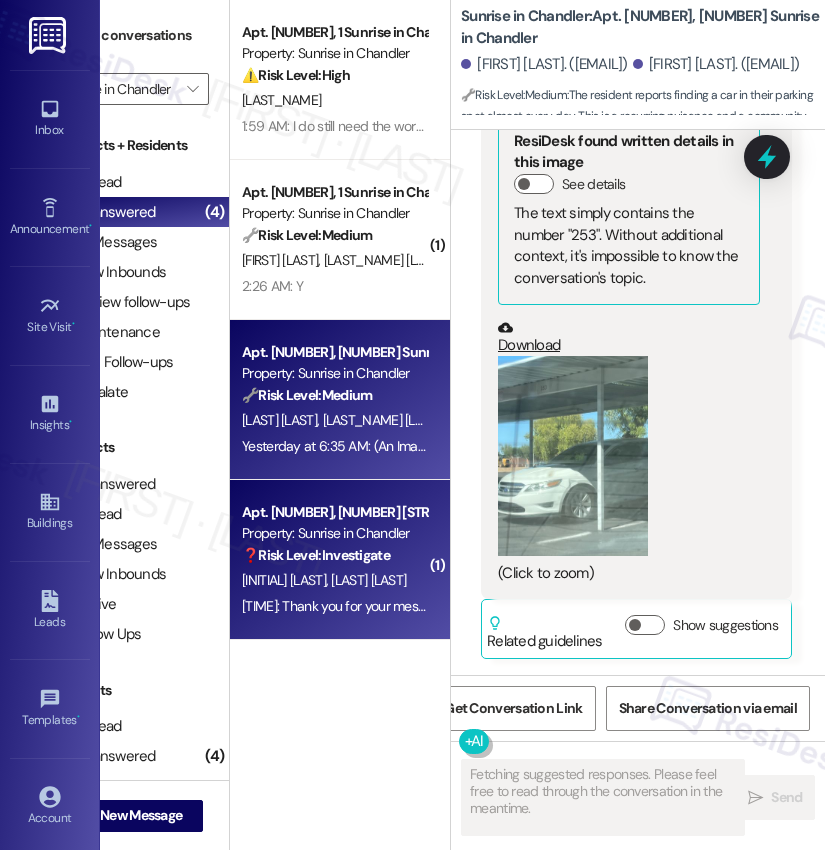 click on "Apt. [NUMBER], [NUMBER] [STREET] in [CITY]" at bounding box center (334, 512) 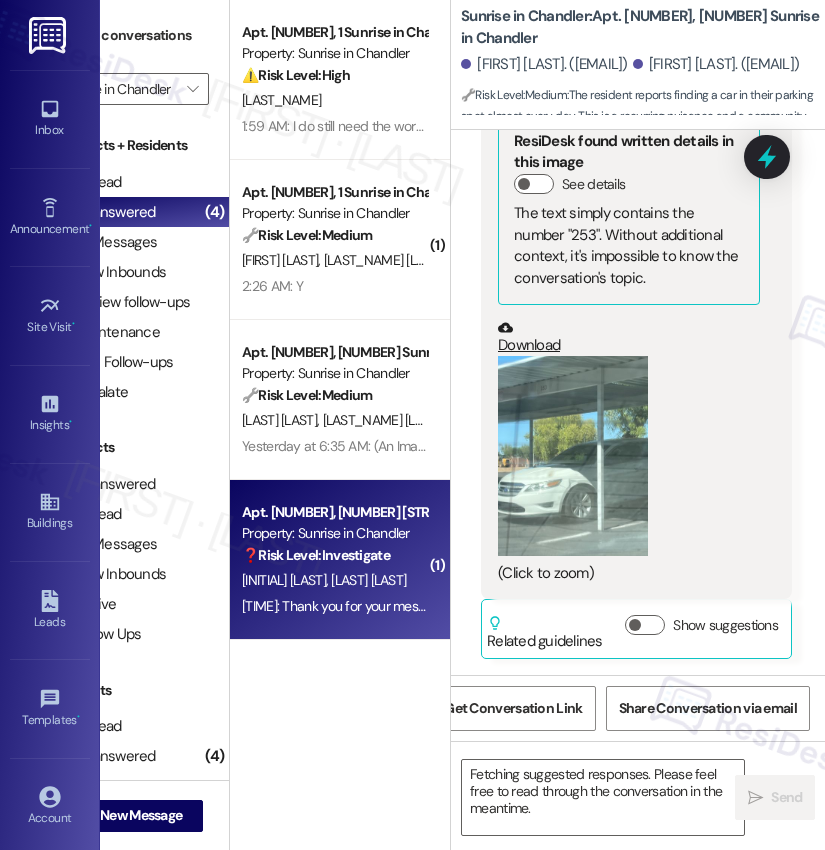 scroll, scrollTop: 0, scrollLeft: 0, axis: both 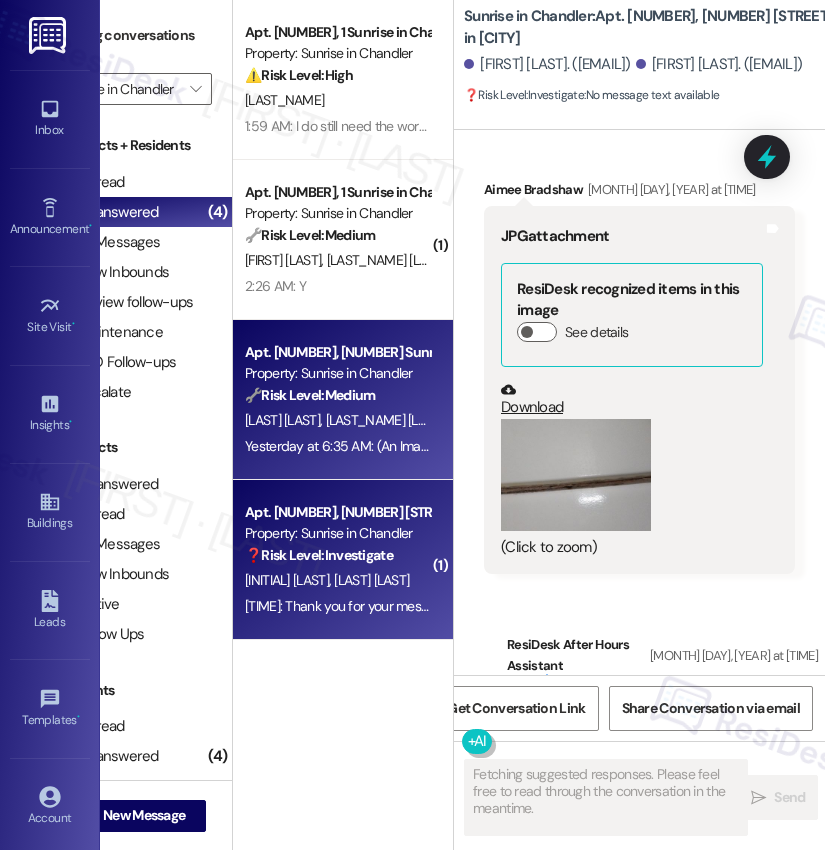 click on "[LAST_NAME] [LAST_NAME]" at bounding box center (407, 420) 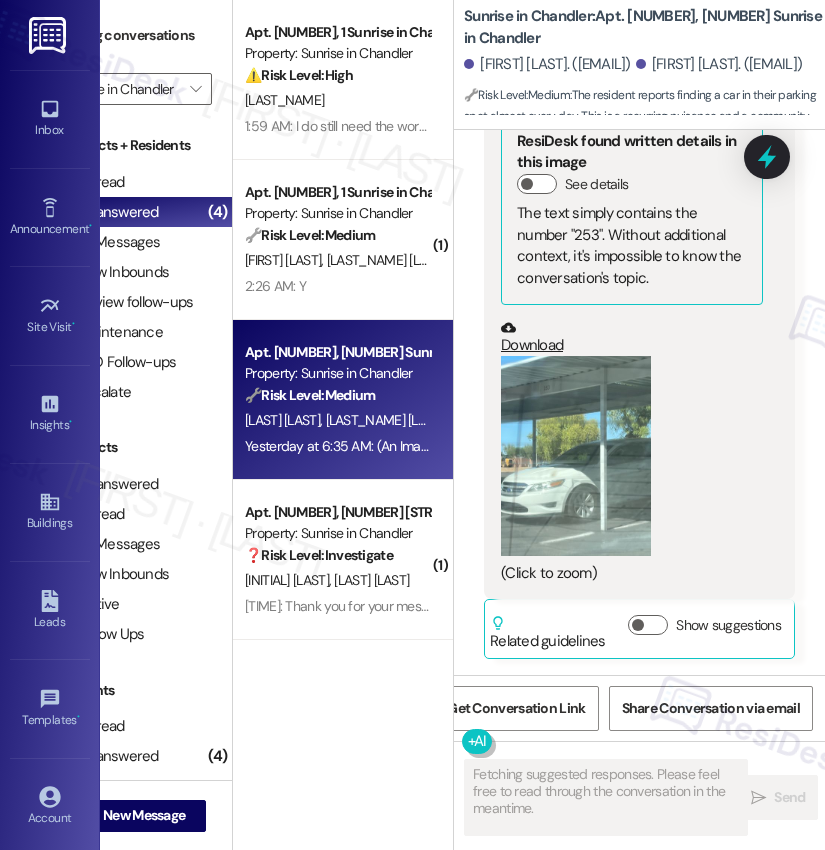 scroll, scrollTop: 2120, scrollLeft: 0, axis: vertical 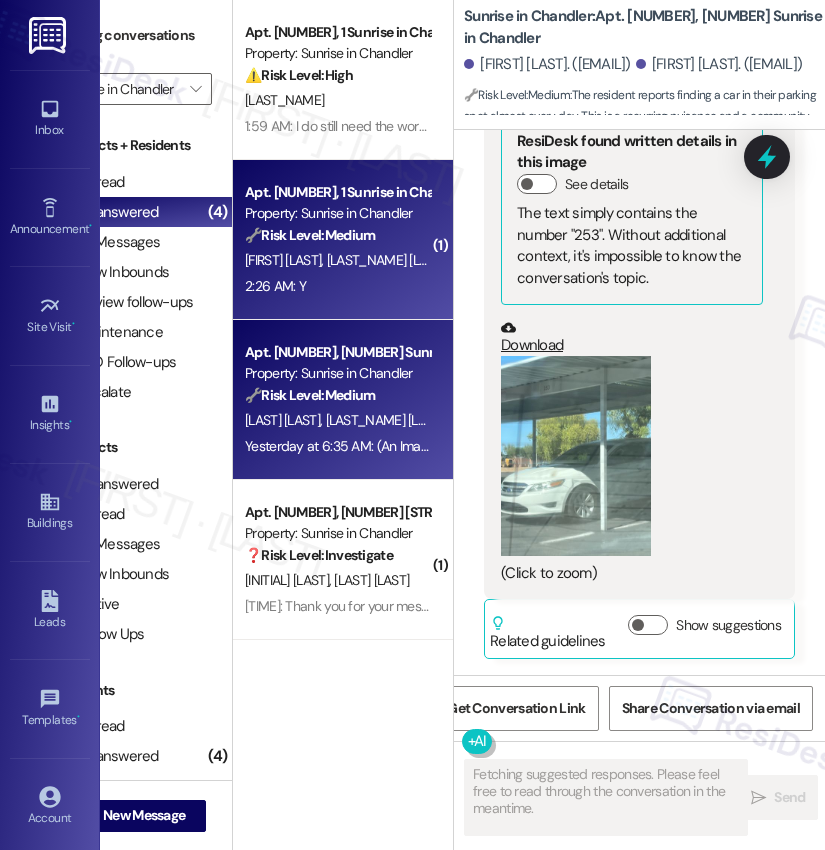 click on "[FIRST] [LAST]" at bounding box center (337, 260) 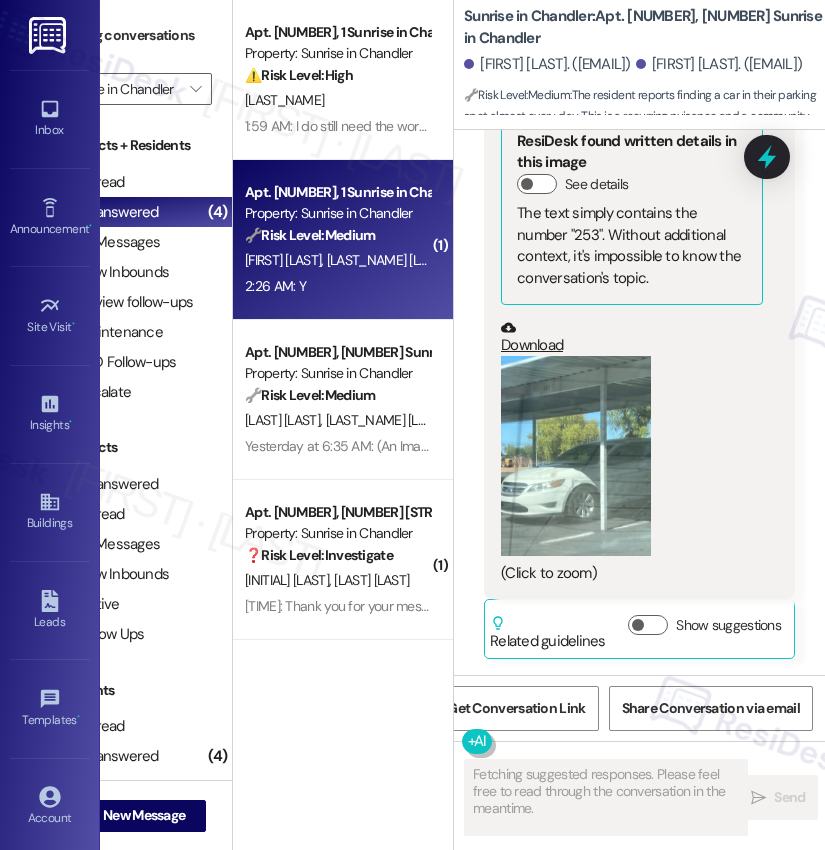 scroll, scrollTop: 1006, scrollLeft: 0, axis: vertical 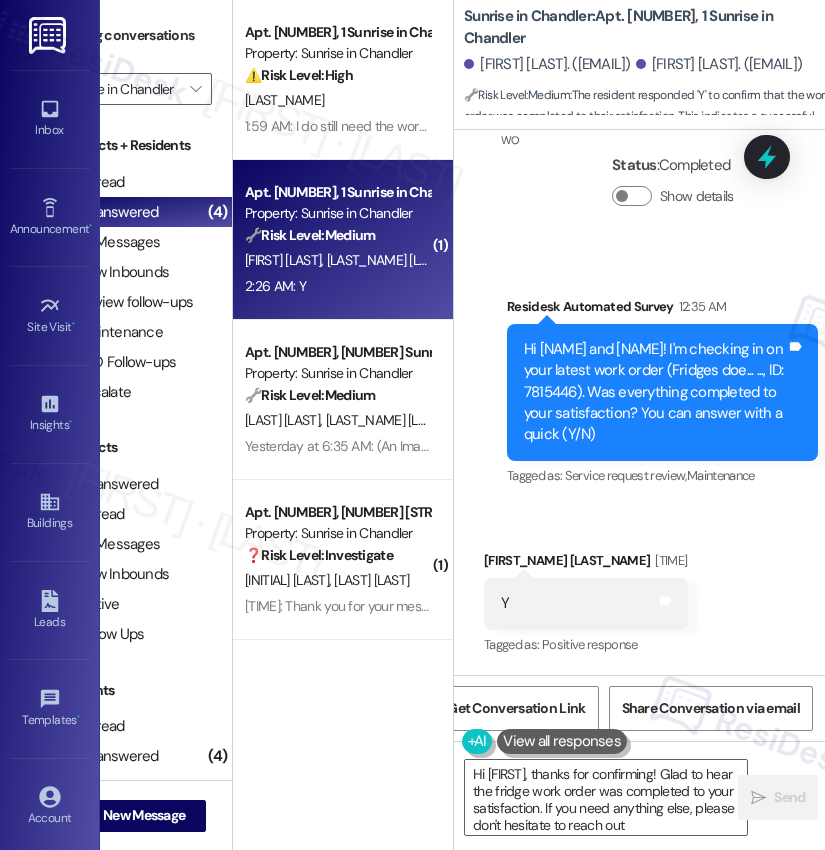 type on "Hi {{first_name}}, thanks for confirming! Glad to hear the fridge work order was completed to your satisfaction. If you need anything else, please don't hesitate to reach out! We're here to help" 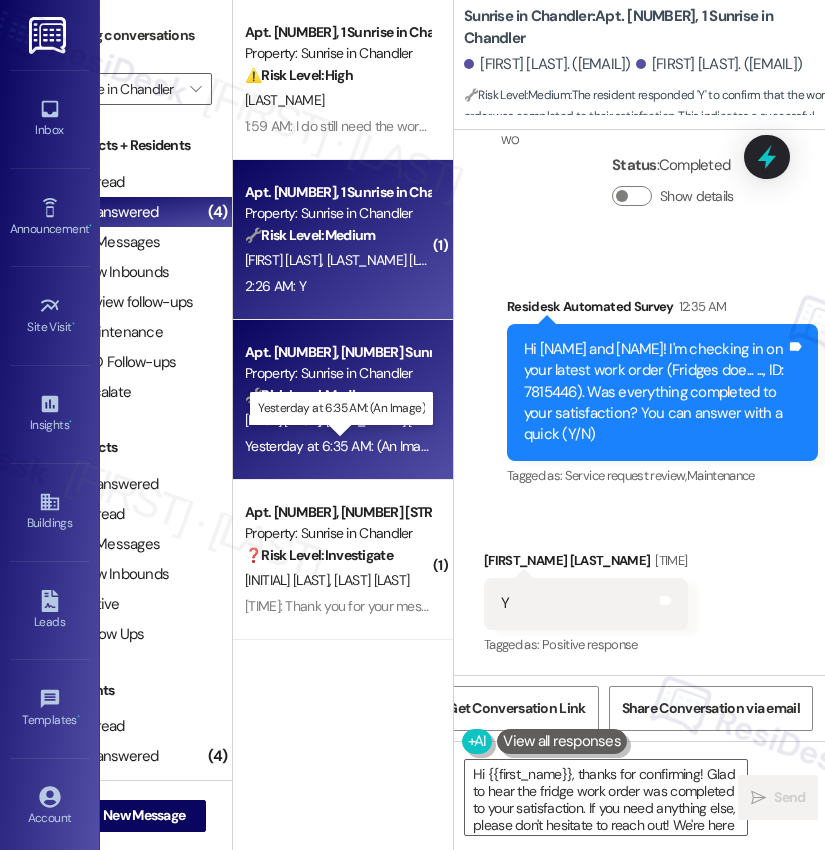 click on "Yesterday at 6:35 AM: (An Image) Yesterday at 6:35 AM: (An Image)" at bounding box center (342, 446) 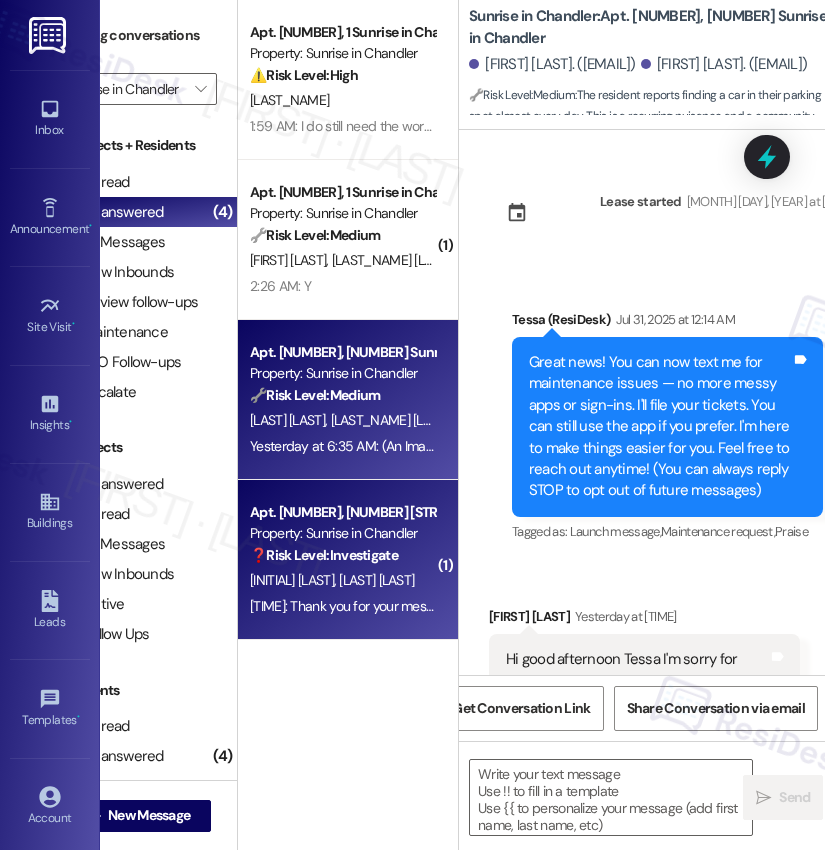 scroll, scrollTop: 0, scrollLeft: 67, axis: horizontal 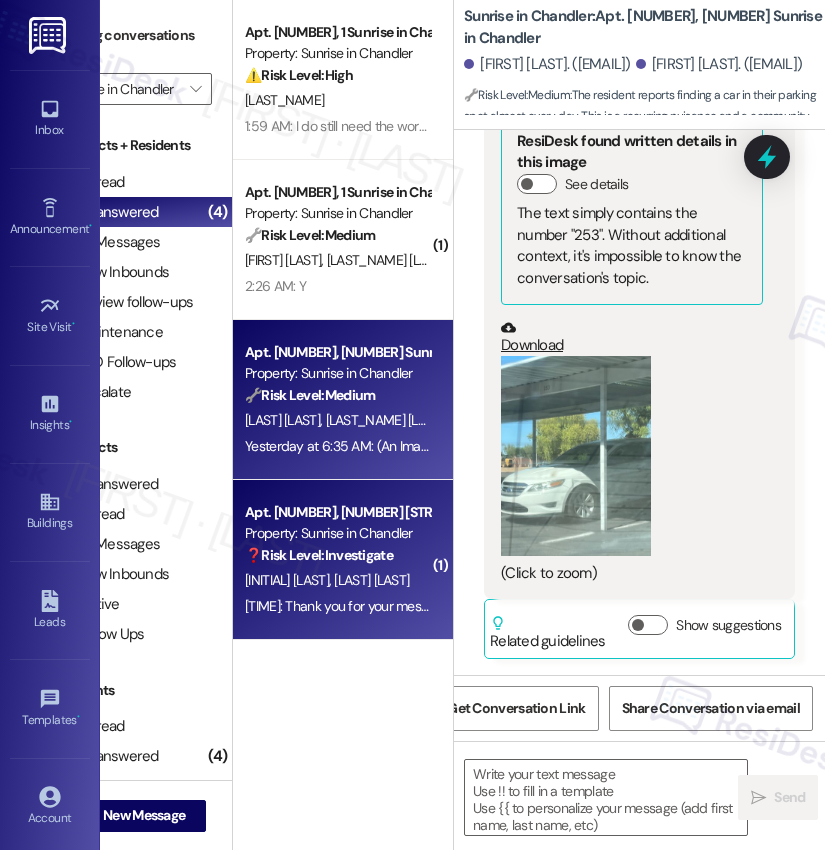 click on "[FIRST] [LAST] [FIRST] [LAST]" at bounding box center [337, 580] 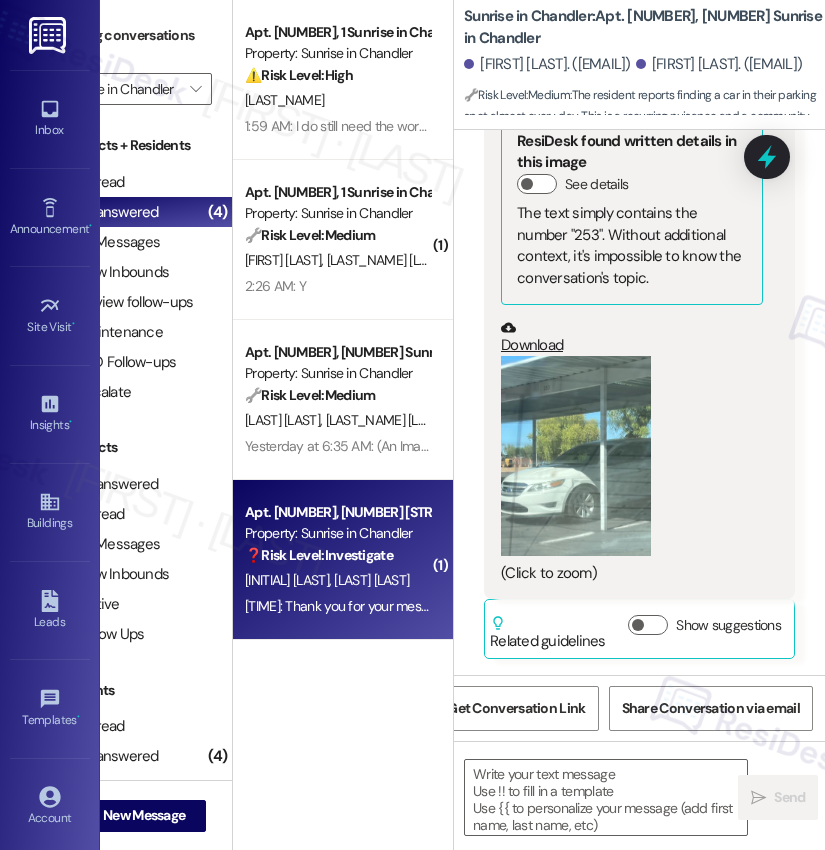 type on "Fetching suggested responses. Please feel free to read through the conversation in the meantime." 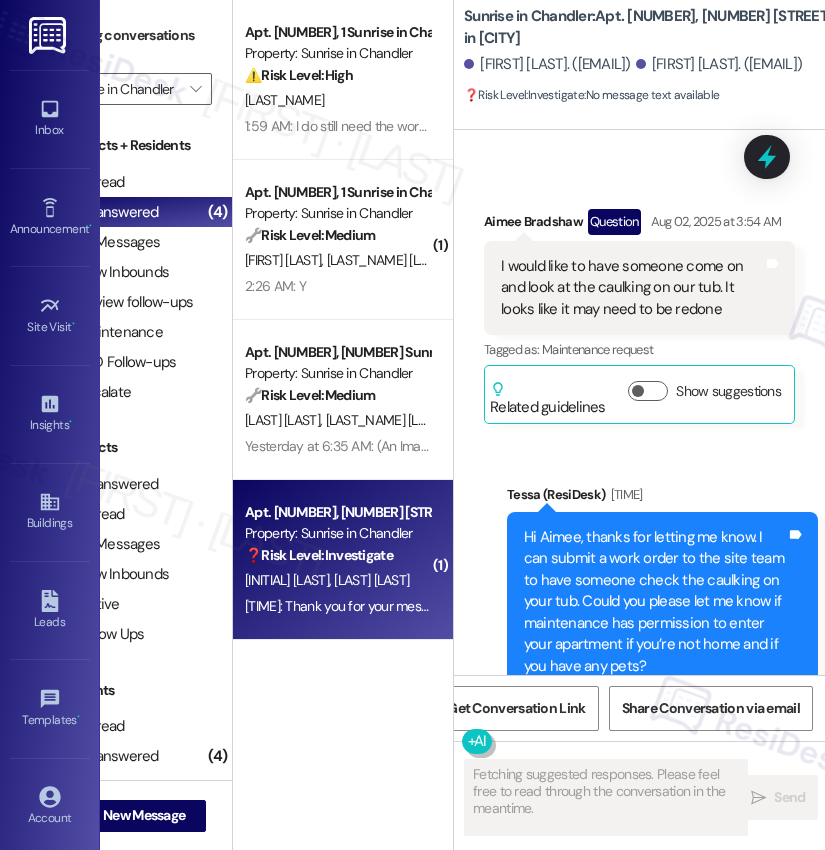 scroll, scrollTop: 1407, scrollLeft: 0, axis: vertical 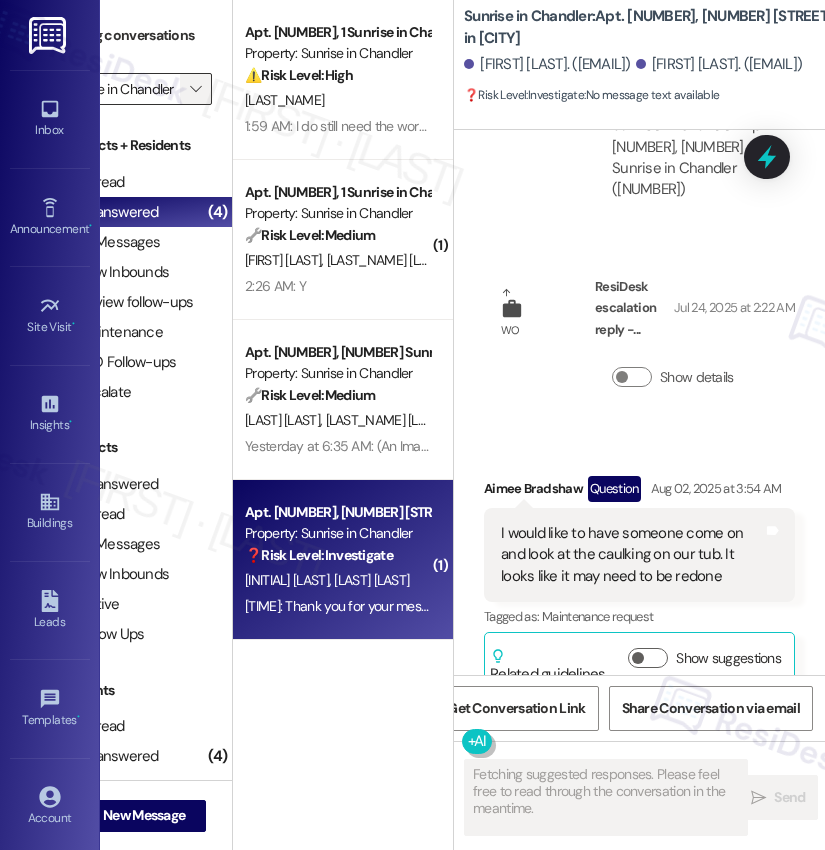 click on "" at bounding box center (195, 89) 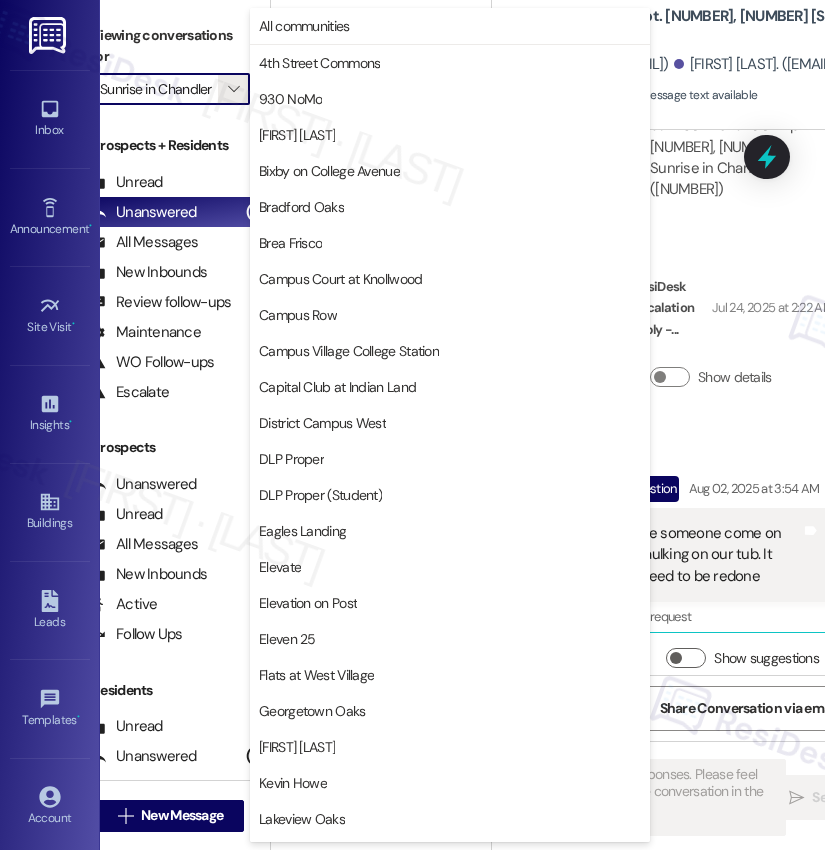 scroll, scrollTop: 1394, scrollLeft: 0, axis: vertical 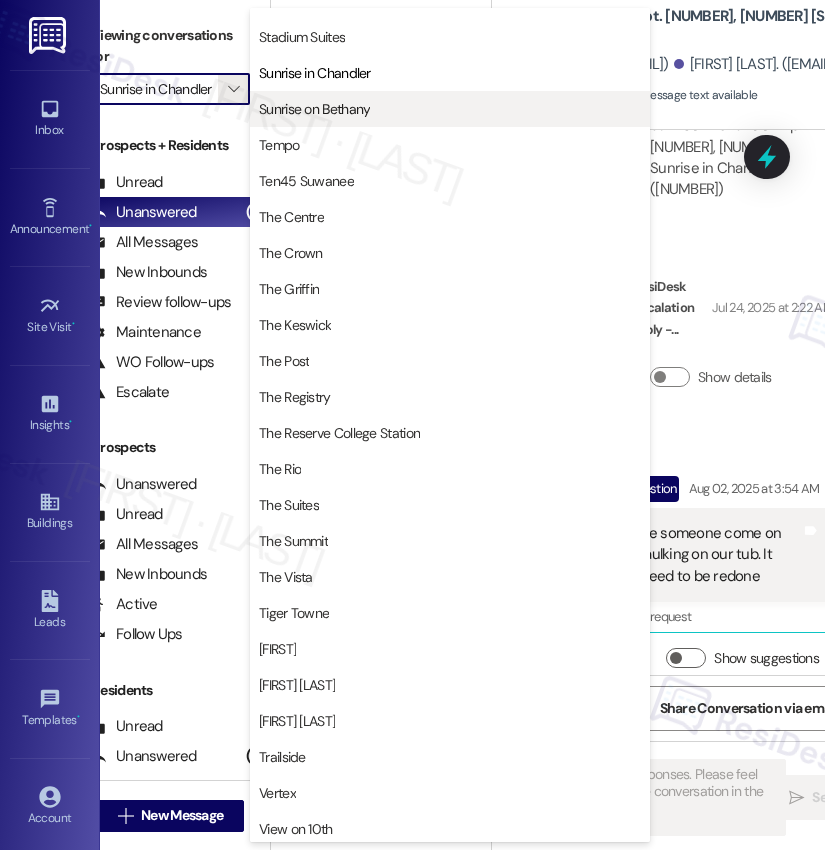click on "Sunrise on Bethany" at bounding box center [314, 109] 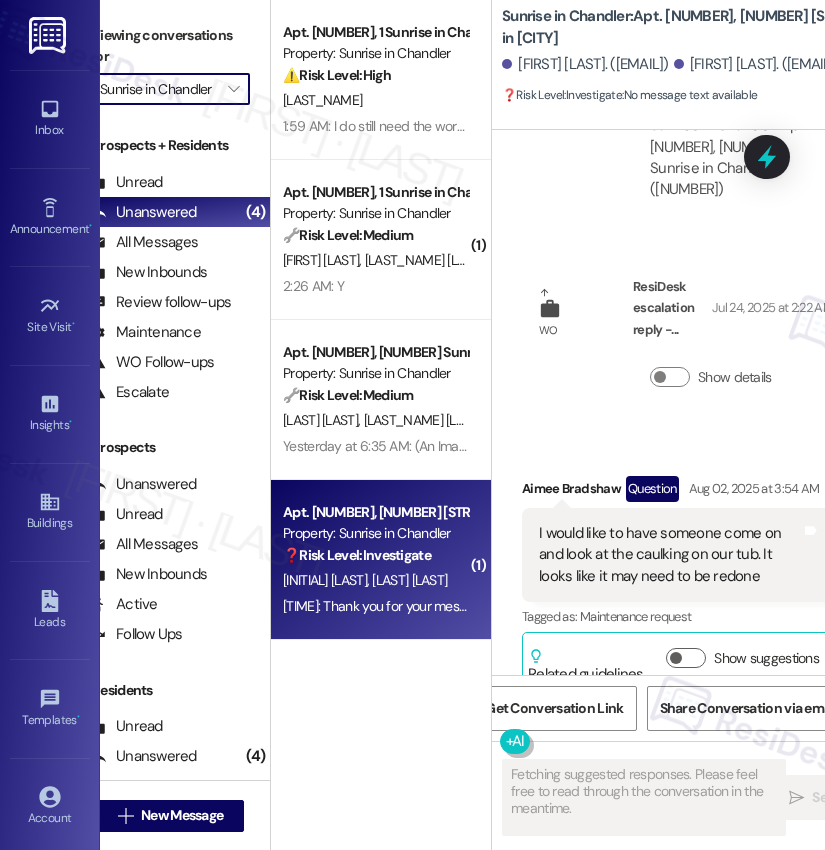 type on "Sunrise on Bethany" 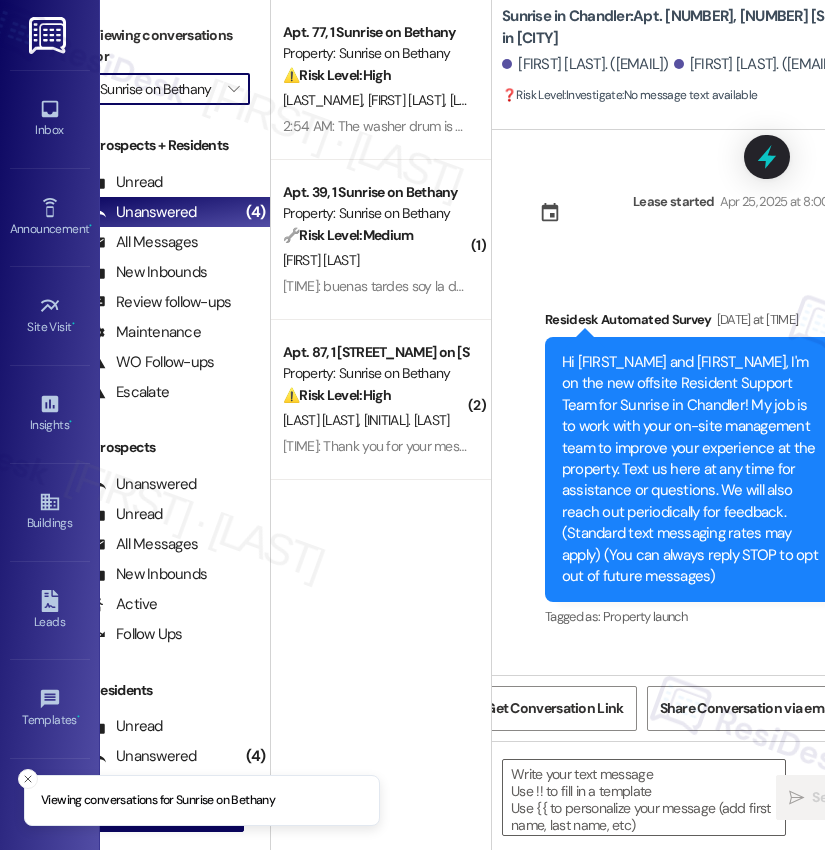 scroll, scrollTop: 4016, scrollLeft: 0, axis: vertical 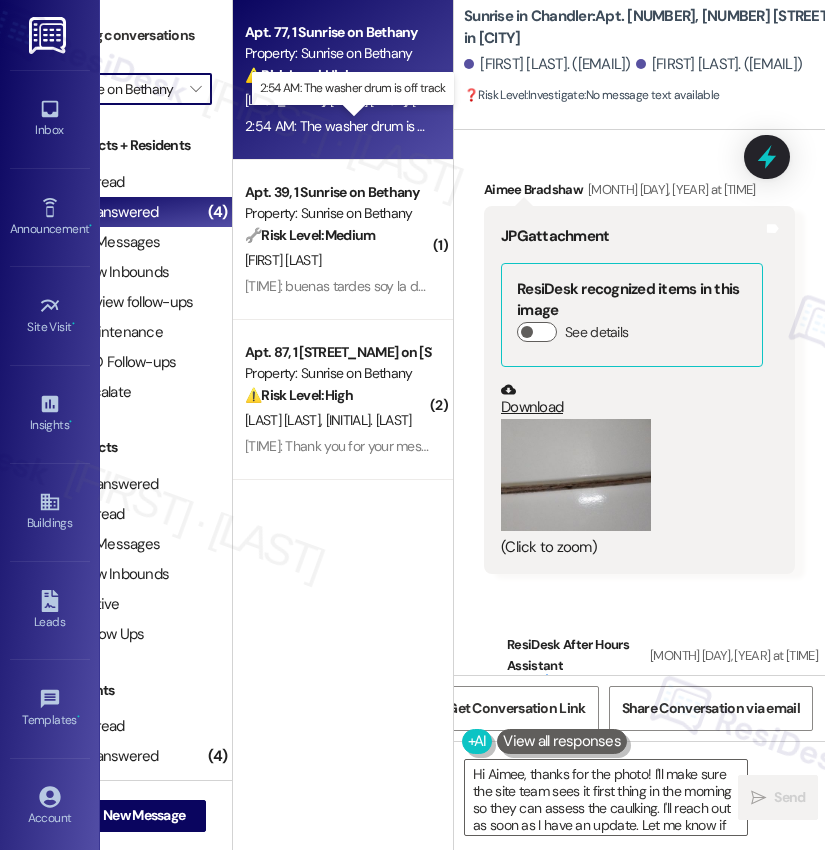 type on "Hi [NAME], thanks for the photo! I'll make sure the site team sees it first thing in the morning so they can assess the caulking. I'll reach out as soon as I have an update. Let me know if you have any other questions!" 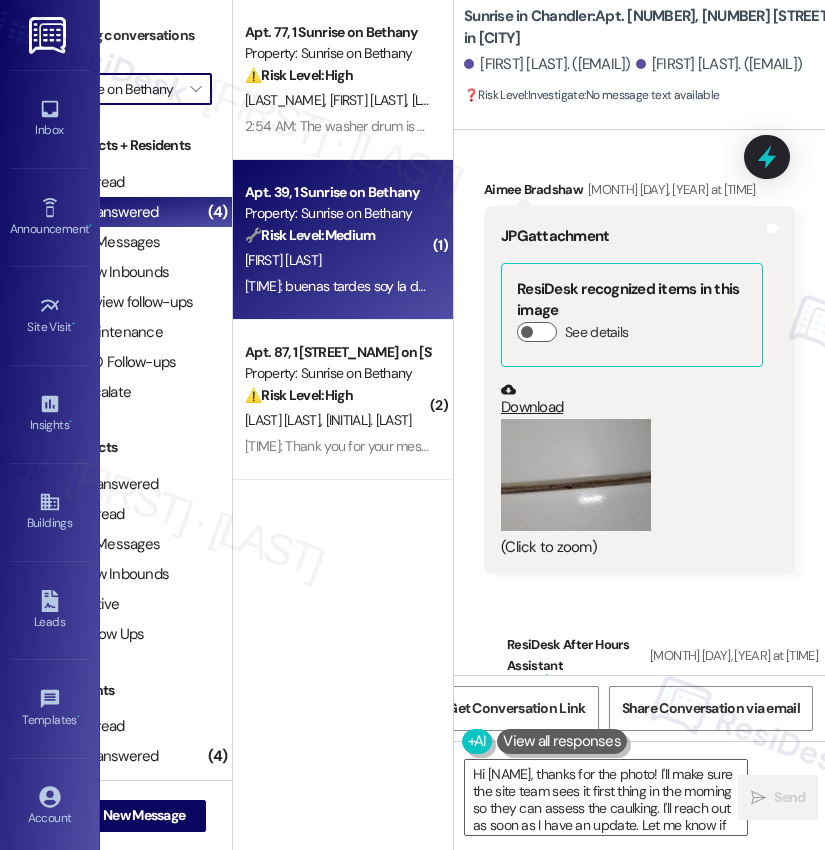 click on "[FIRST] [LAST]" at bounding box center (337, 260) 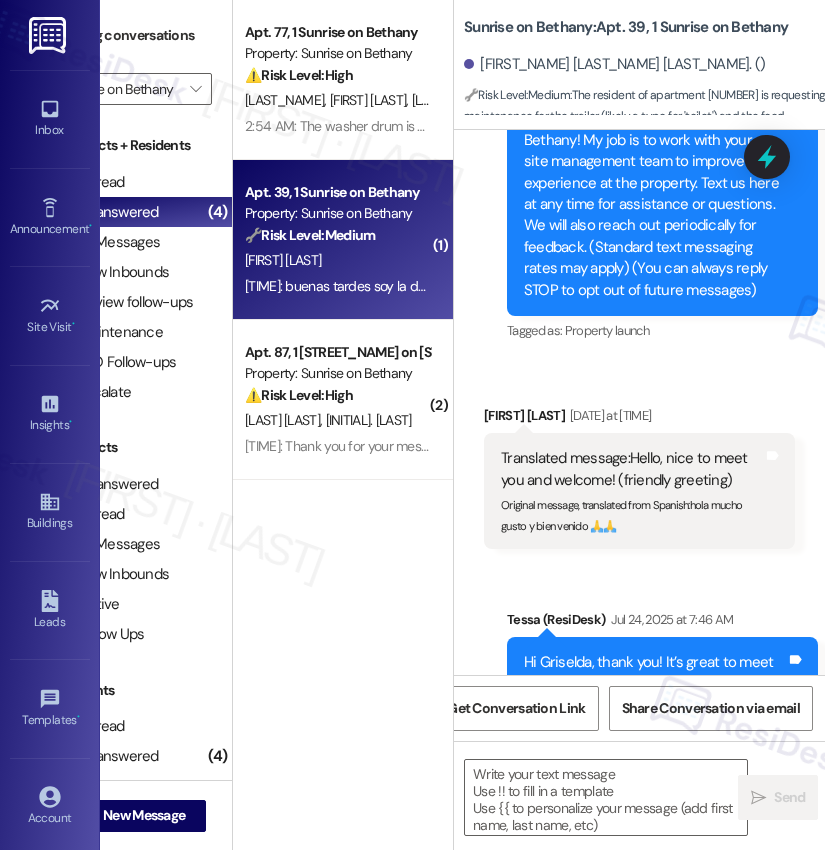 type on "Fetching suggested responses. Please feel free to read through the conversation in the meantime." 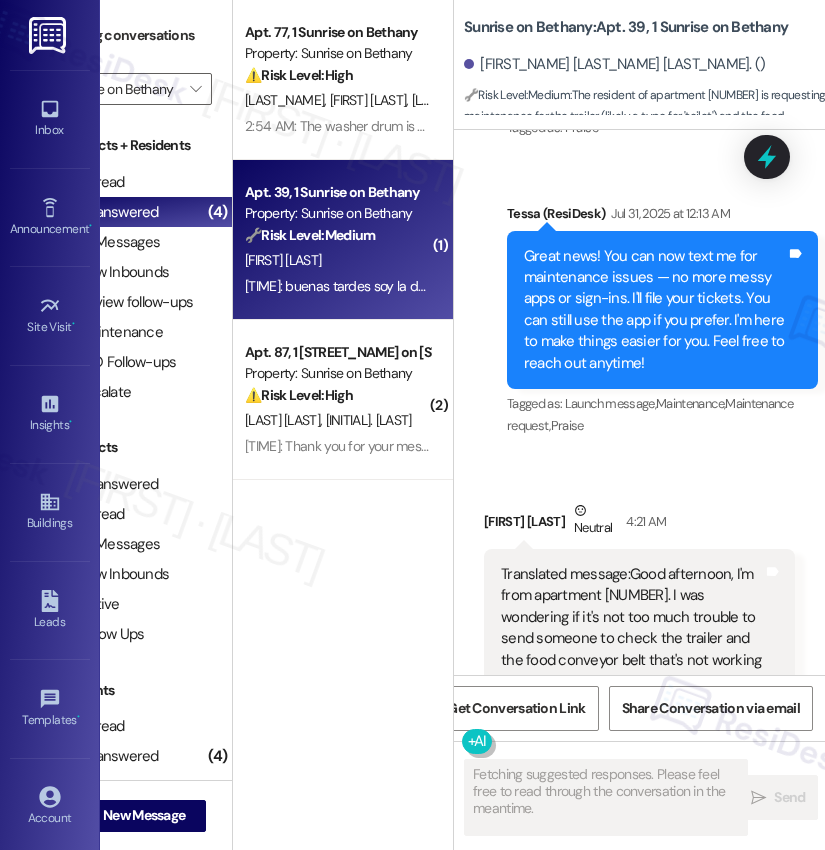 scroll, scrollTop: 1153, scrollLeft: 0, axis: vertical 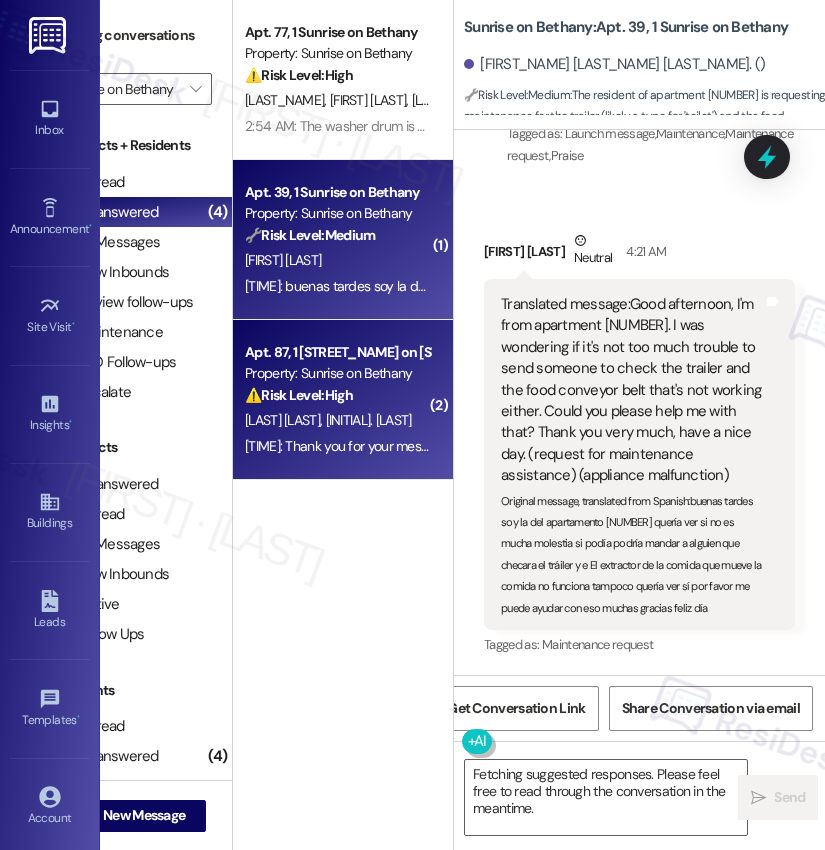 click on "⚠️ Risk Level: High The resident reports their AC is not working properly, even after changing the filter. The temperature is reading 80 degrees despite being set to 72, and the resident has small children, indicating a potential health and safety concern. Although the resident initially indicated the issue was resolved, it has recurred, requiring a work order." at bounding box center (337, 395) 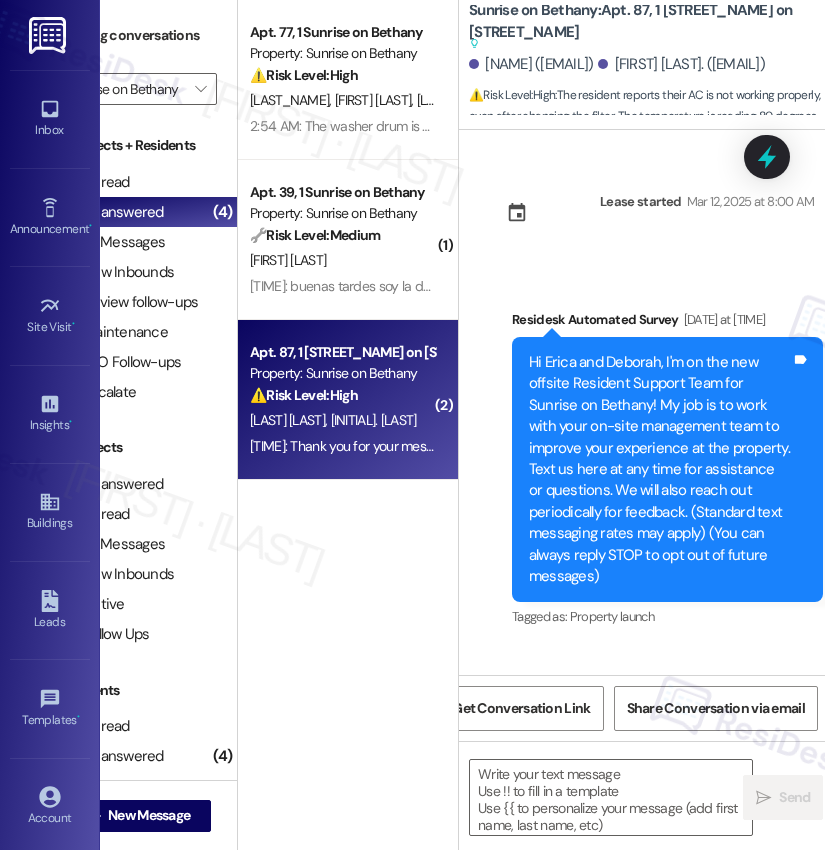 scroll, scrollTop: 0, scrollLeft: 67, axis: horizontal 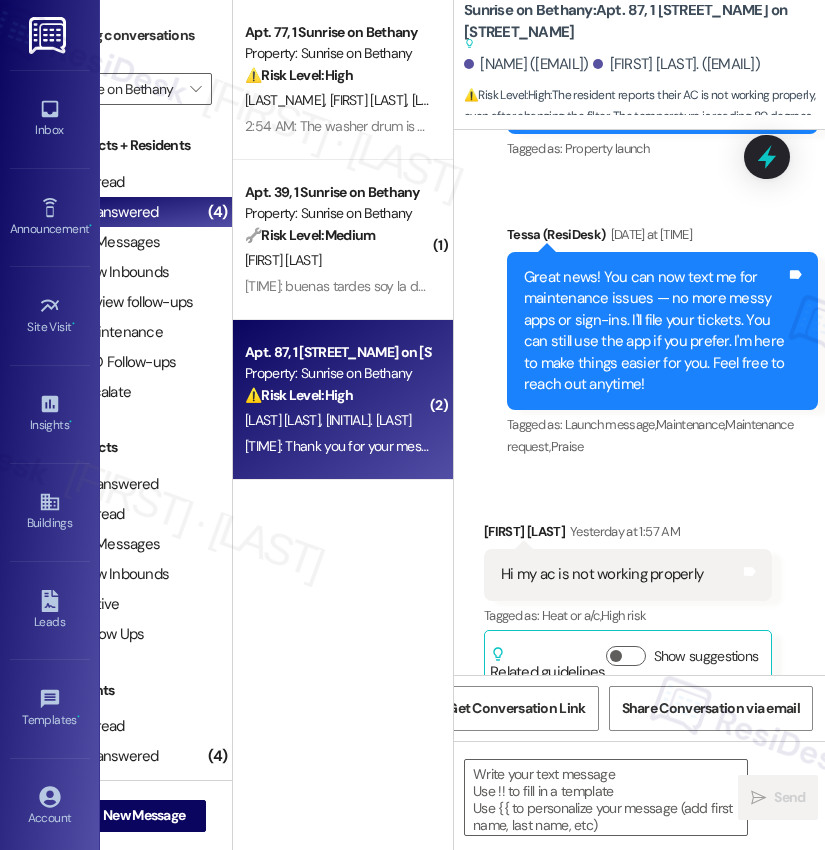 type on "Fetching suggested responses. Please feel free to read through the conversation in the meantime." 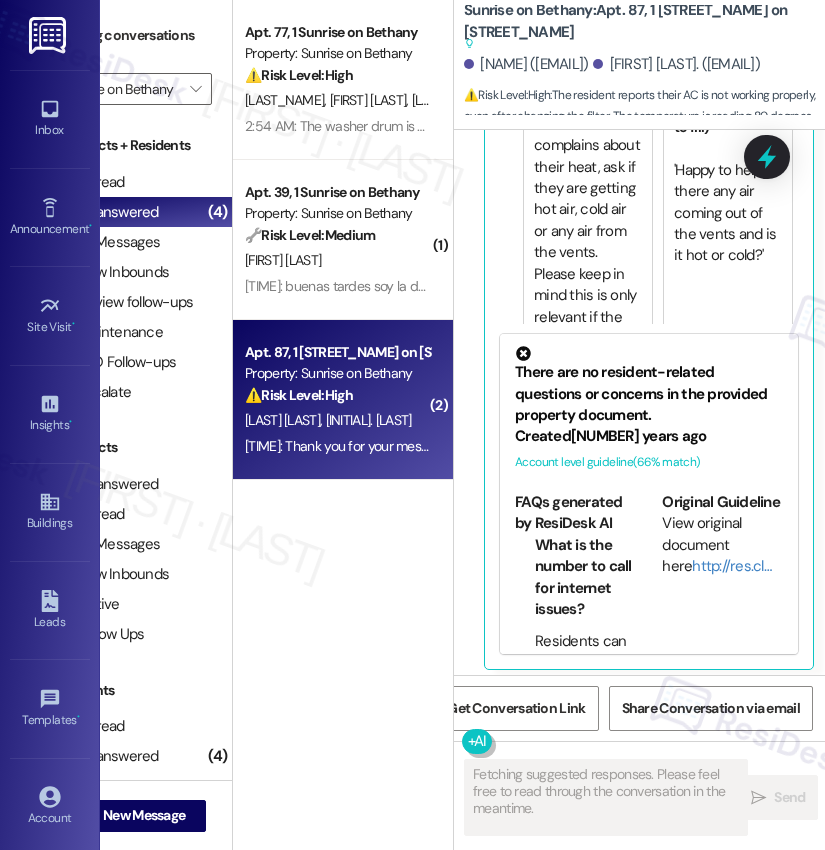 scroll, scrollTop: 2361, scrollLeft: 0, axis: vertical 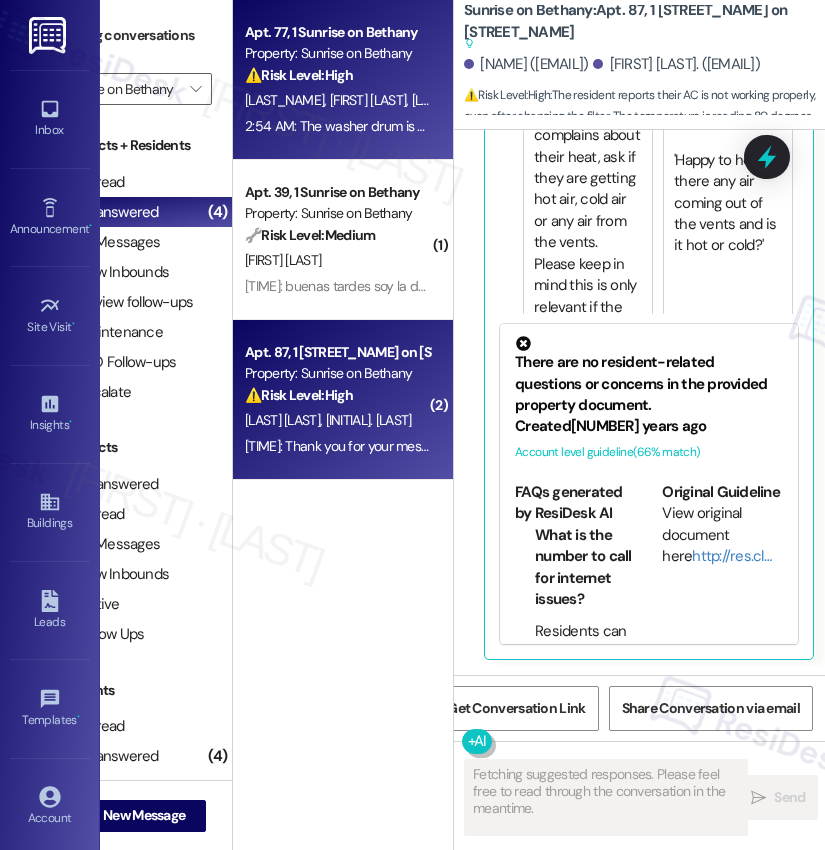 click on "[TIME]: The washer drum is off track [TIME]: The washer drum is off track" at bounding box center (355, 126) 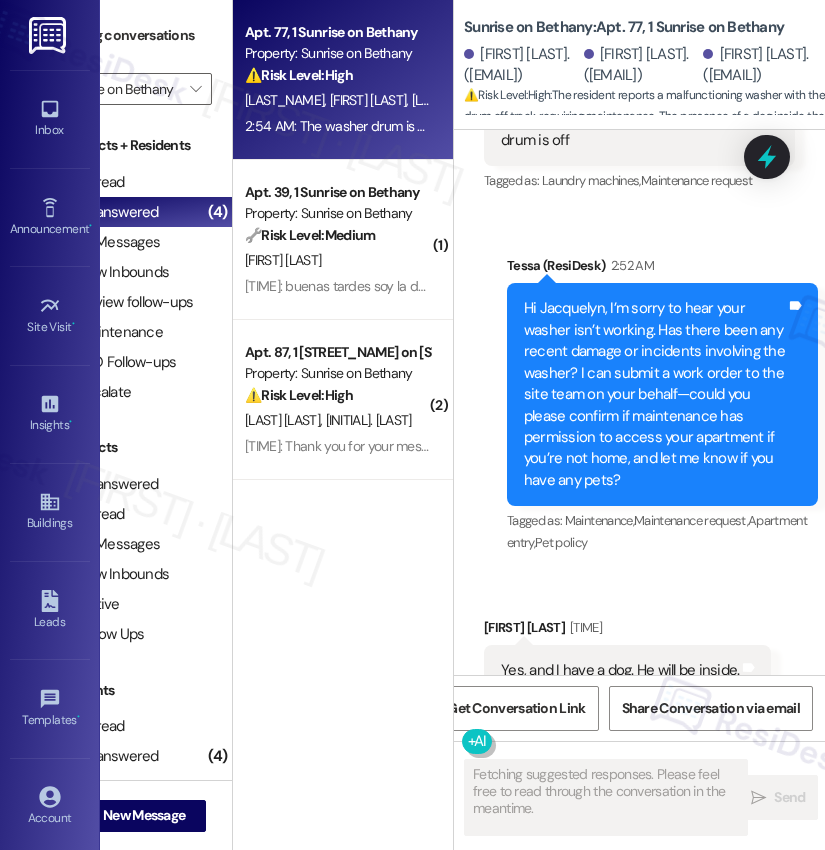 scroll, scrollTop: 2563, scrollLeft: 0, axis: vertical 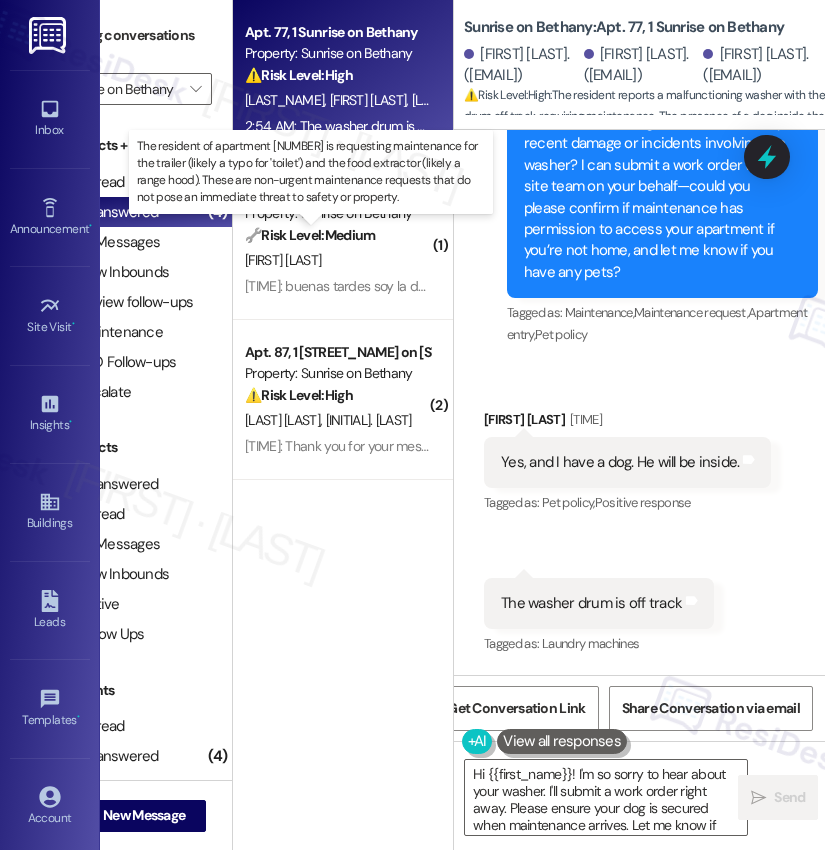type on "Hi {{first_name}}! I'm so sorry to hear about your washer. I'll submit a work order right away. Please ensure your dog is secured when maintenance arrives. Let me know if you have any questions!" 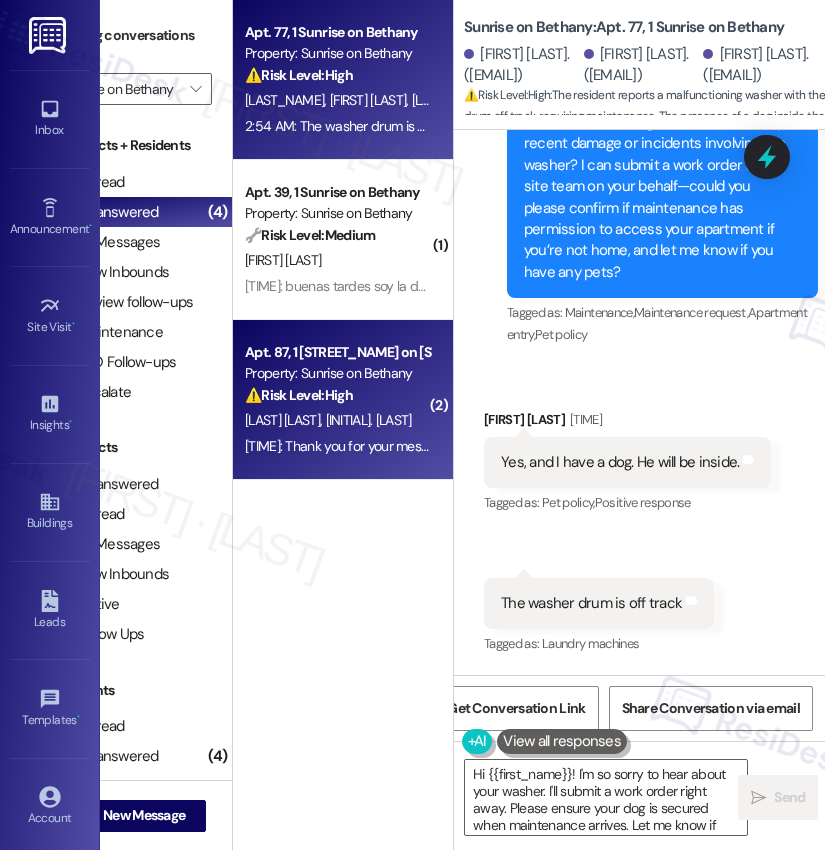 click on "⚠️  Risk Level:  High" at bounding box center (299, 395) 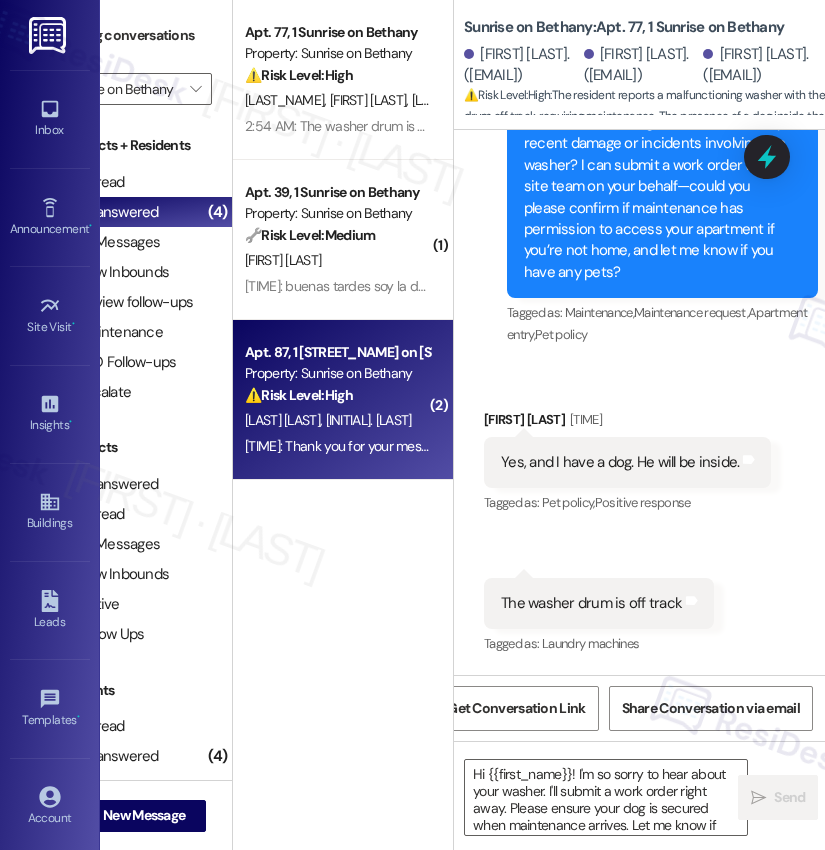 type on "Fetching suggested responses. Please feel free to read through the conversation in the meantime." 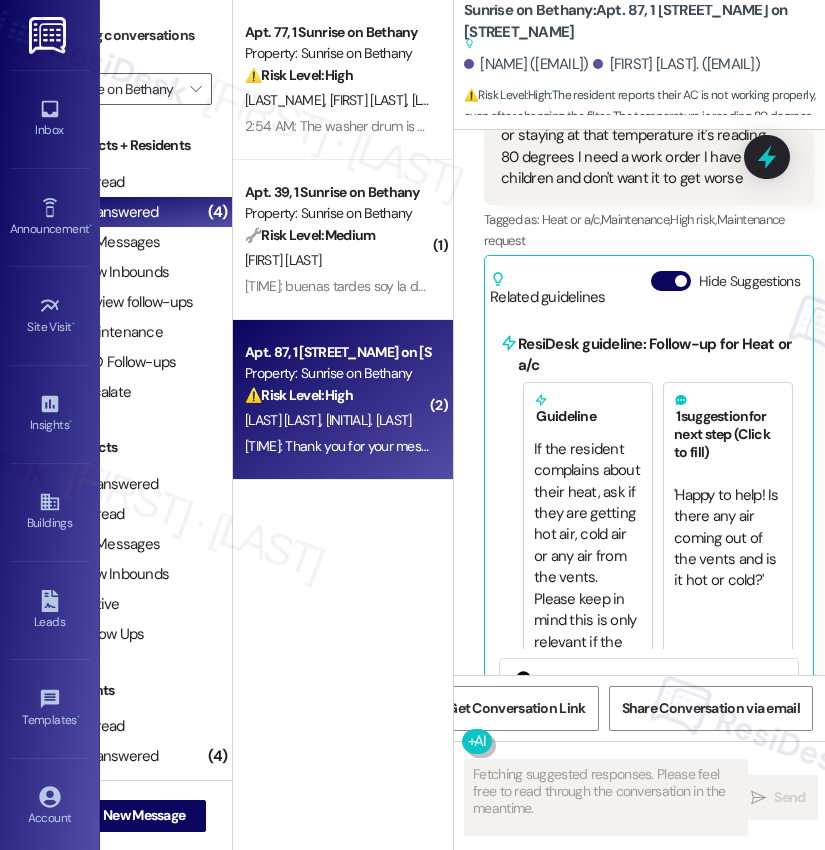 scroll, scrollTop: 2361, scrollLeft: 0, axis: vertical 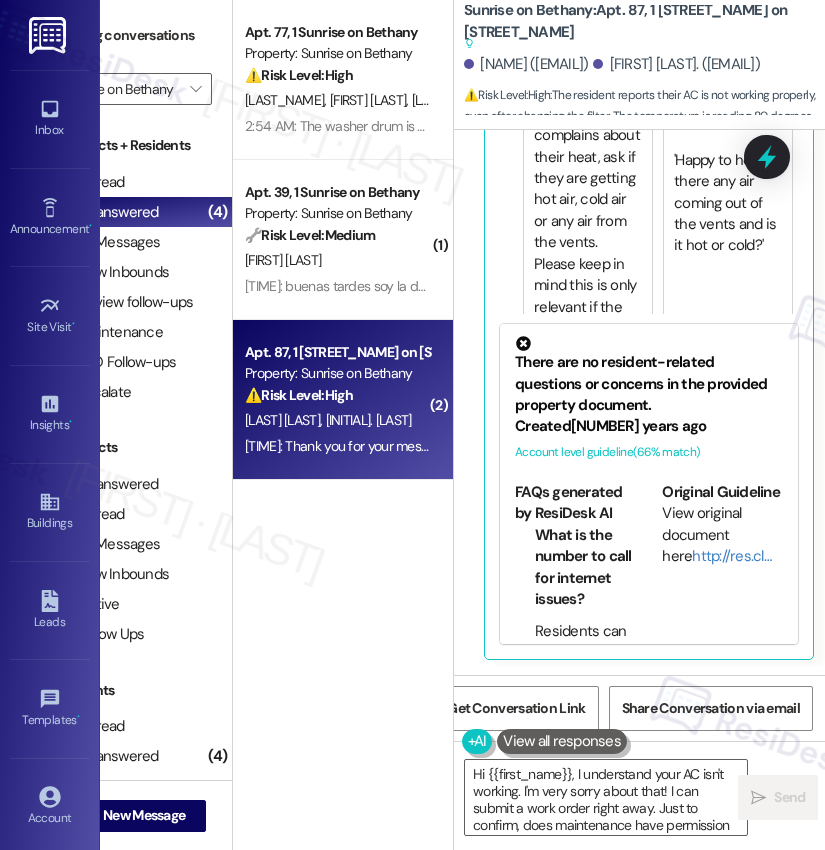 type on "Hi [FIRST], I understand your AC isn't working. I'm very sorry about that! I can submit a work order right away. Just to confirm, does maintenance have permission to enter if you're not home? Also, do you have any pets?" 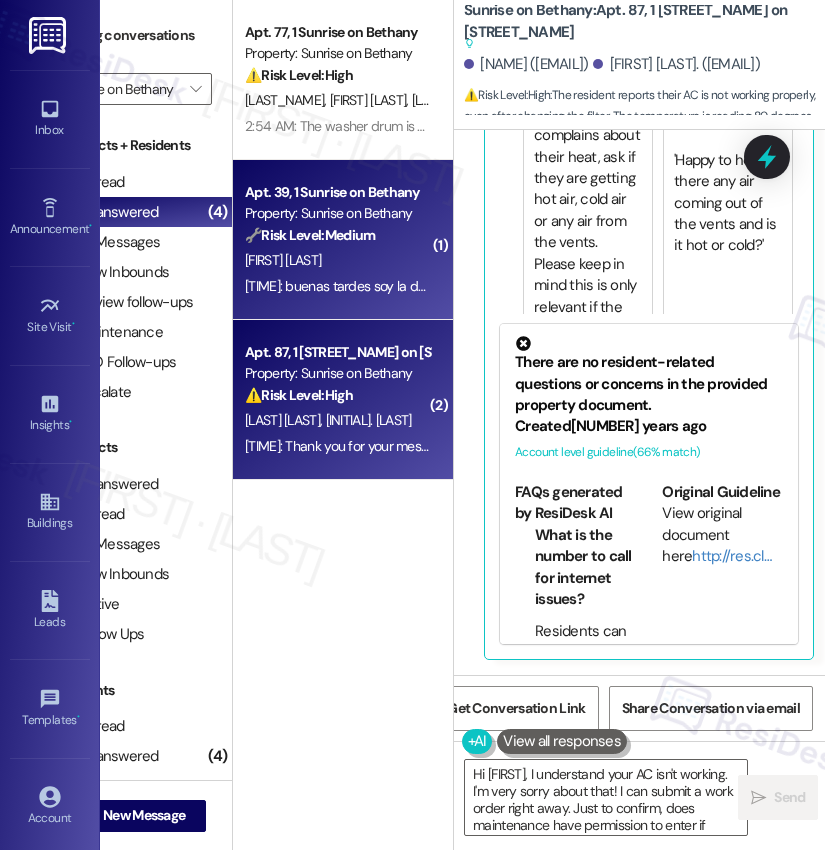 click on "🔧  Risk Level:  Medium" at bounding box center [310, 235] 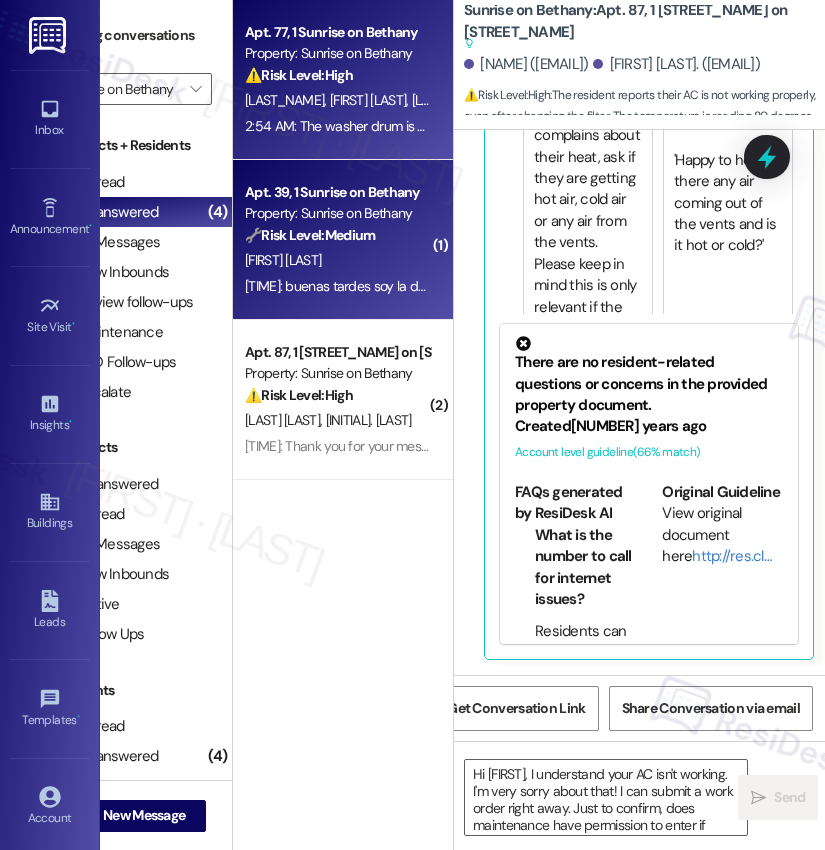 click on "[LAST] [LAST]" at bounding box center (449, 100) 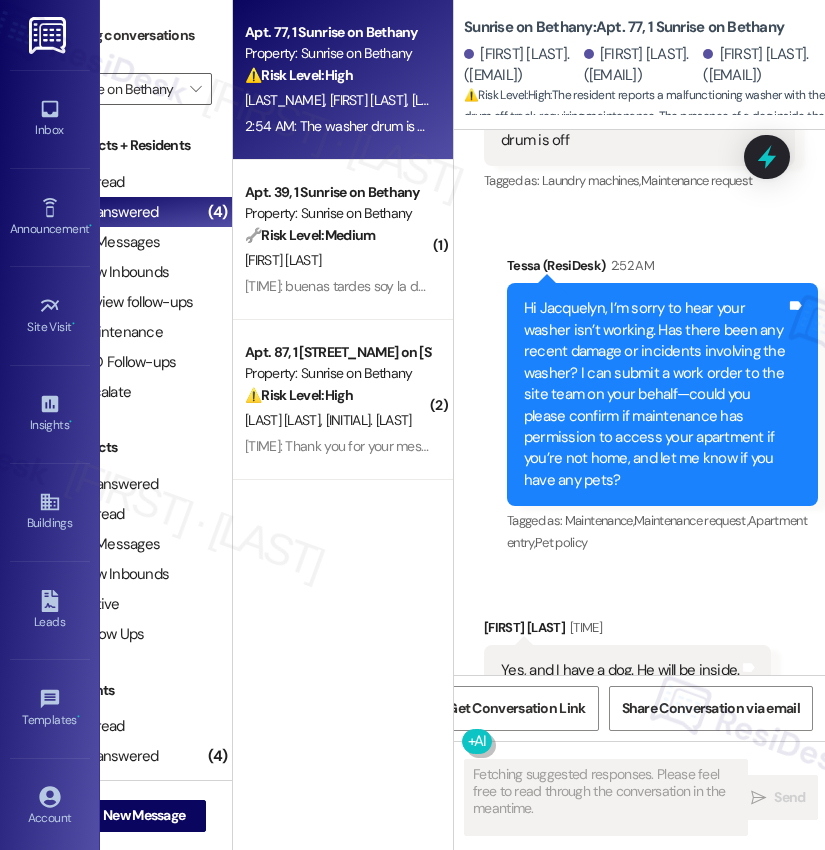 scroll, scrollTop: 2563, scrollLeft: 0, axis: vertical 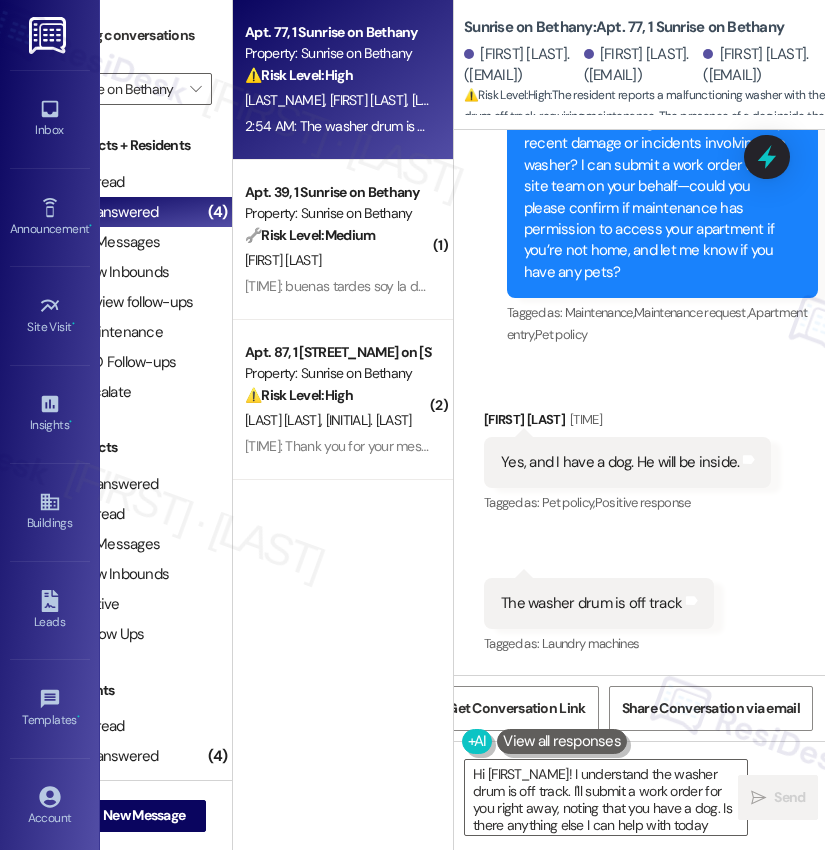 type on "Hi {{first_name}}! I understand the washer drum is off track. I'll submit a work order for you right away, noting that you have a dog. Is there anything else I can help with today?" 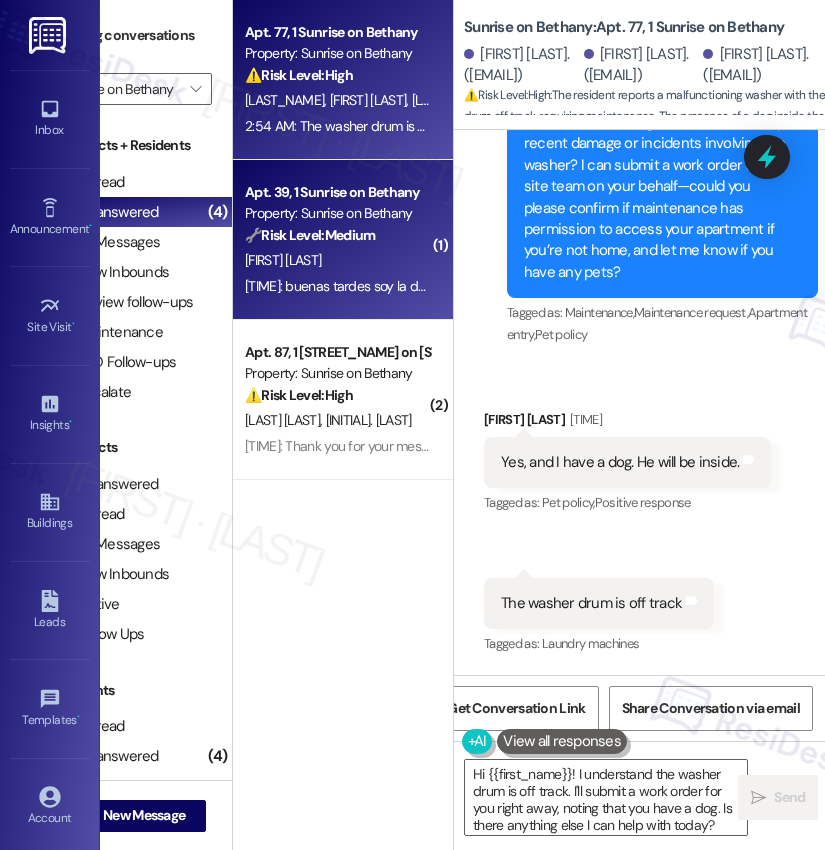 click on "[TIME] [AM/PM]: buenas tardes soy la del apartamento [NUMBER] quería ver si no es mucha molestia si podía podría mandar a alguien que checara el tráiler y e El extractor de la comida que mueve la comida no funciona tampoco quería ver sí por favor me puede ayudar con eso muchas gracias feliz día [TIME] [AM/PM]: buenas tardes soy la del apartamento [NUMBER] quería ver si no es mucha molestia si podía podría mandar a alguien que checara el tráiler y e El extractor de la comida que mueve la comida no funciona tampoco quería ver sí por favor me puede ayudar con eso muchas gracias feliz día" at bounding box center [1095, 286] 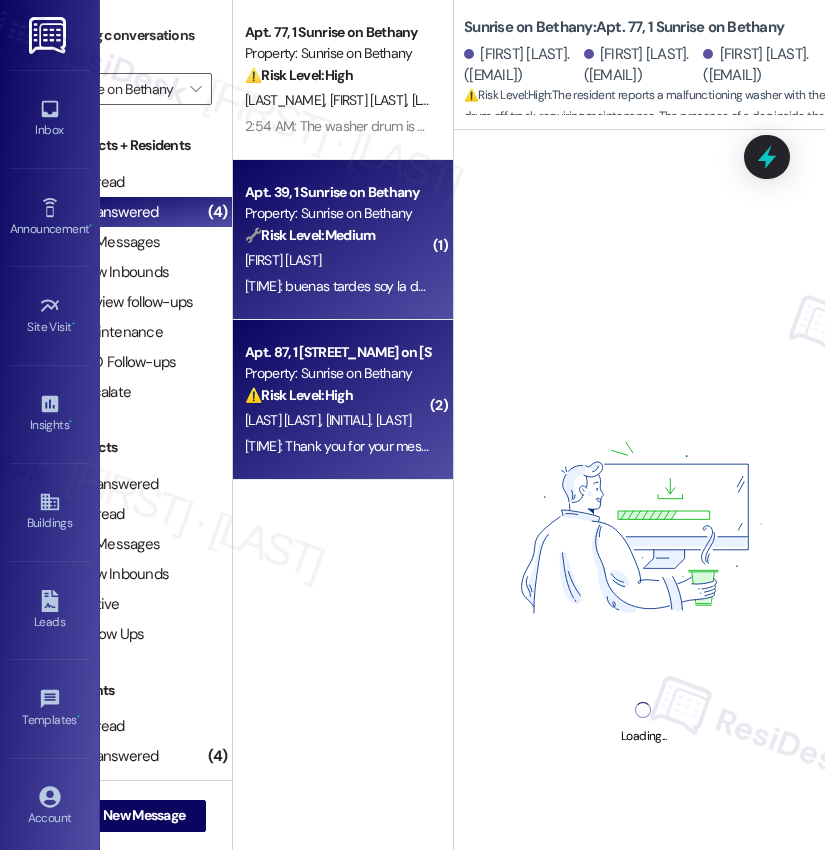 click on "Property: Sunrise on Bethany" at bounding box center [337, 373] 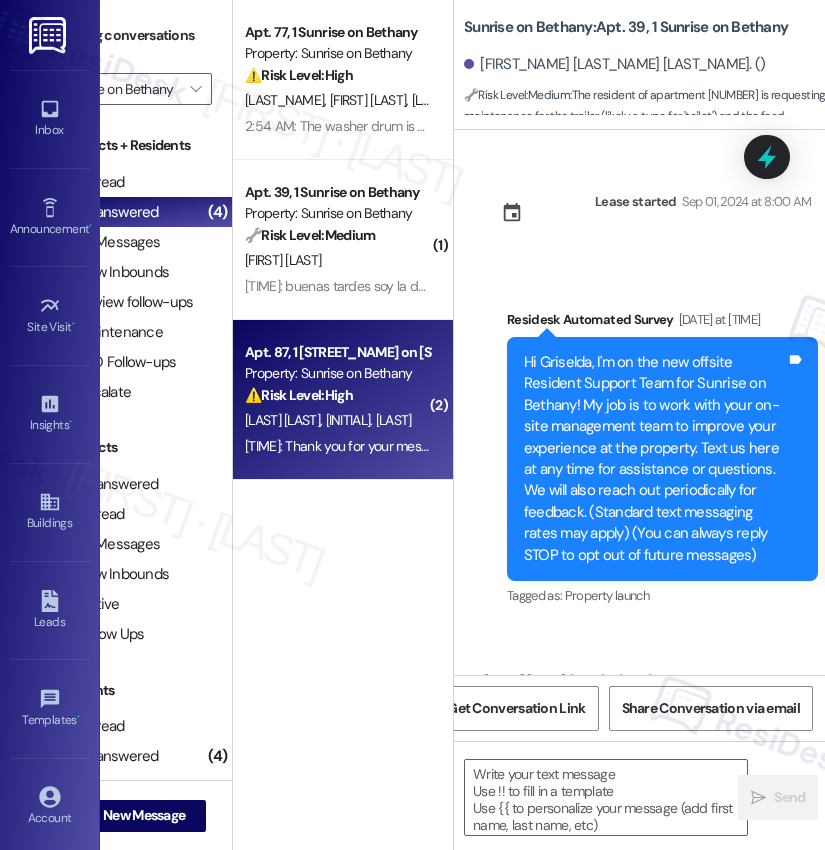 scroll, scrollTop: 265, scrollLeft: 0, axis: vertical 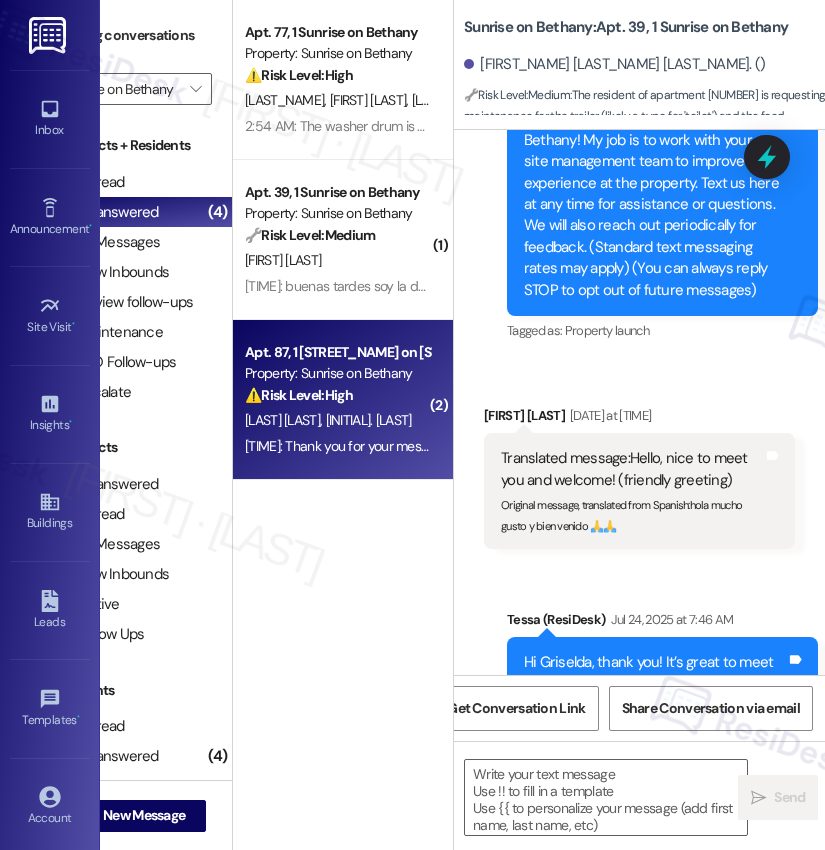 type on "Fetching suggested responses. Please feel free to read through the conversation in the meantime." 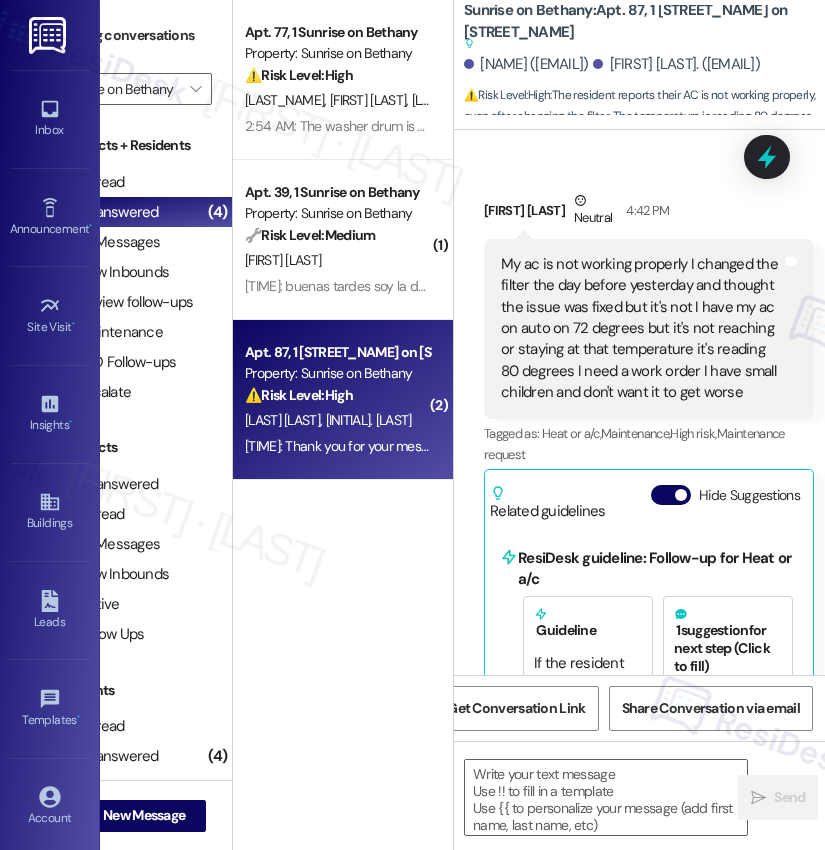 type on "Fetching suggested responses. Please feel free to read through the conversation in the meantime." 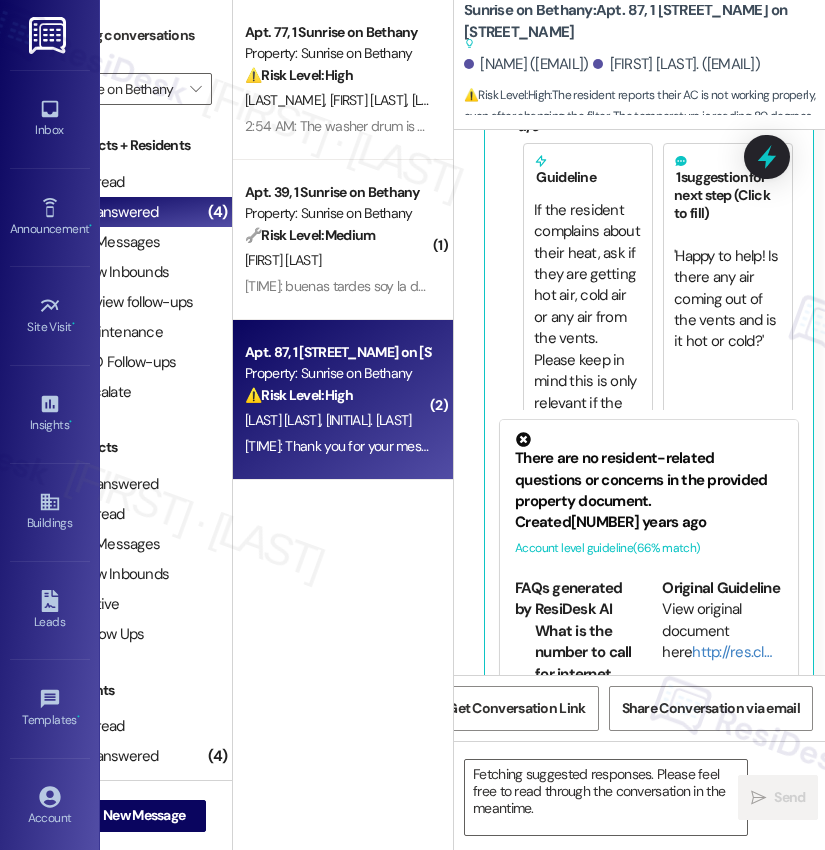 scroll, scrollTop: 2361, scrollLeft: 0, axis: vertical 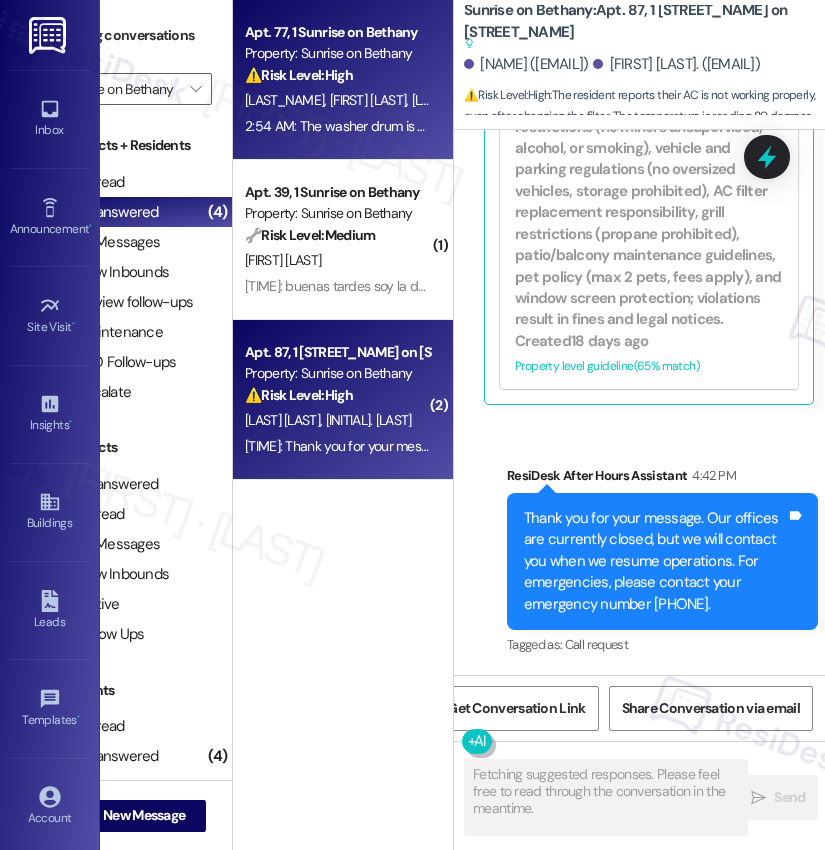 click on "[TIME]: The washer drum is off track [TIME]: The washer drum is off track" at bounding box center [355, 126] 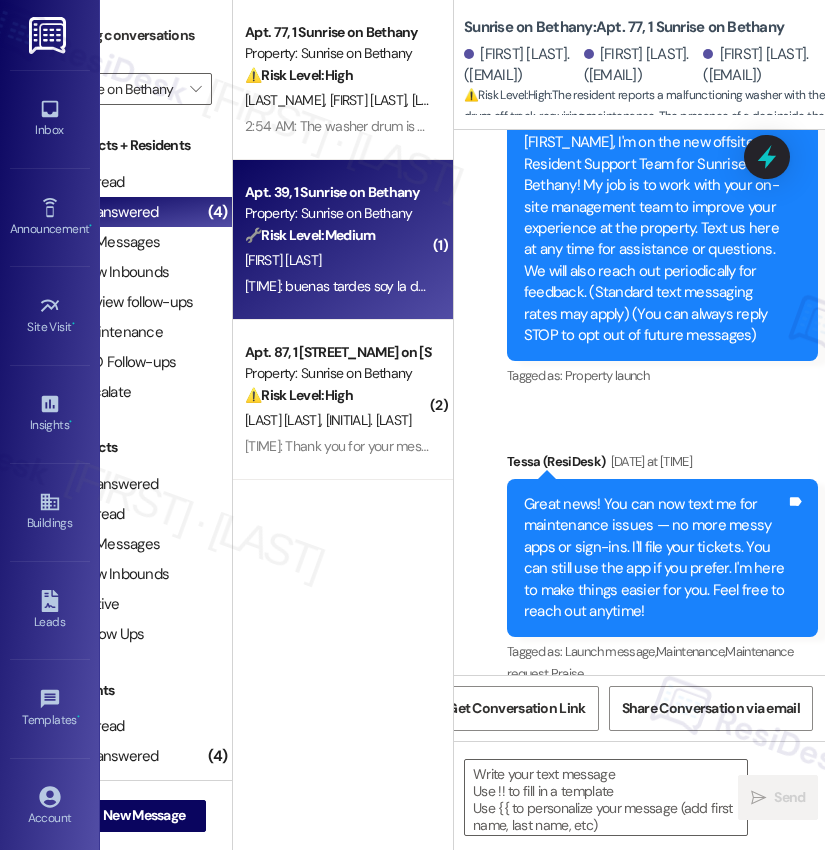 scroll, scrollTop: 2563, scrollLeft: 0, axis: vertical 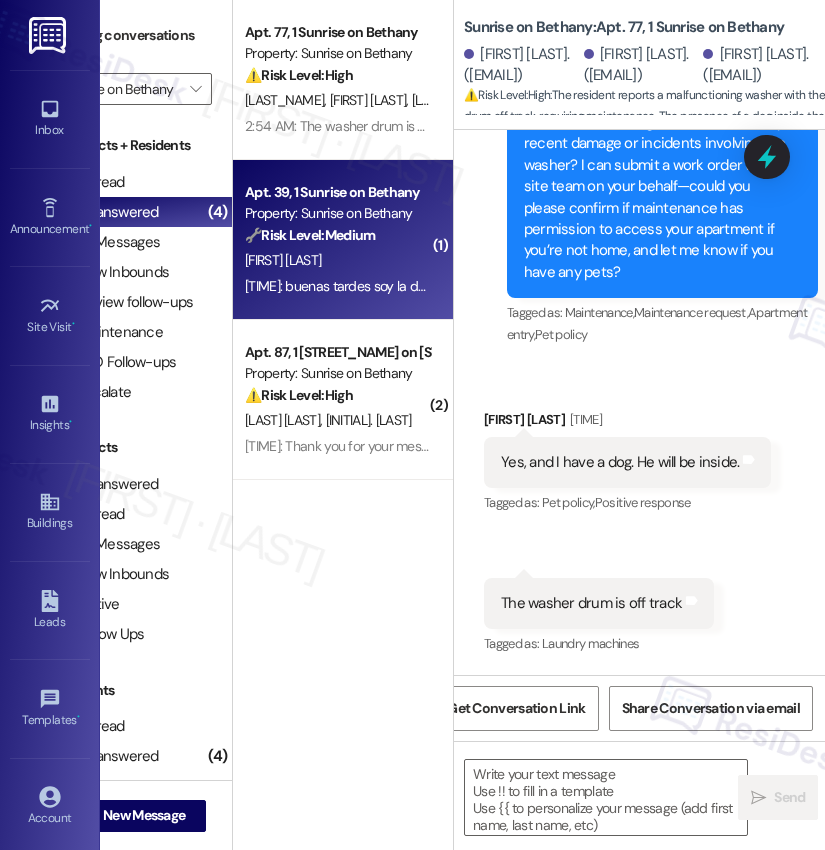 click on "🔧  Risk Level:  Medium" at bounding box center [310, 235] 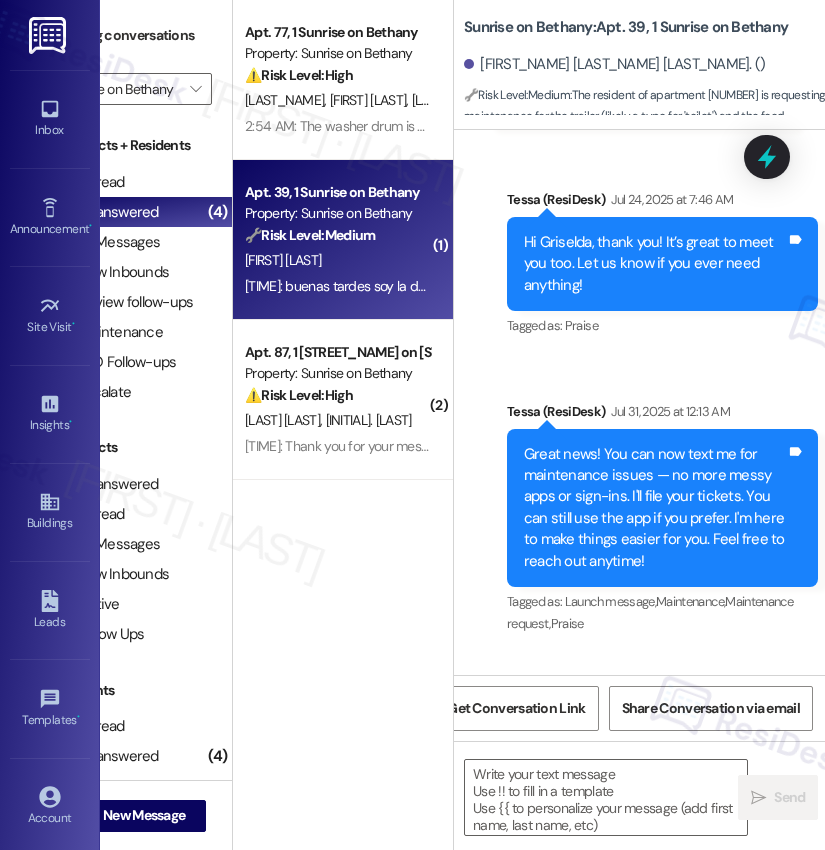 type on "Fetching suggested responses. Please feel free to read through the conversation in the meantime." 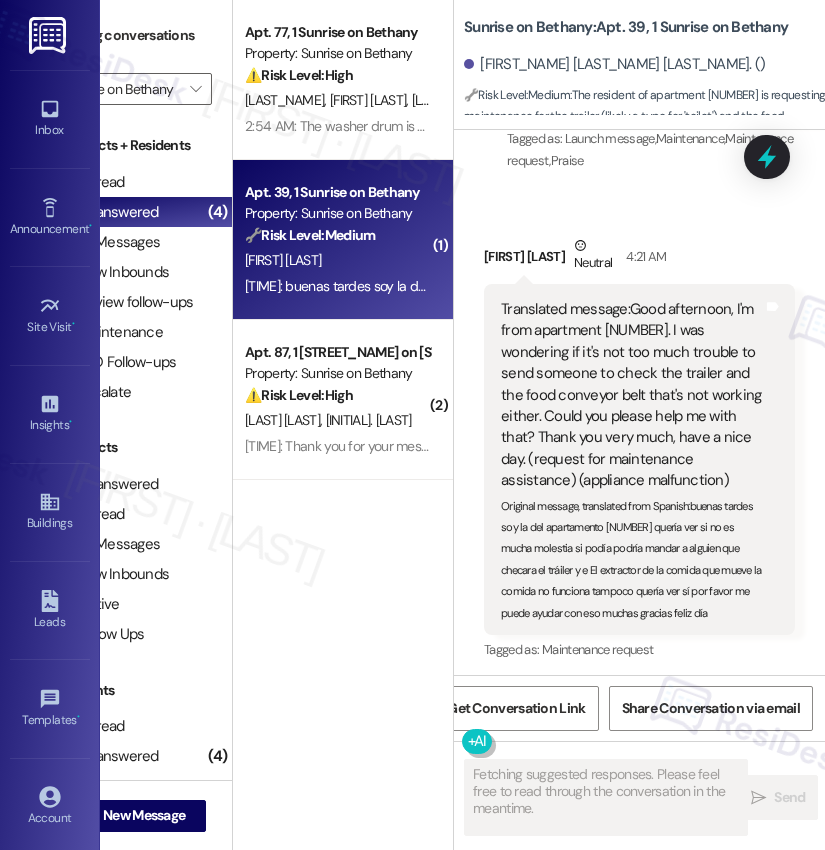 scroll, scrollTop: 1153, scrollLeft: 0, axis: vertical 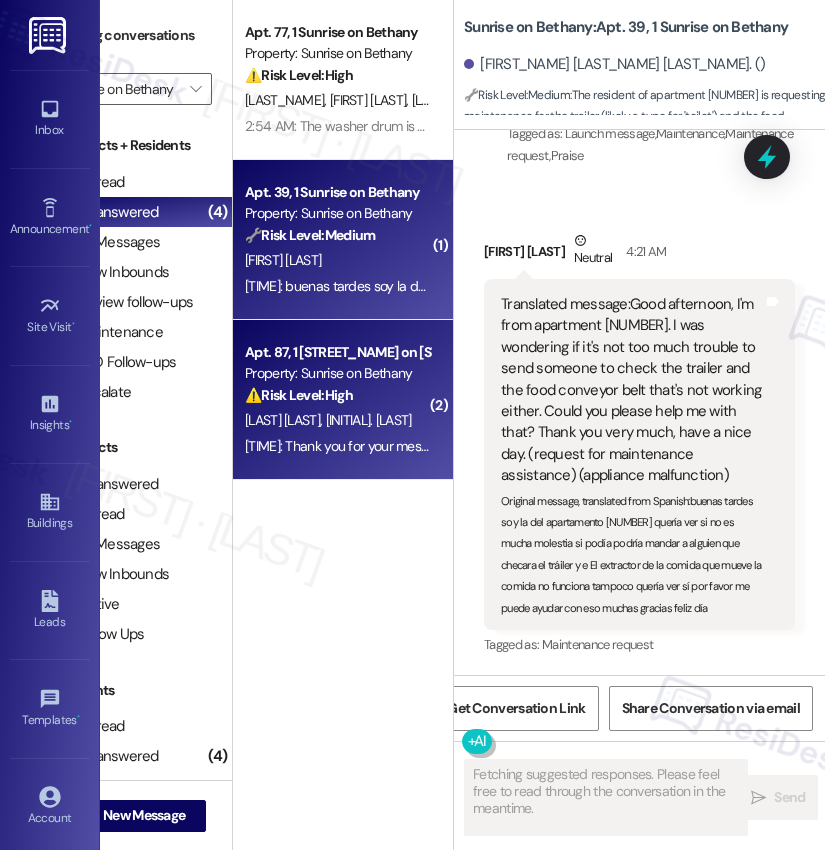 click on "[TIME]: Thank you for your message. Our offices are currently closed, but we will contact you when we resume operations. For emergencies, please contact your emergency number [PHONE]. [TIME]: Thank you for your message. Our offices are currently closed, but we will contact you when we resume operations. For emergencies, please contact your emergency number [PHONE]." at bounding box center (795, 446) 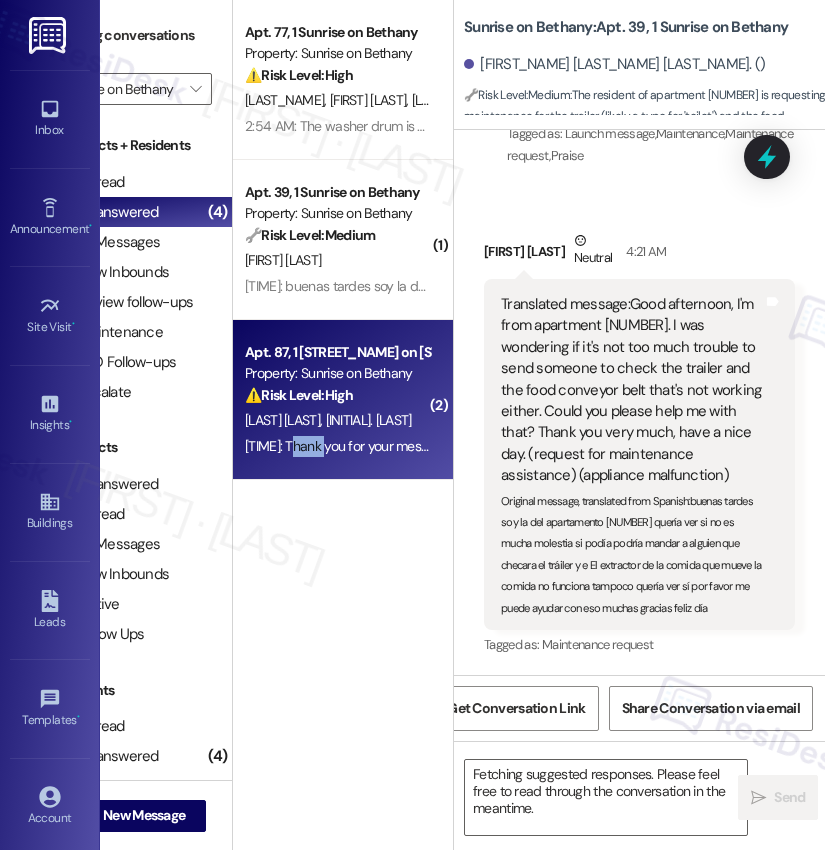 click on "[TIME]: Thank you for your message. Our offices are currently closed, but we will contact you when we resume operations. For emergencies, please contact your emergency number [PHONE]. [TIME]: Thank you for your message. Our offices are currently closed, but we will contact you when we resume operations. For emergencies, please contact your emergency number [PHONE]." at bounding box center (795, 446) 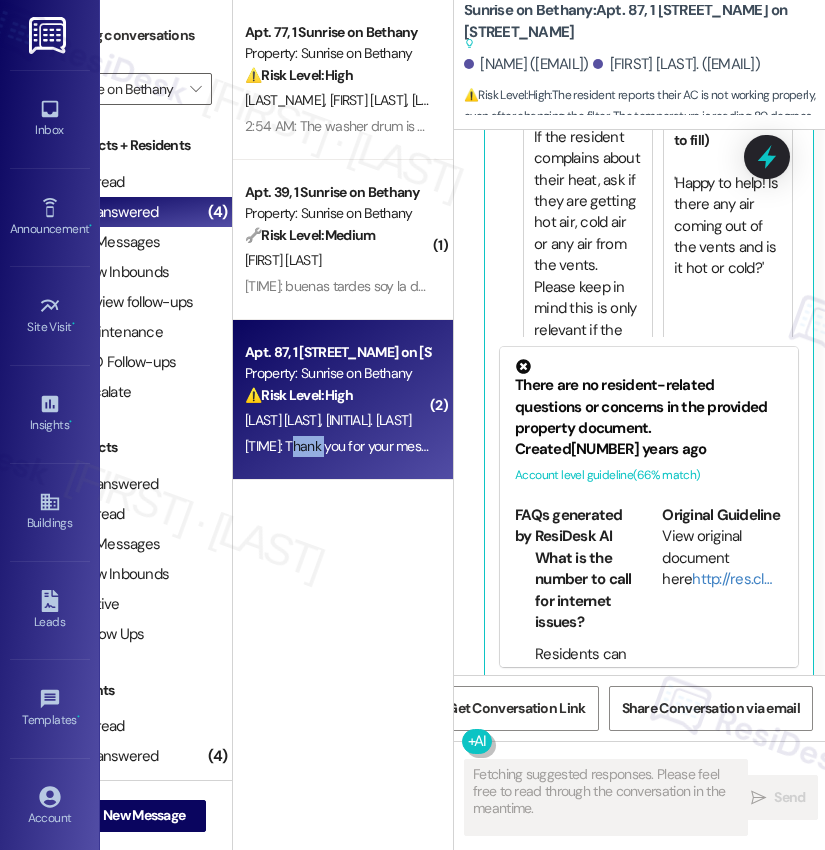 scroll, scrollTop: 2361, scrollLeft: 0, axis: vertical 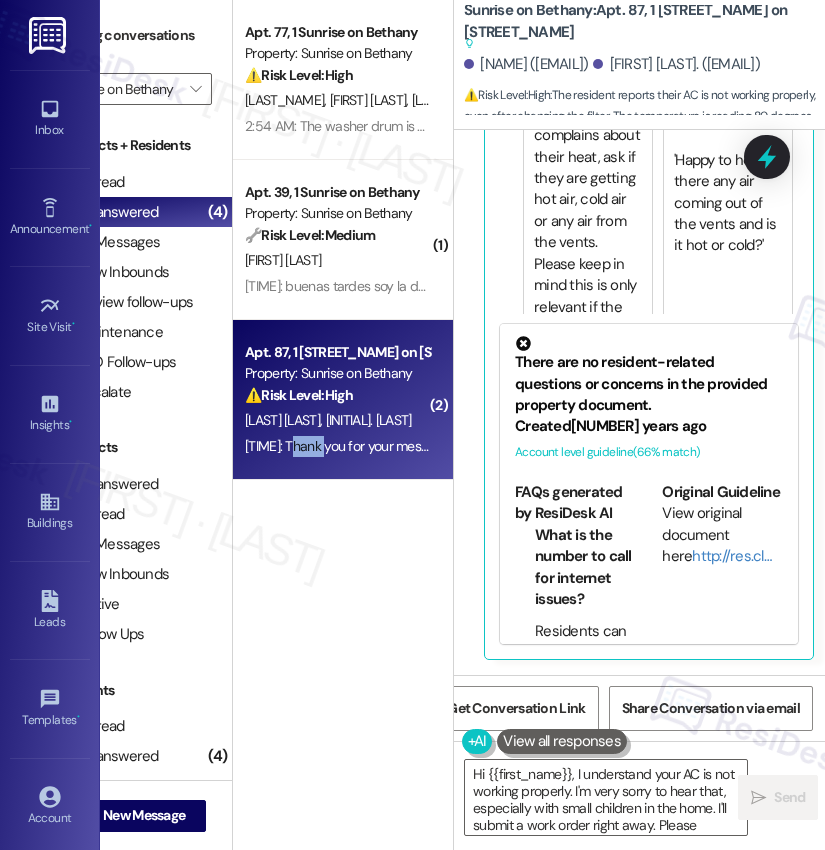 type on "Hi {{first_name}}, I understand your AC is not working properly. I'm very sorry to hear that, especially with small children in the home. I'll submit a work order right away. Please confirm if maintenance has permission to enter if you are not home." 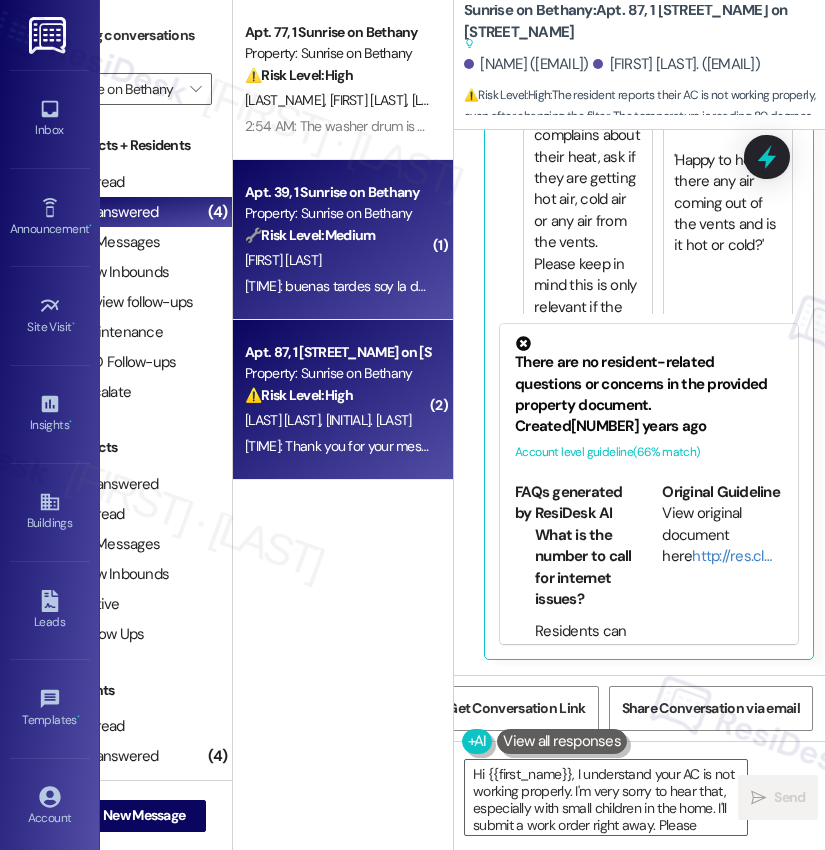 click on "[FIRST] [LAST]" at bounding box center [337, 260] 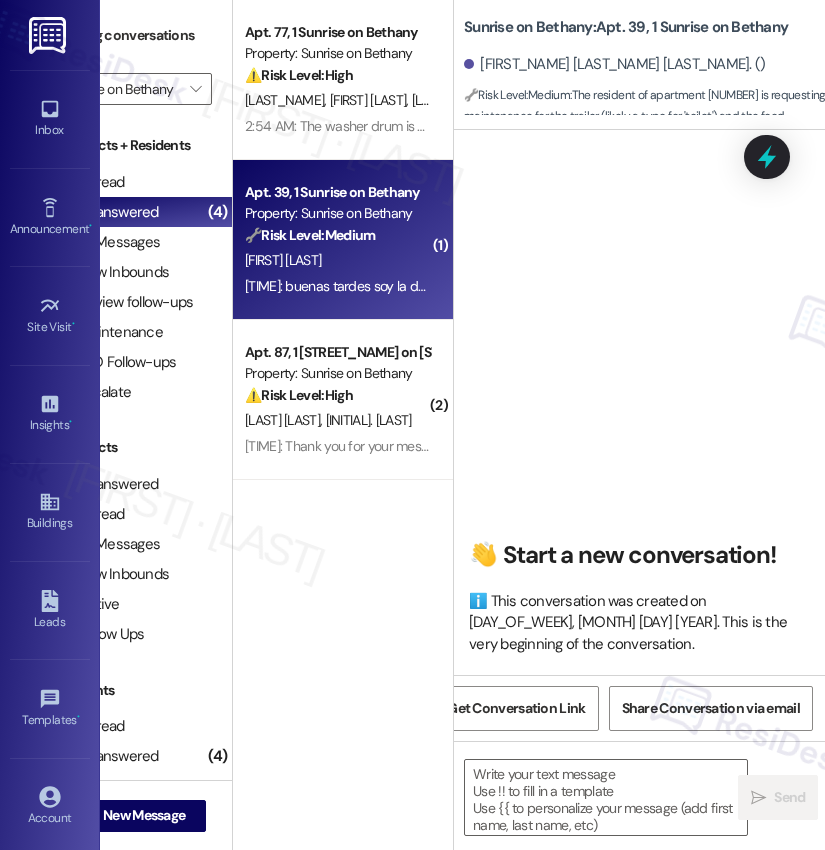 type on "Fetching suggested responses. Please feel free to read through the conversation in the meantime." 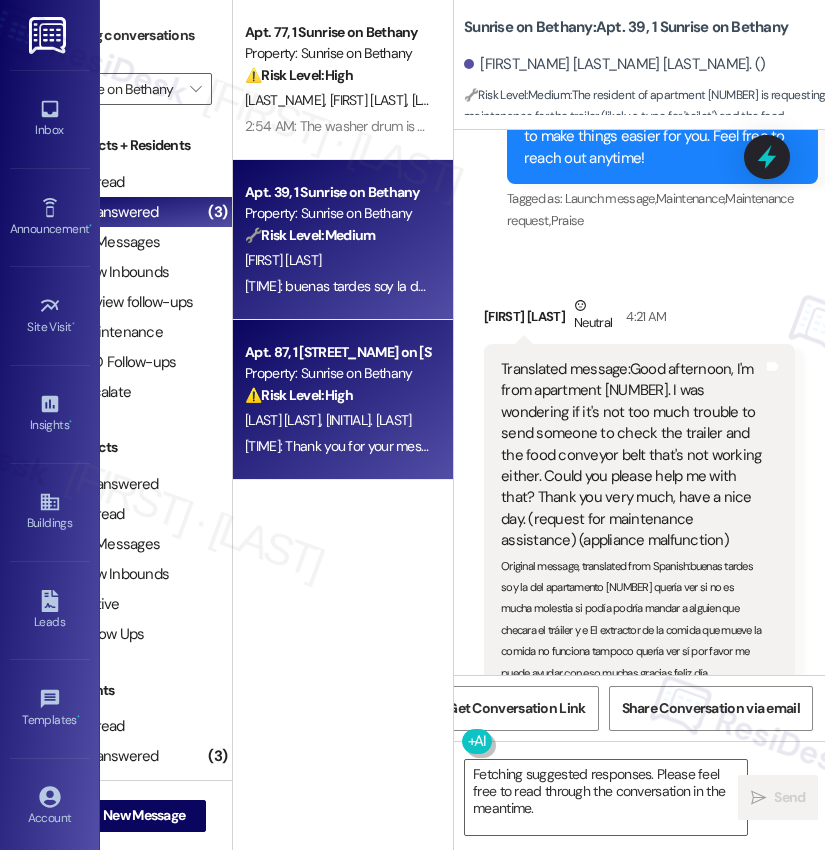 scroll, scrollTop: 1153, scrollLeft: 0, axis: vertical 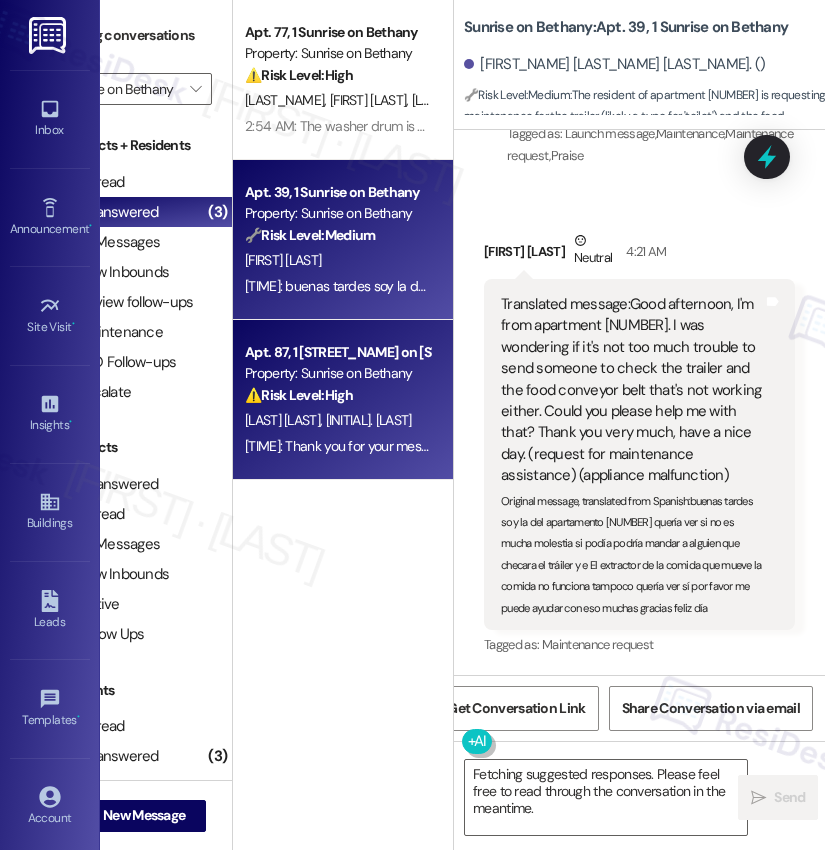 click on "⚠️ Risk Level: High The resident reports their AC is not working properly, even after changing the filter. The temperature is reading 80 degrees despite being set to 72, and the resident has small children, indicating a potential health and safety concern. Although the resident initially indicated the issue was resolved, it has recurred, requiring a work order." at bounding box center [337, 395] 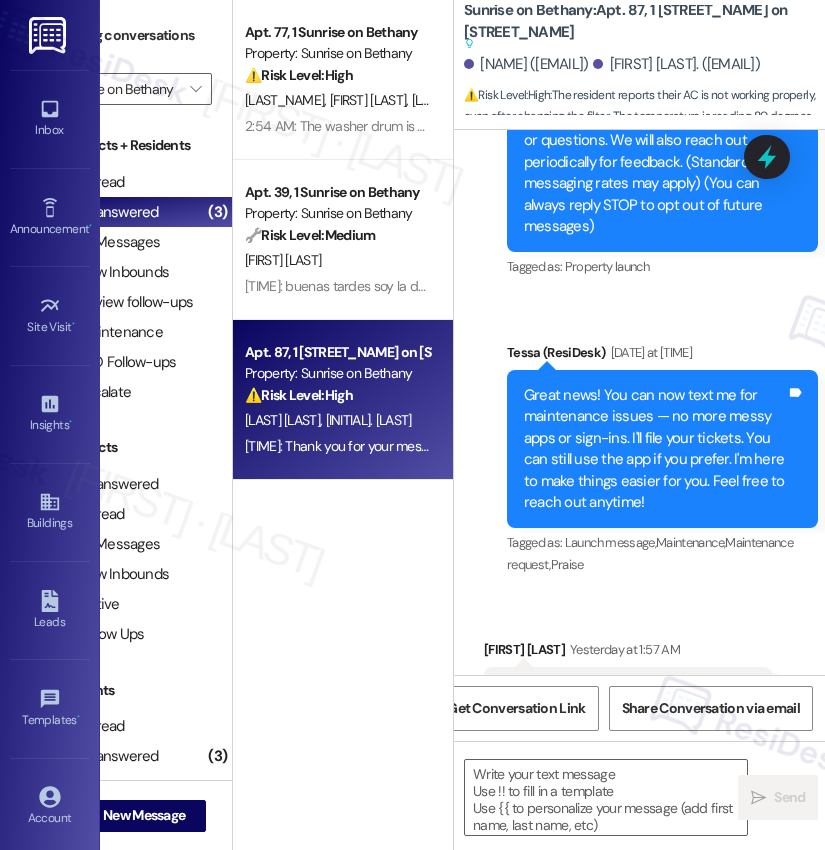 type on "Fetching suggested responses. Please feel free to read through the conversation in the meantime." 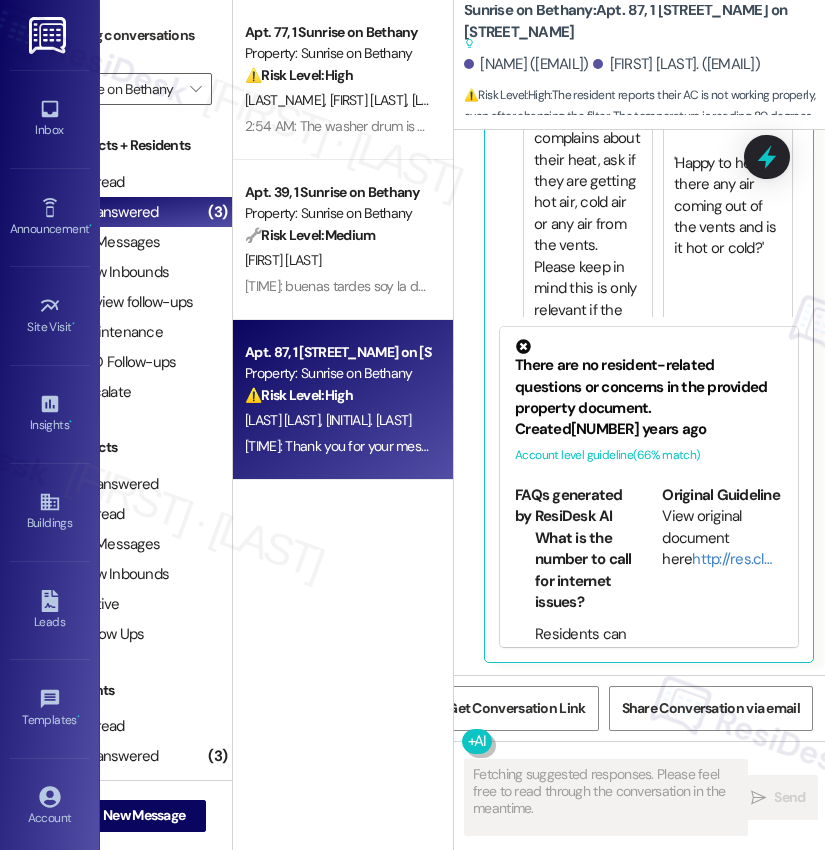 scroll, scrollTop: 2361, scrollLeft: 0, axis: vertical 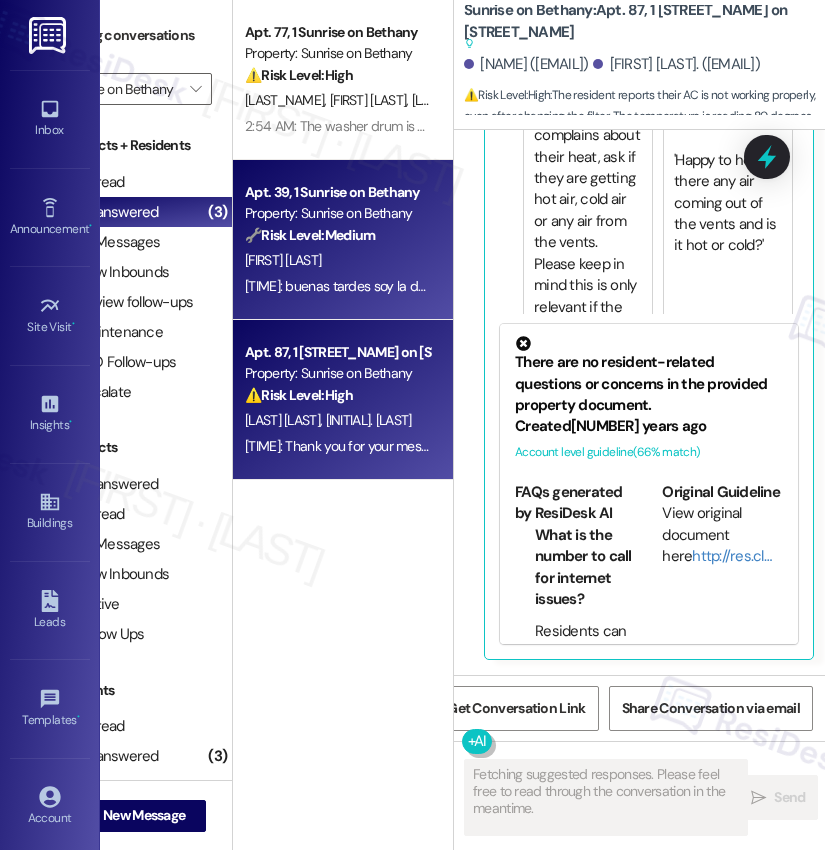 click on "[TIME] [AM/PM]: buenas tardes soy la del apartamento [NUMBER] quería ver si no es mucha molestia si podía podría mandar a alguien que checara el tráiler y e El extractor de la comida que mueve la comida no funciona tampoco quería ver sí por favor me puede ayudar con eso muchas gracias feliz día [TIME] [AM/PM]: buenas tardes soy la del apartamento [NUMBER] quería ver si no es mucha molestia si podía podría mandar a alguien que checara el tráiler y e El extractor de la comida que mueve la comida no funciona tampoco quería ver sí por favor me puede ayudar con eso muchas gracias feliz día" at bounding box center (1095, 286) 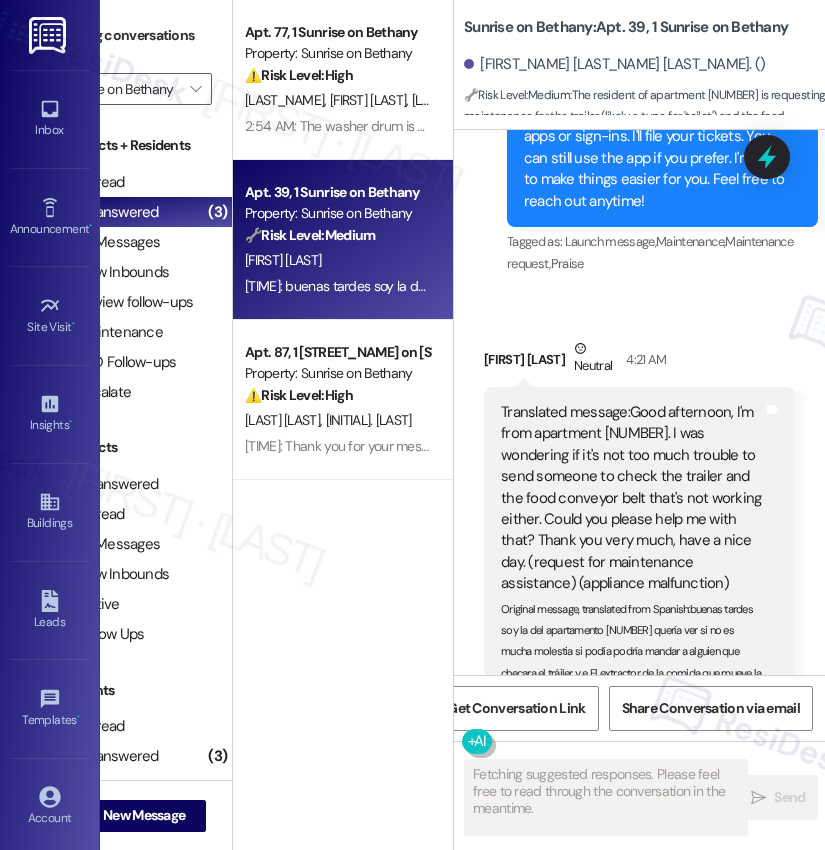 scroll, scrollTop: 1153, scrollLeft: 0, axis: vertical 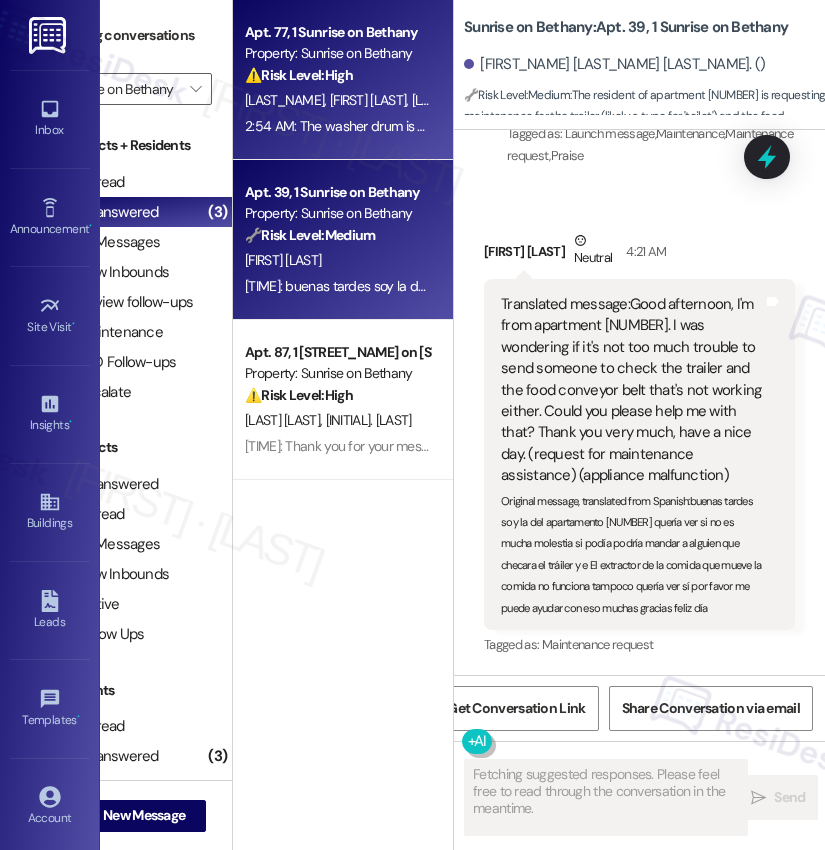 click on "⚠️  Risk Level:  High The resident reports a malfunctioning washer with the drum off track, requiring maintenance. The presence of a dog inside the apartment adds a layer of complexity and potential risk, requiring coordination and caution during the maintenance visit. This falls under urgent general maintenance." at bounding box center [337, 75] 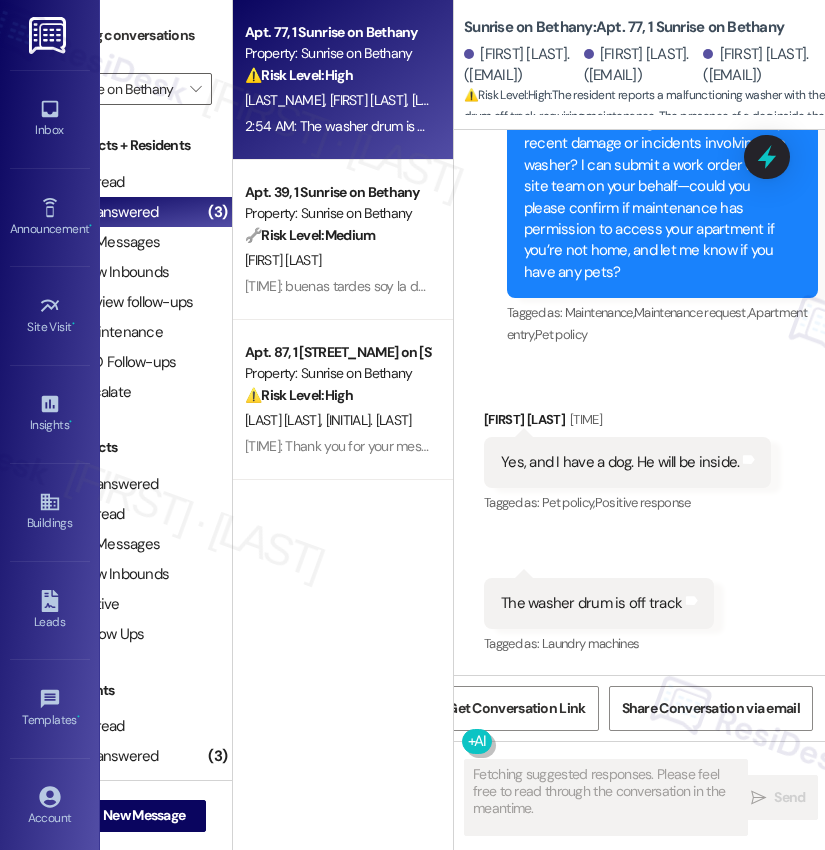 scroll, scrollTop: 2564, scrollLeft: 0, axis: vertical 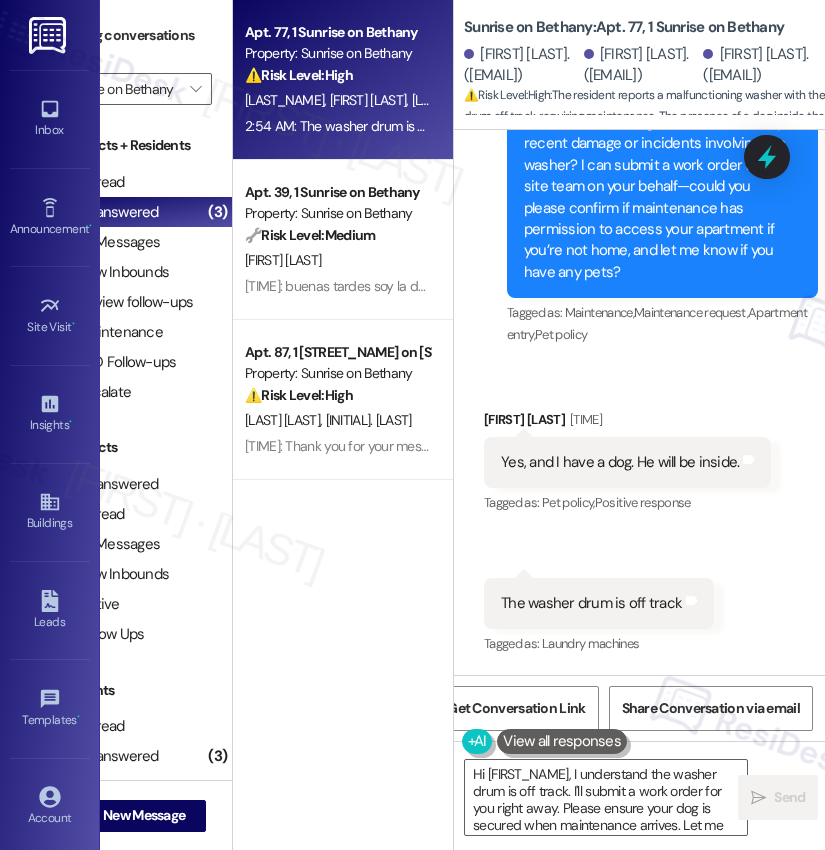 type on "Hi [FIRST_NAME], I understand the washer drum is off track. I'll submit a work order for you right away. Please ensure your dog is secured when maintenance arrives. Let me know if you have any questions!" 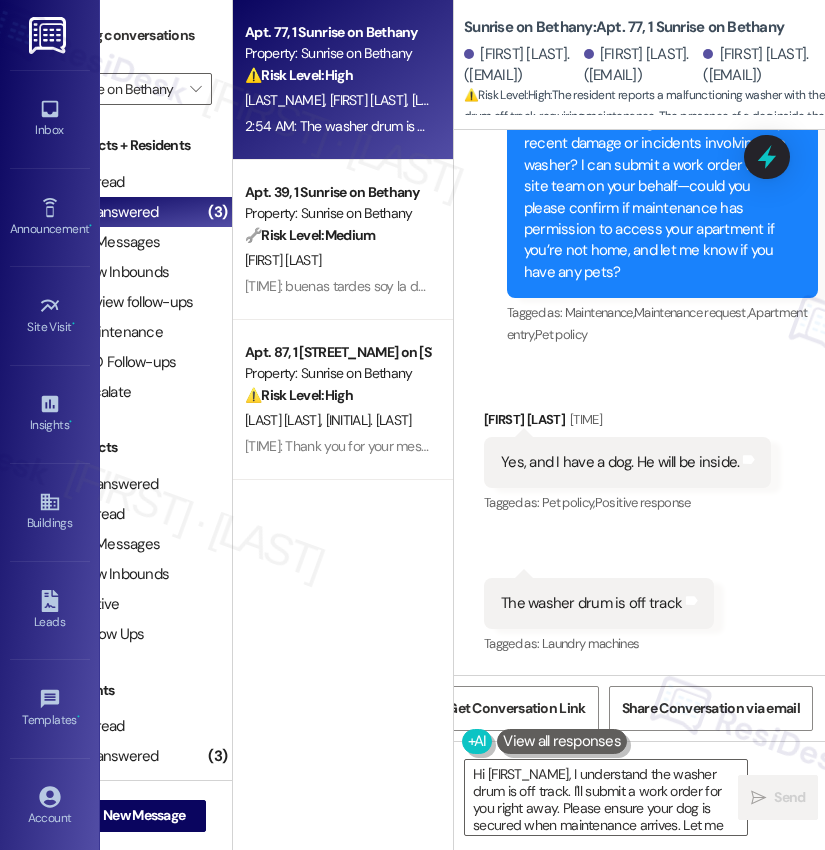type 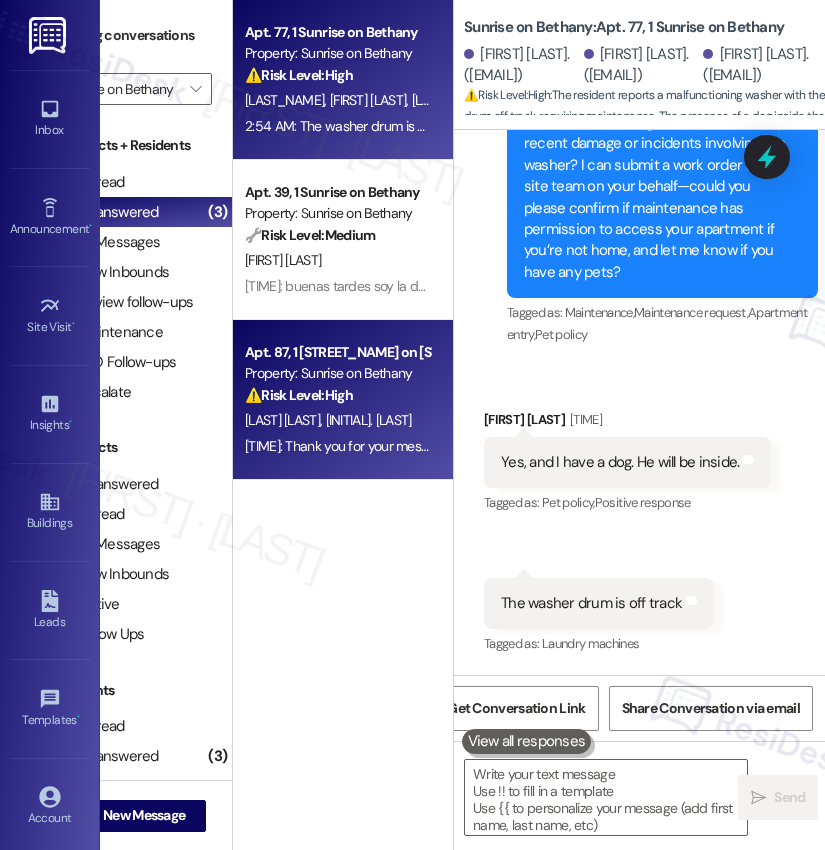 click on "[LAST] [LAST]" at bounding box center [285, 420] 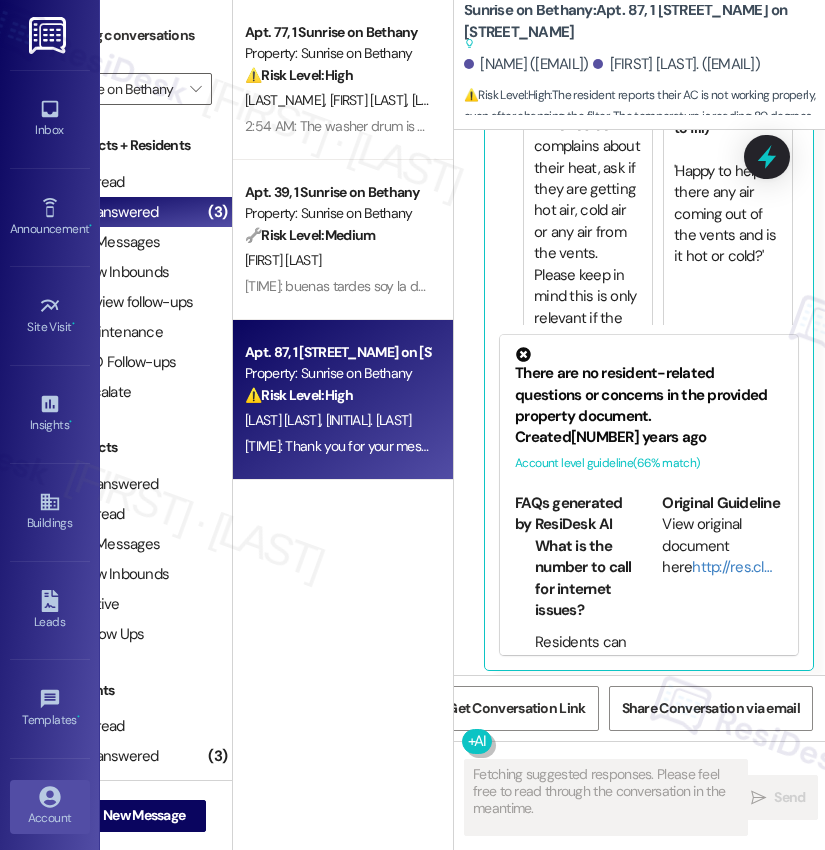 scroll, scrollTop: 2361, scrollLeft: 0, axis: vertical 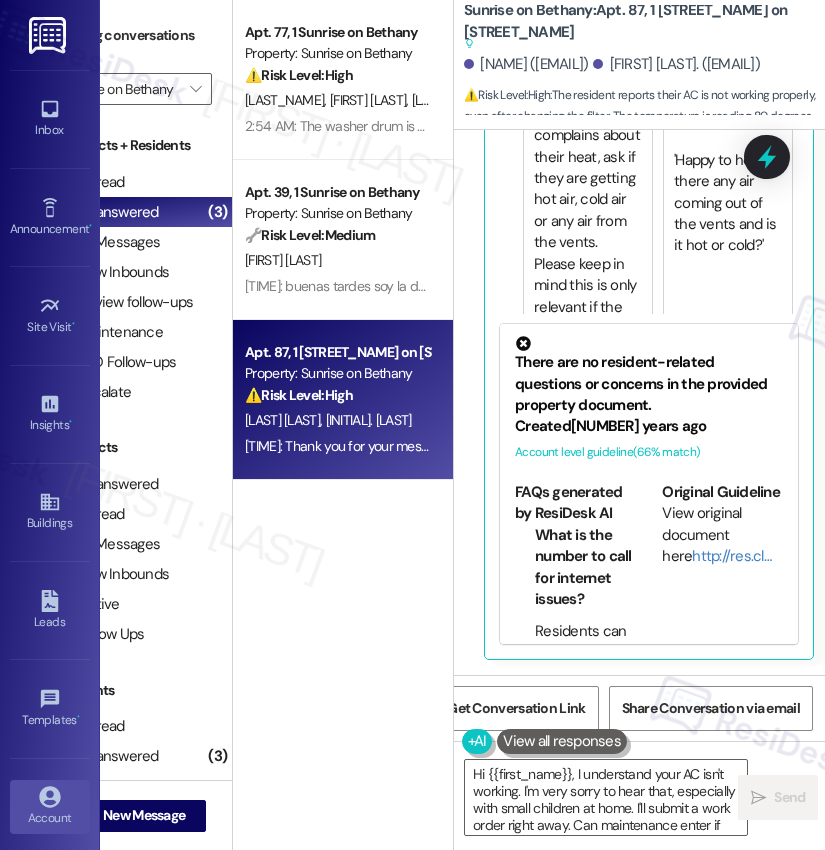 type on "Hi {{first_name}}, I understand your AC isn't working. I'm very sorry to hear that, especially with small children at home. I'll submit a work order right away. Can maintenance enter if you're not home? Do you have pets?" 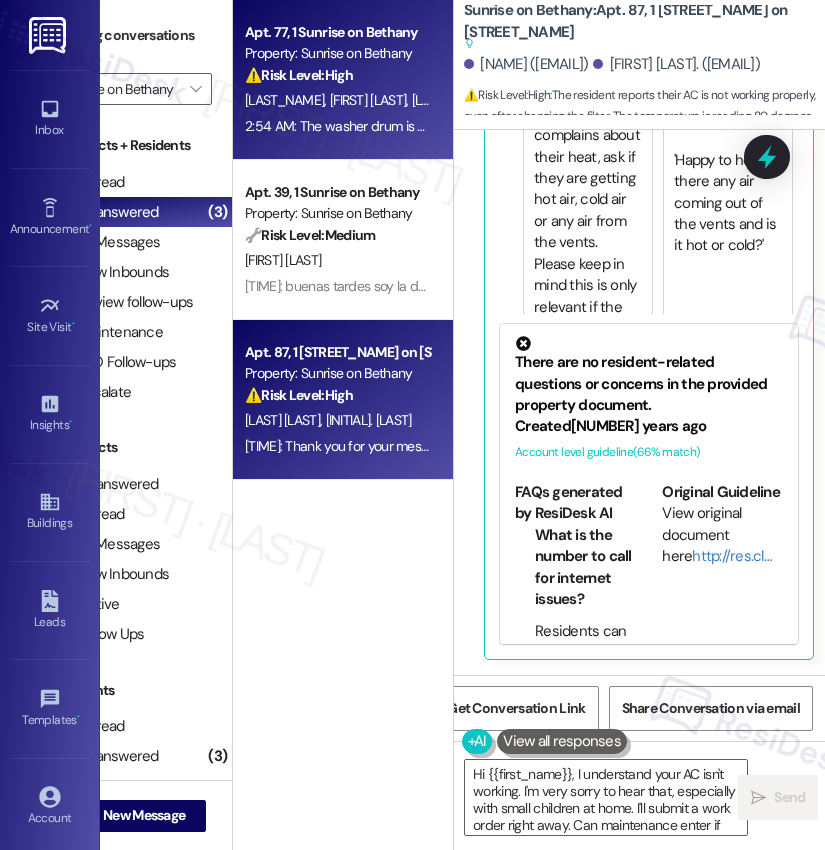 click on "Apt. [NUMBER], [NUMBER] [STREET] on [STREET] Property: [STREET] on [STREET] ⚠️ Risk Level: High The resident reports a malfunctioning washer with the drum off track, requiring maintenance. The presence of a dog inside the apartment adds a layer of complexity and potential risk, requiring coordination and caution during the maintenance visit. This falls under urgent general maintenance. [LAST] [LAST] [LAST] [LAST] [TIME]: The washer drum is off track [TIME]: The washer drum is off track" at bounding box center [343, 80] 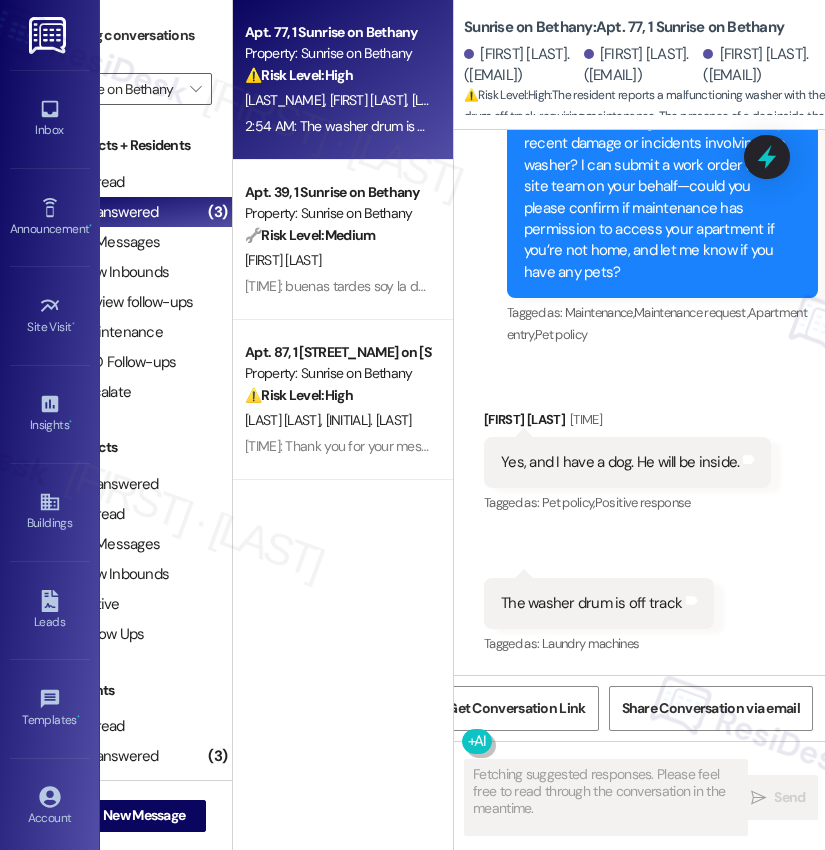 scroll, scrollTop: 2563, scrollLeft: 0, axis: vertical 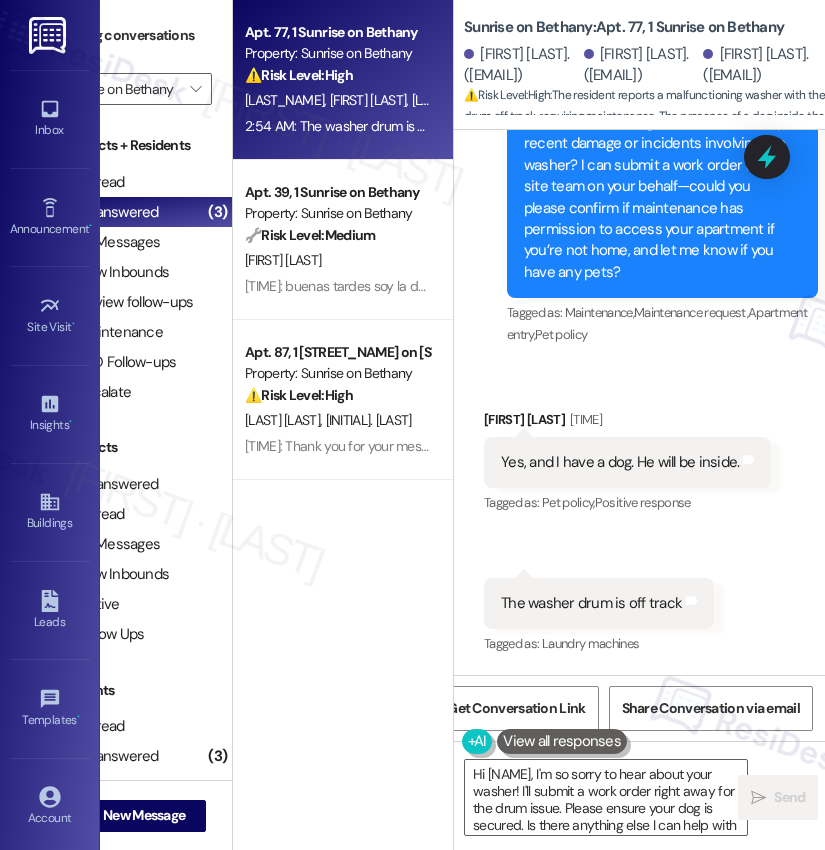 type on "Hi [FIRST_NAME], I'm so sorry to hear about your washer! I'll submit a work order right away for the drum issue. Please ensure your dog is secured. Is there anything else I can help with?" 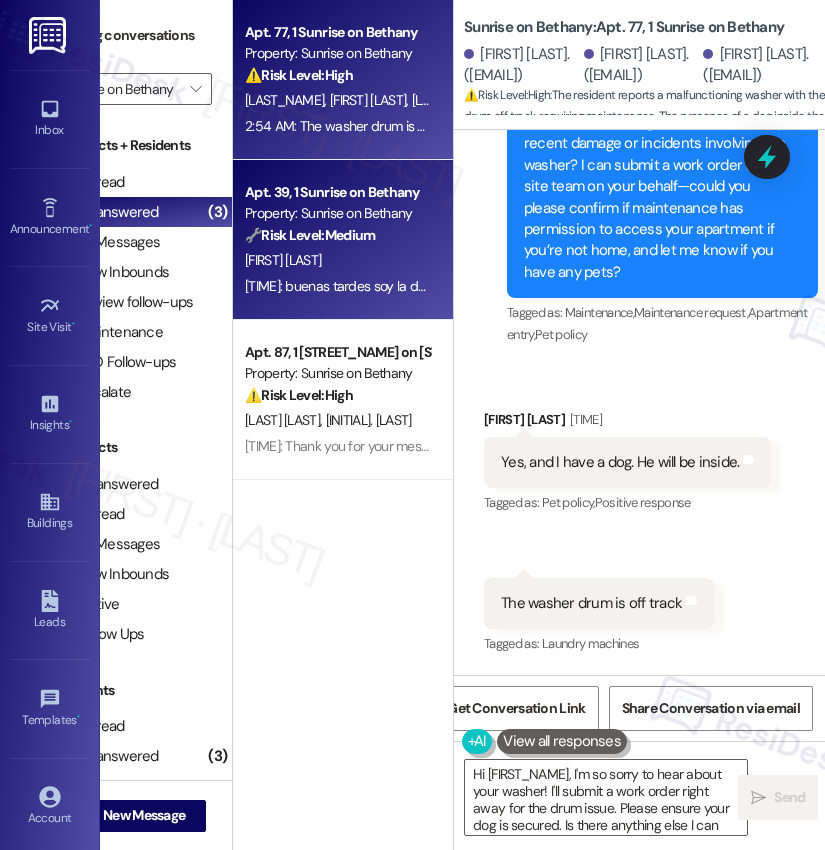 click on "[FIRST] [LAST]" at bounding box center (283, 260) 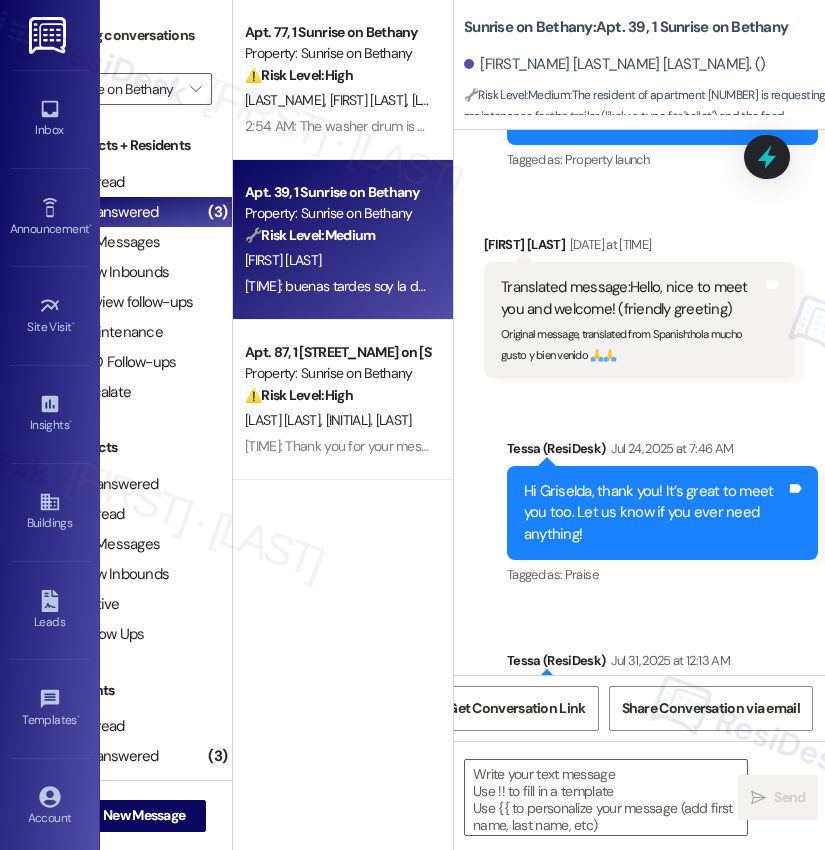 type on "Fetching suggested responses. Please feel free to read through the conversation in the meantime." 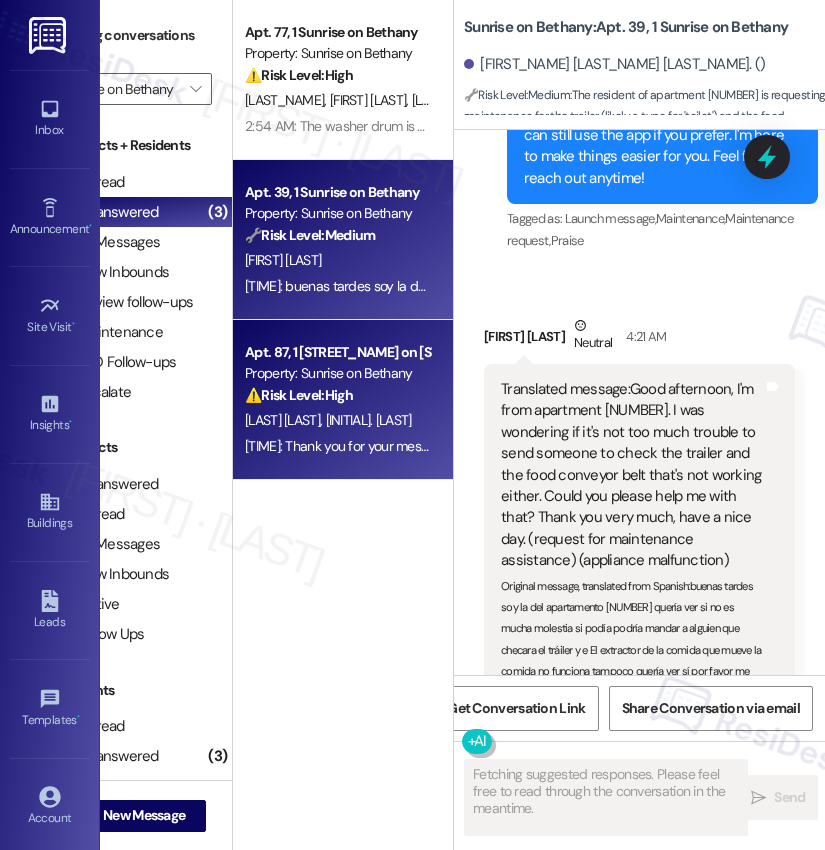 scroll, scrollTop: 1153, scrollLeft: 0, axis: vertical 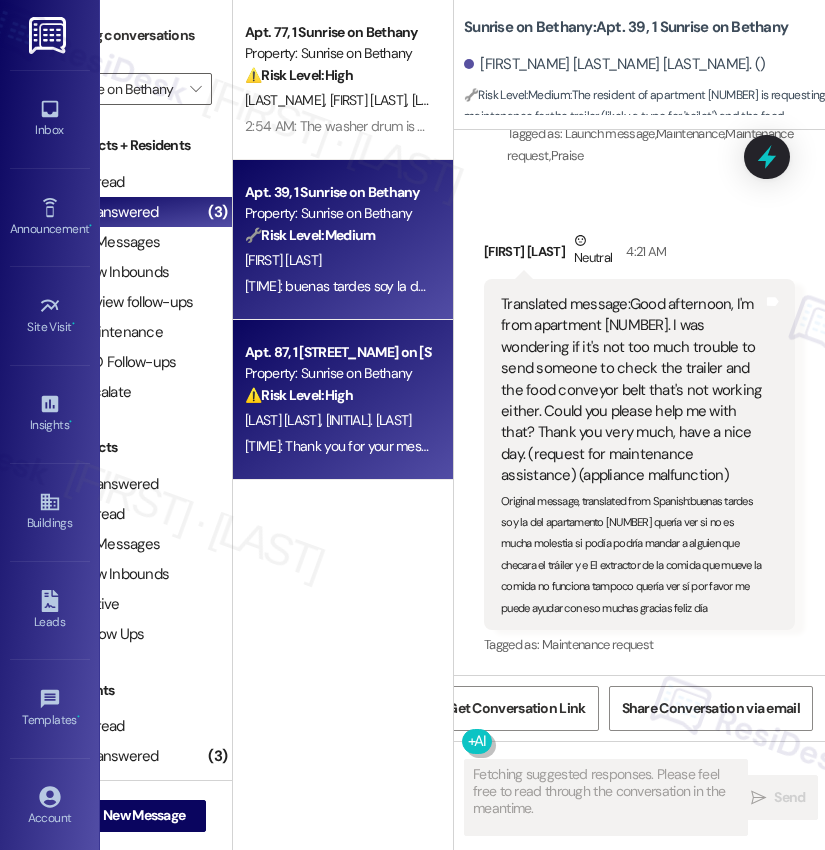 click on "⚠️ Risk Level: High The resident reports their AC is not working properly, even after changing the filter. The temperature is reading 80 degrees despite being set to 72, and the resident has small children, indicating a potential health and safety concern. Although the resident initially indicated the issue was resolved, it has recurred, requiring a work order." at bounding box center [337, 395] 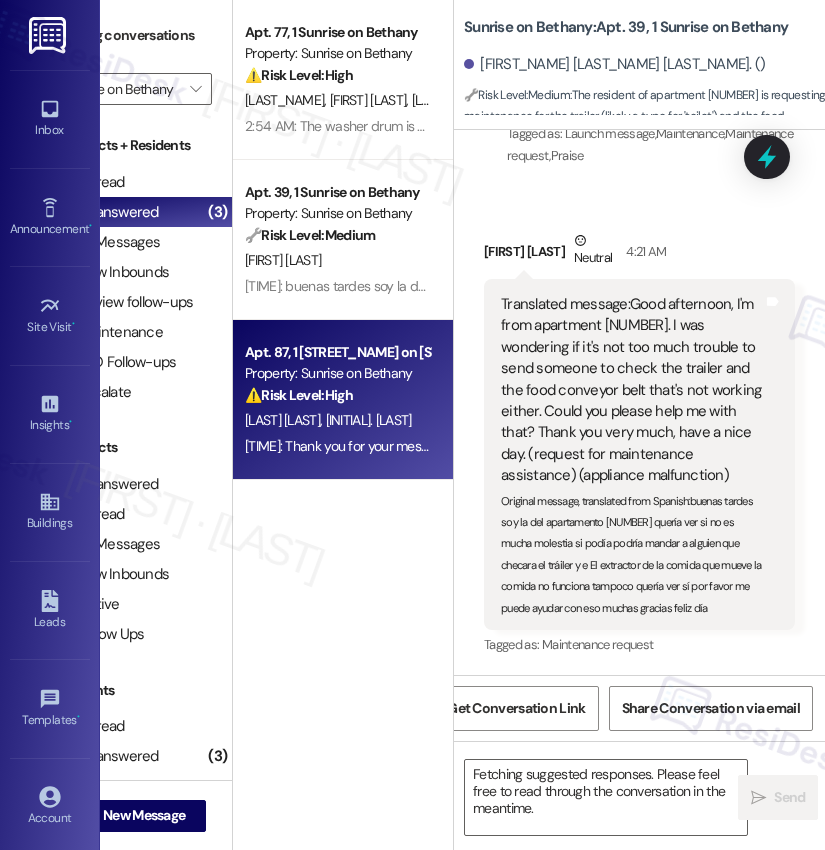 scroll, scrollTop: 0, scrollLeft: 64, axis: horizontal 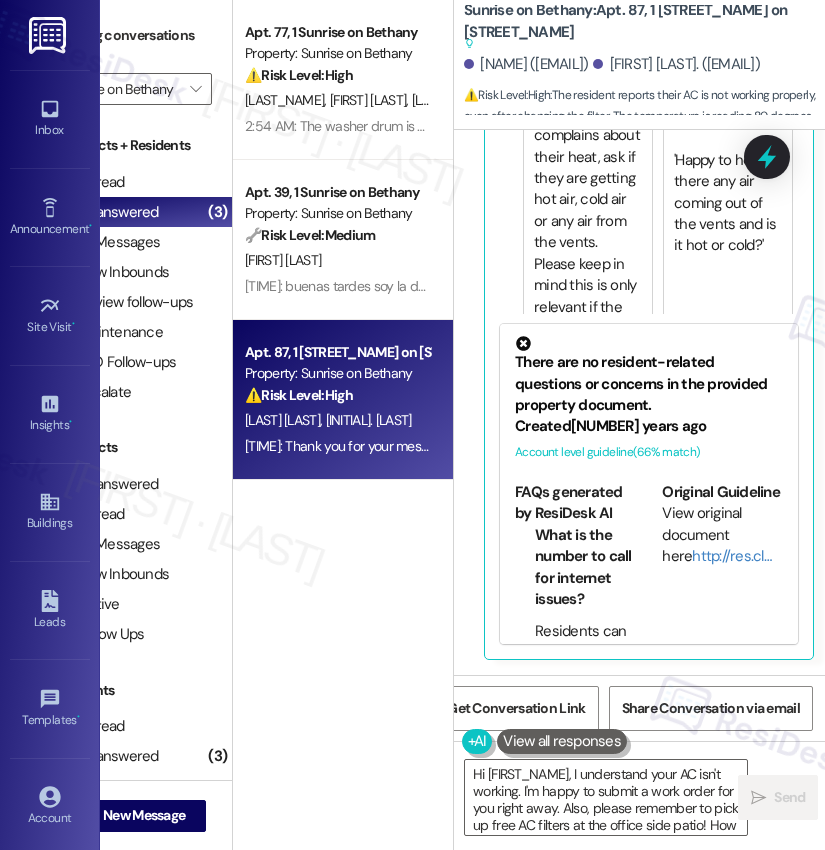 type on "Hi [FIRST], I understand your AC isn't working. I'm happy to submit a work order for you right away. Also, please remember to pick up free AC filters at the office side patio! How else can I assist you?" 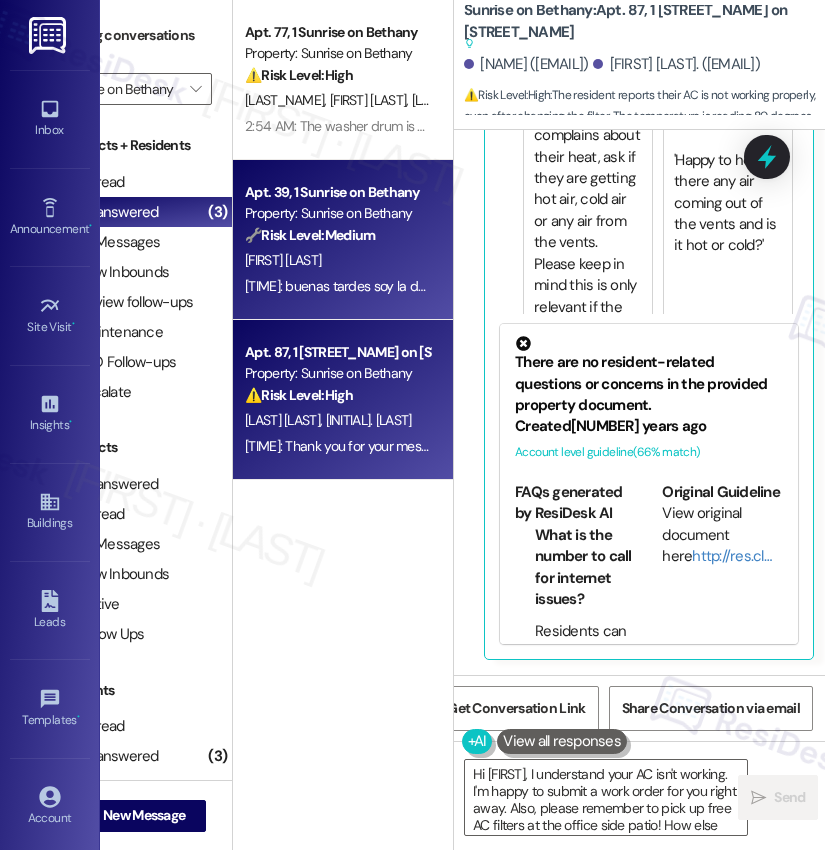 click on "[FIRST] [LAST]" at bounding box center (337, 260) 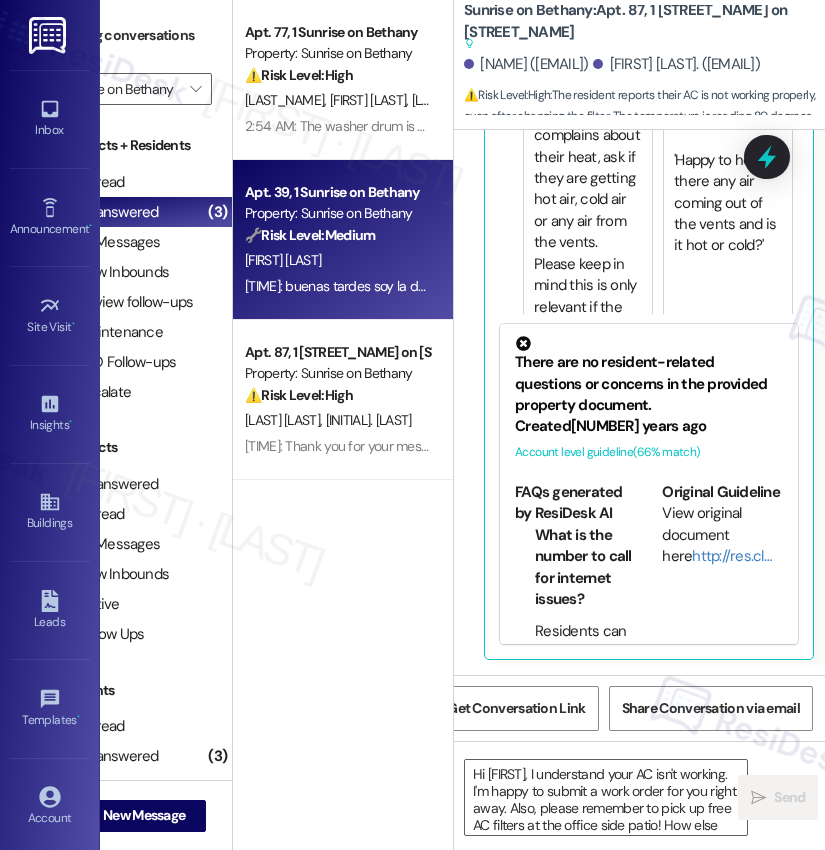 click on "Apt. [NUMBER], [NUMBER] [STREET] on [STREET] Property: [STREET] on [STREET] ⚠️ Risk Level: High The resident reports a malfunctioning washer with the drum off track, requiring maintenance. The presence of a dog inside the apartment adds a layer of complexity and potential risk, requiring coordination and caution during the maintenance visit. This falls under urgent general maintenance. [LAST] [LAST] [LAST] [LAST] [TIME]: The washer drum is off track [TIME]: The washer drum is off track" at bounding box center (343, 80) 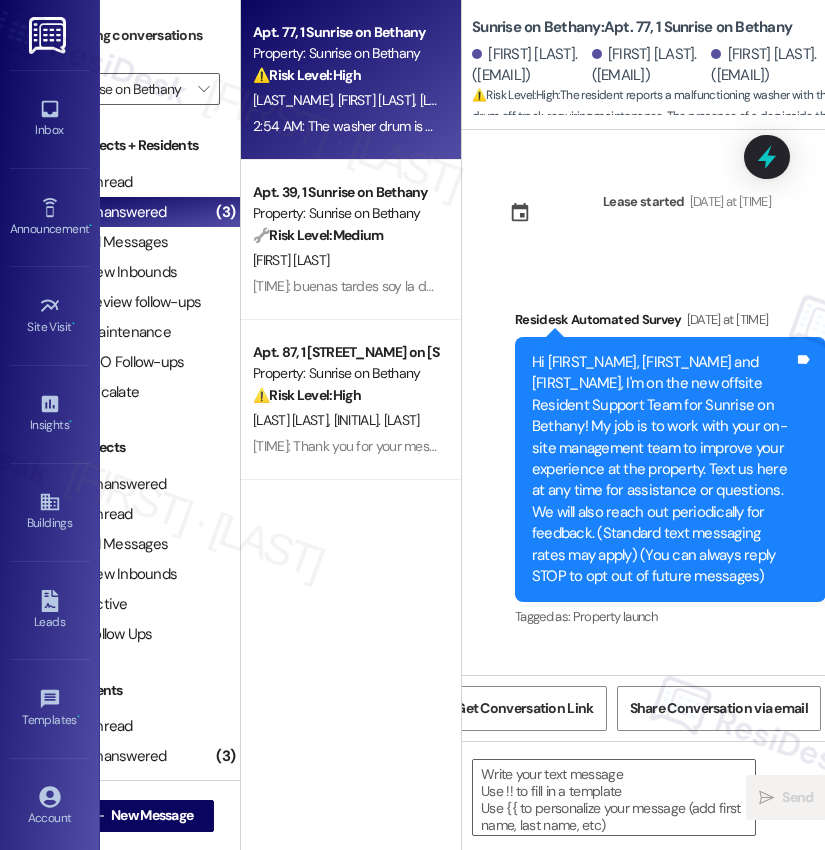scroll, scrollTop: 0, scrollLeft: 67, axis: horizontal 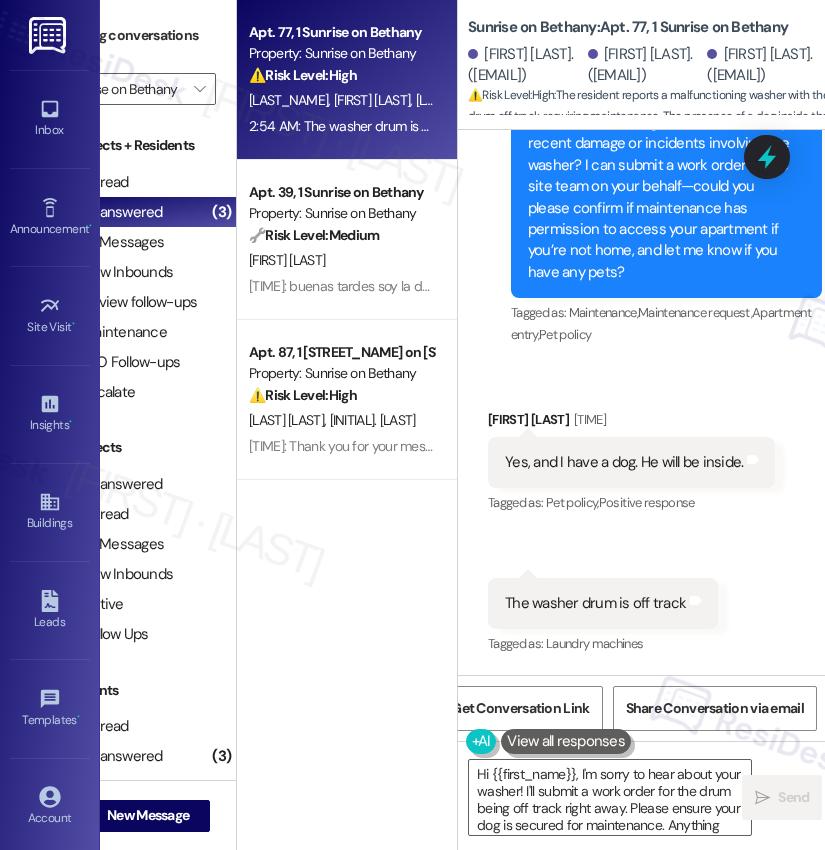type on "Hi {{first_name}}, I'm sorry to hear about your washer! I'll submit a work order for the drum being off track right away. Please ensure your dog is secured for maintenance. Anything else I can help with?" 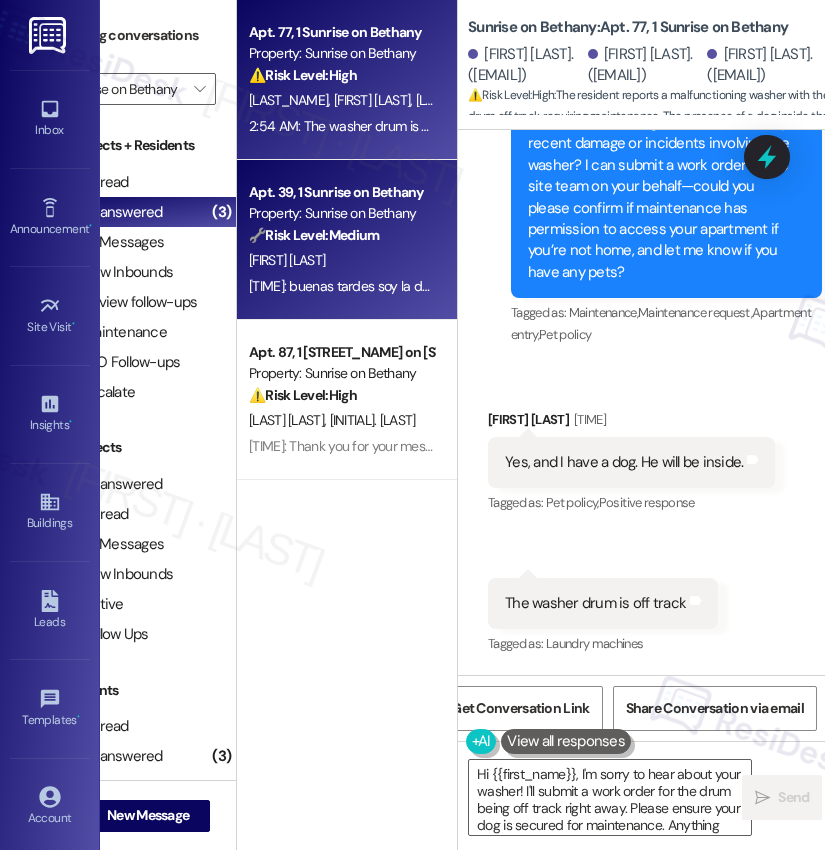 click on "🔧  Risk Level:  Medium" at bounding box center [314, 235] 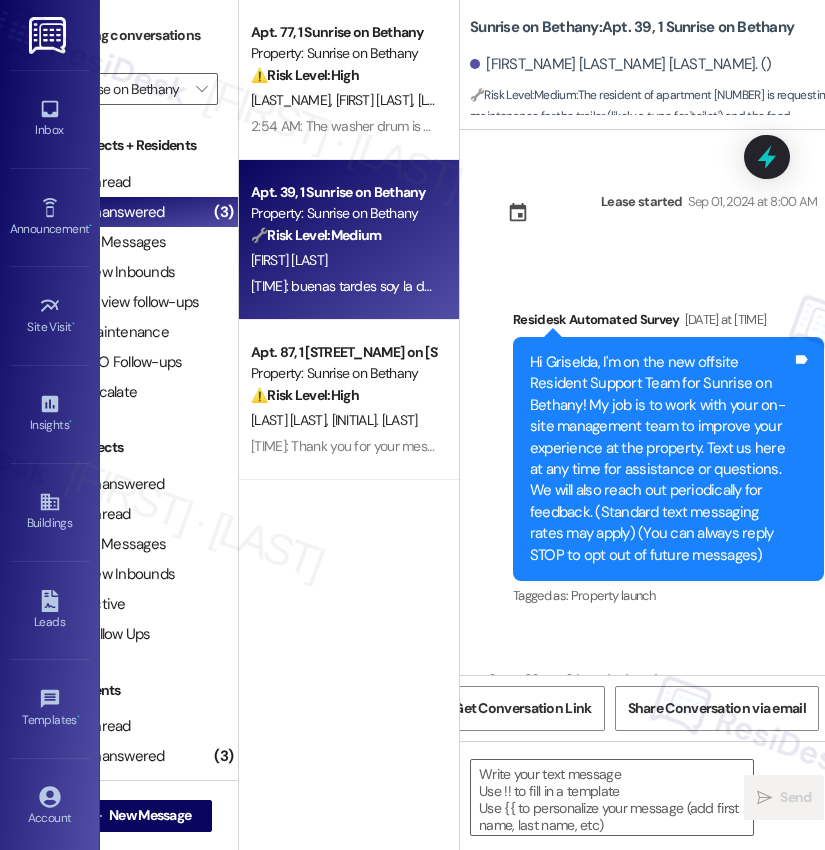 scroll, scrollTop: 0, scrollLeft: 67, axis: horizontal 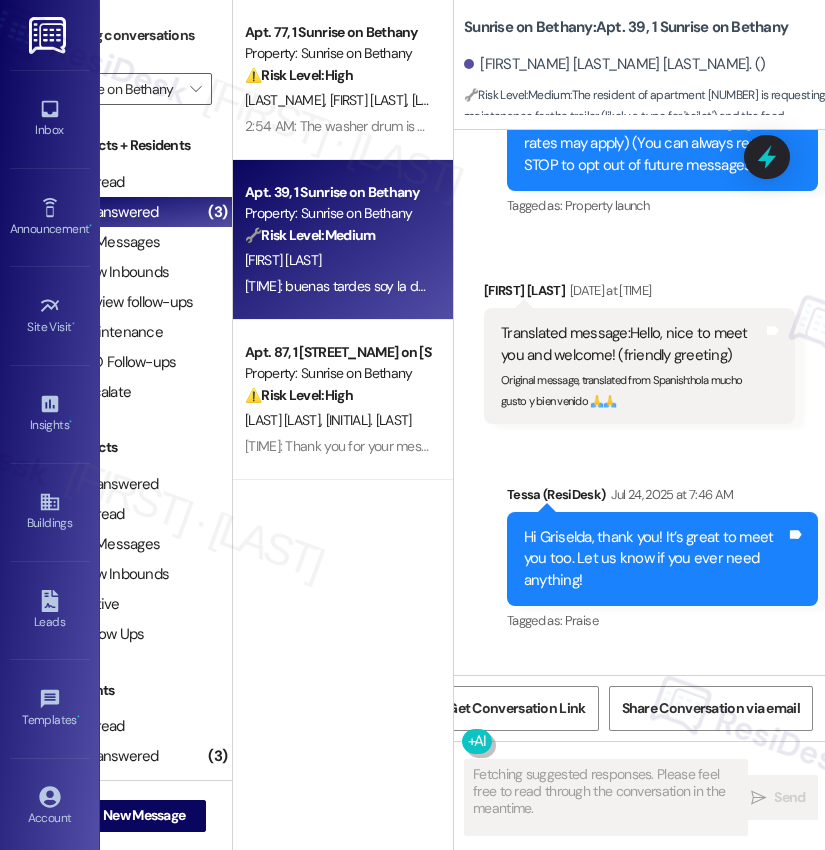 type on "Fetching suggested responses. Please feel free to read through the conversation in the meantime." 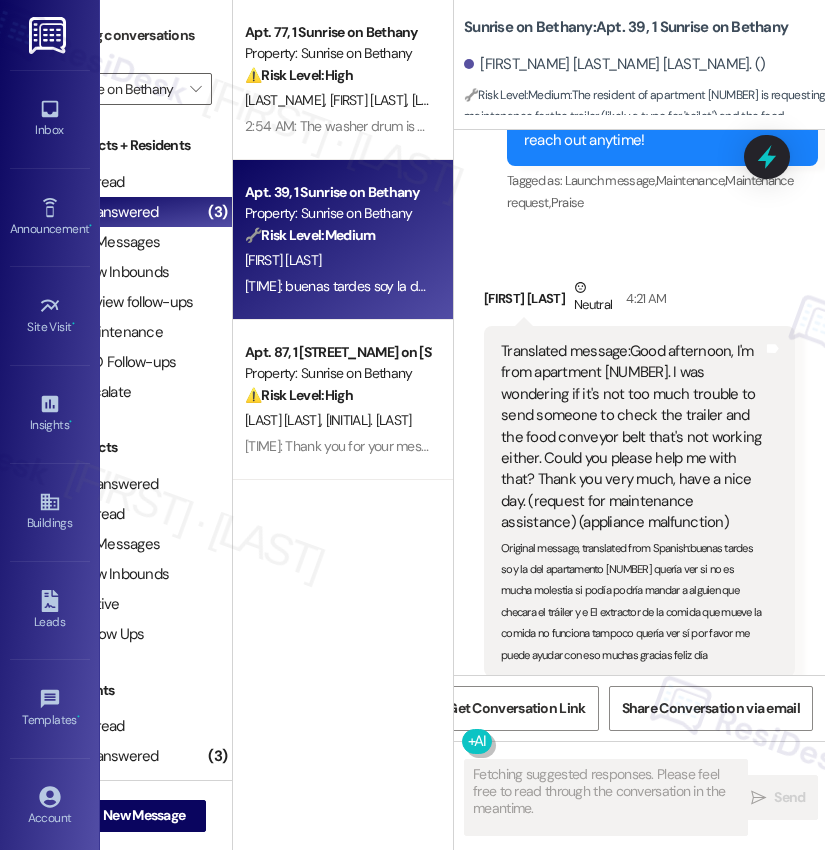 scroll, scrollTop: 1153, scrollLeft: 0, axis: vertical 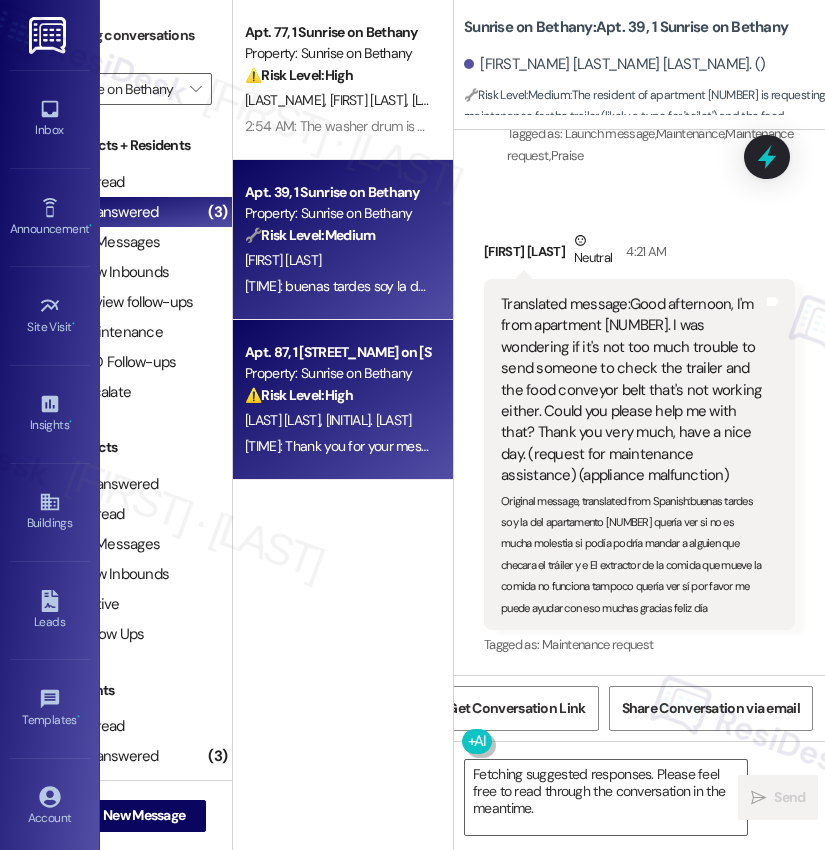 click on "Property: Sunrise on Bethany" at bounding box center [337, 373] 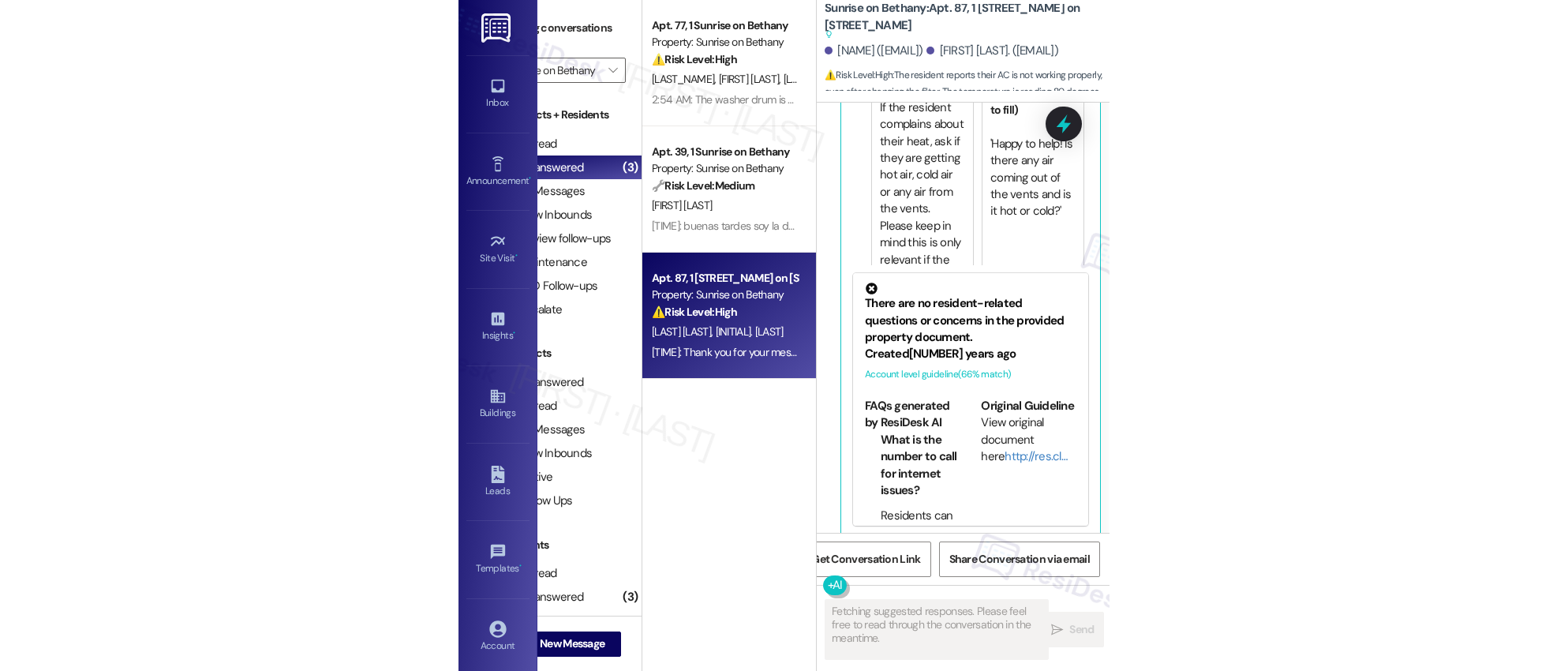scroll, scrollTop: 1864, scrollLeft: 0, axis: vertical 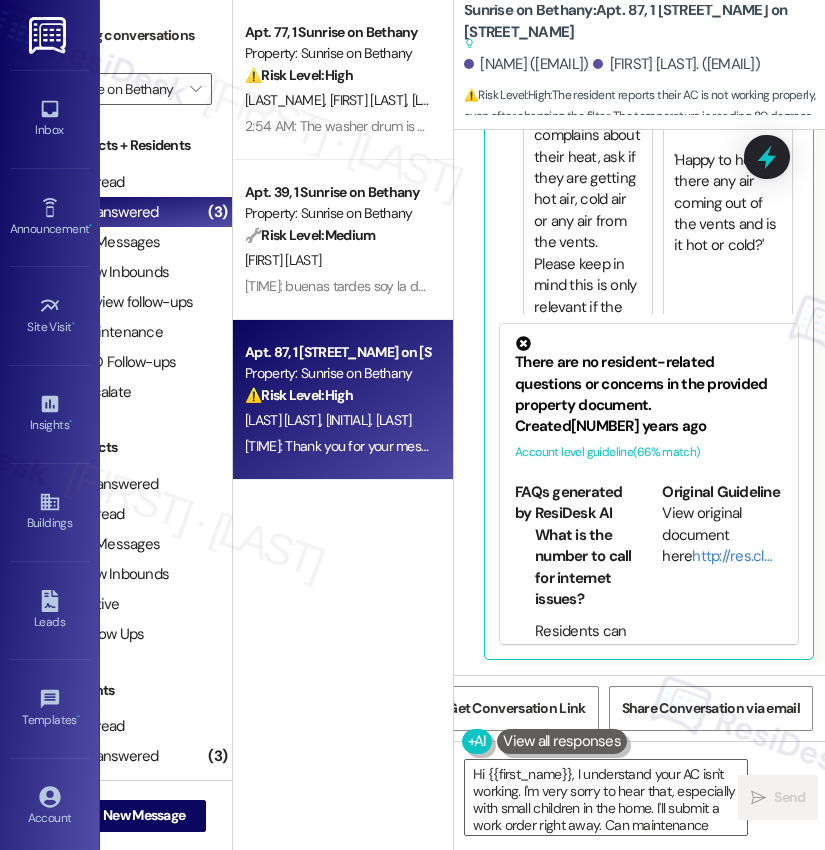 type on "Hi {{first_name}}, I understand your AC isn't working. I'm very sorry to hear that, especially with small children in the home. I'll submit a work order right away. Can maintenance enter if you're not home? Do you have pets?" 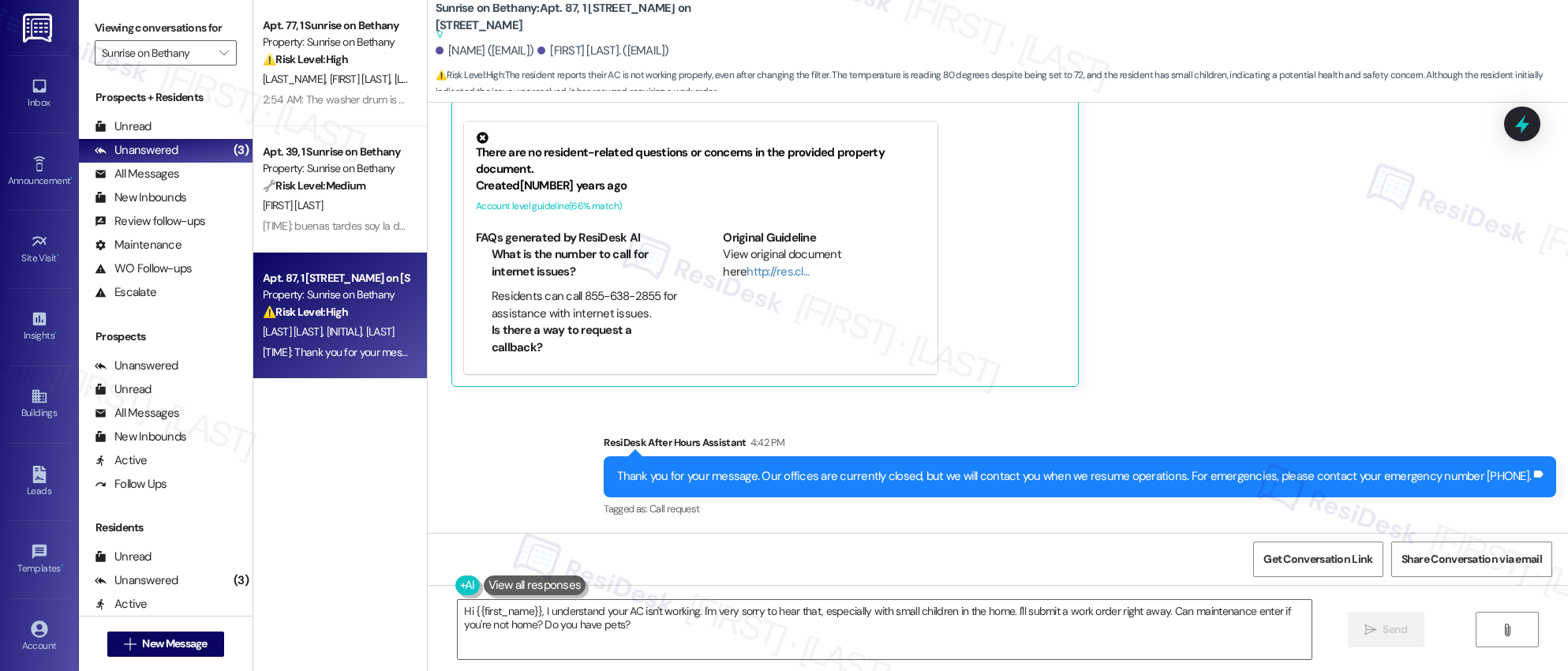scroll, scrollTop: 1391, scrollLeft: 0, axis: vertical 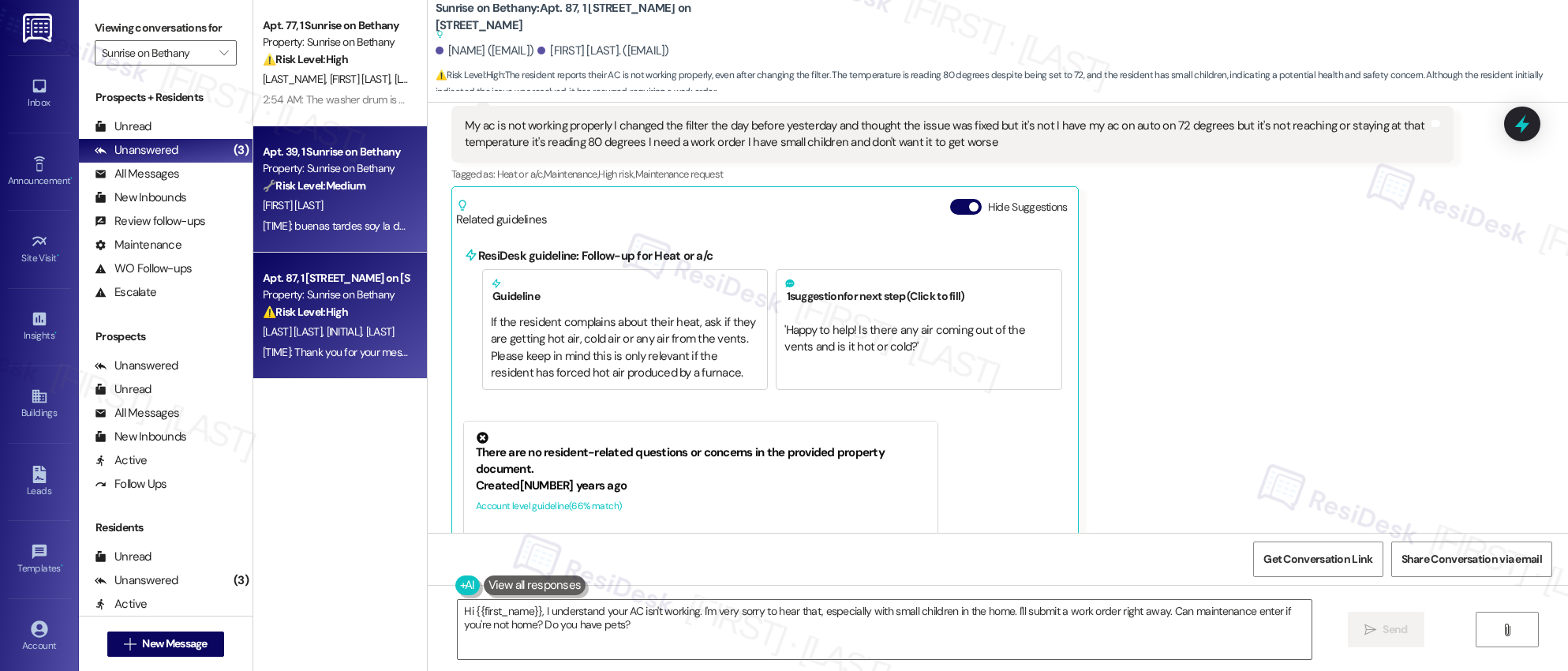 click on "🔧  Risk Level:  Medium" at bounding box center (314, 186) 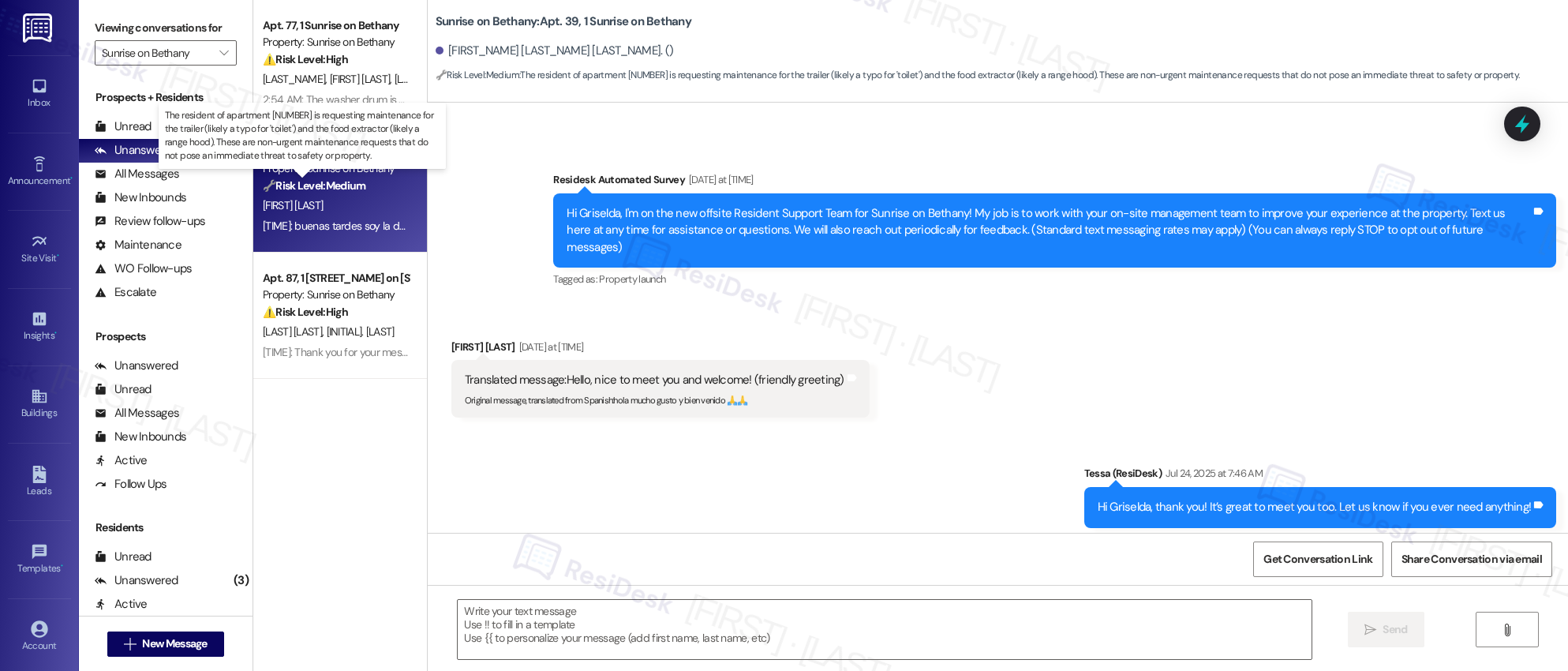 type on "Fetching suggested responses. Please feel free to read through the conversation in the meantime." 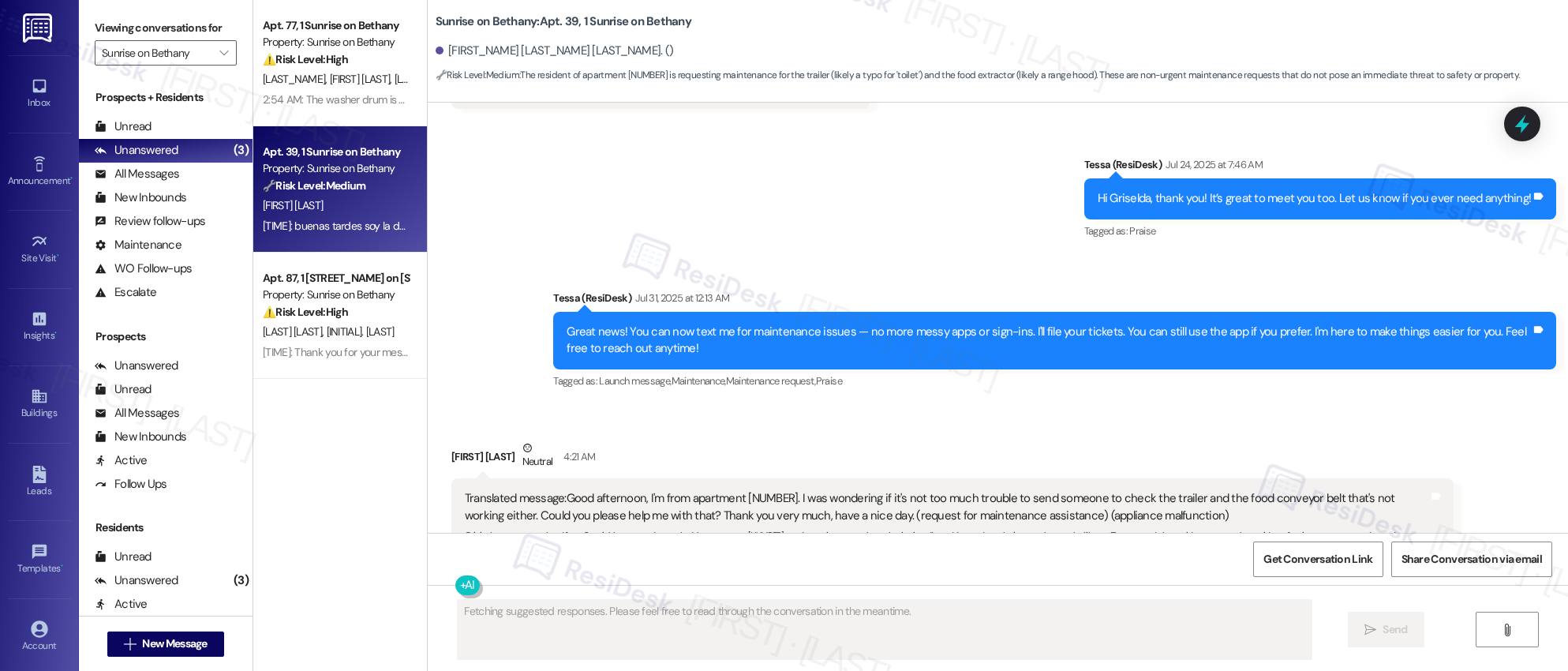 scroll, scrollTop: 437, scrollLeft: 0, axis: vertical 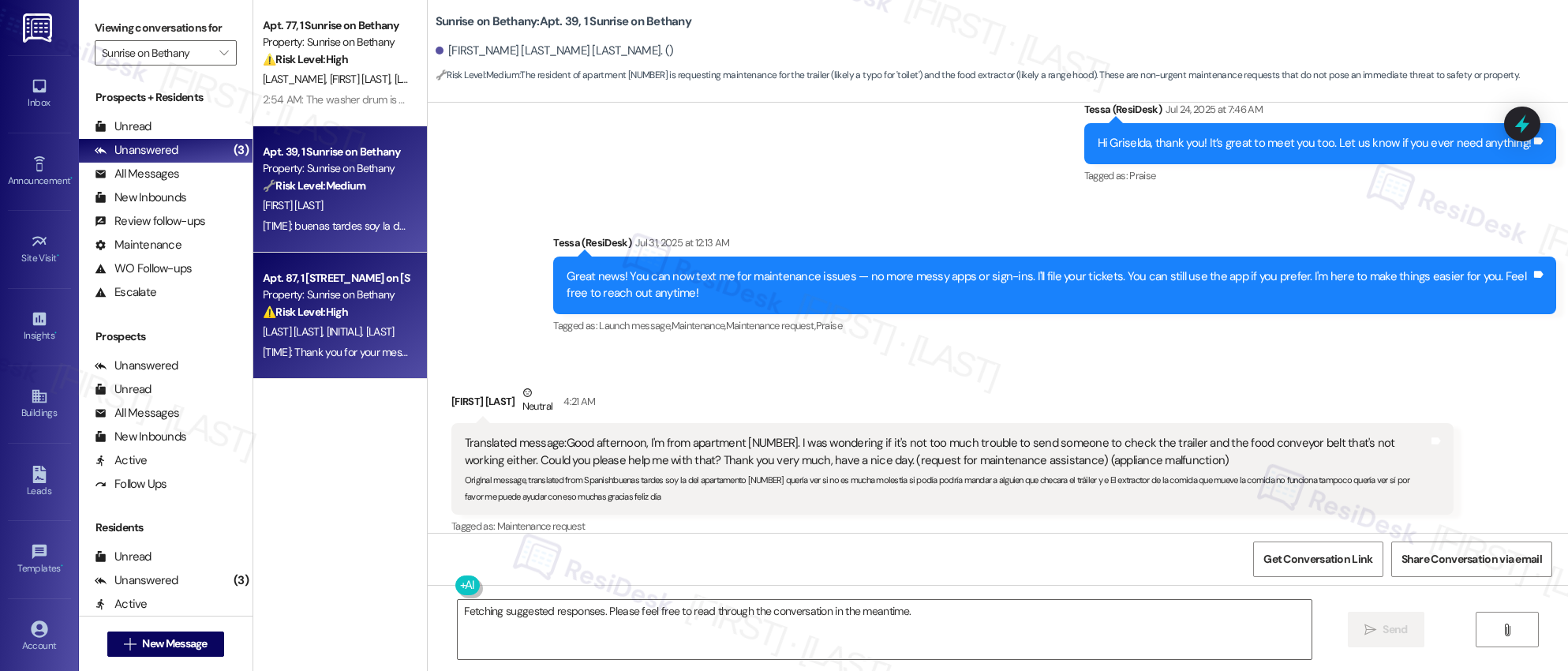 click on "[LAST_NAME] [LAST_NAME]" at bounding box center [335, 332] 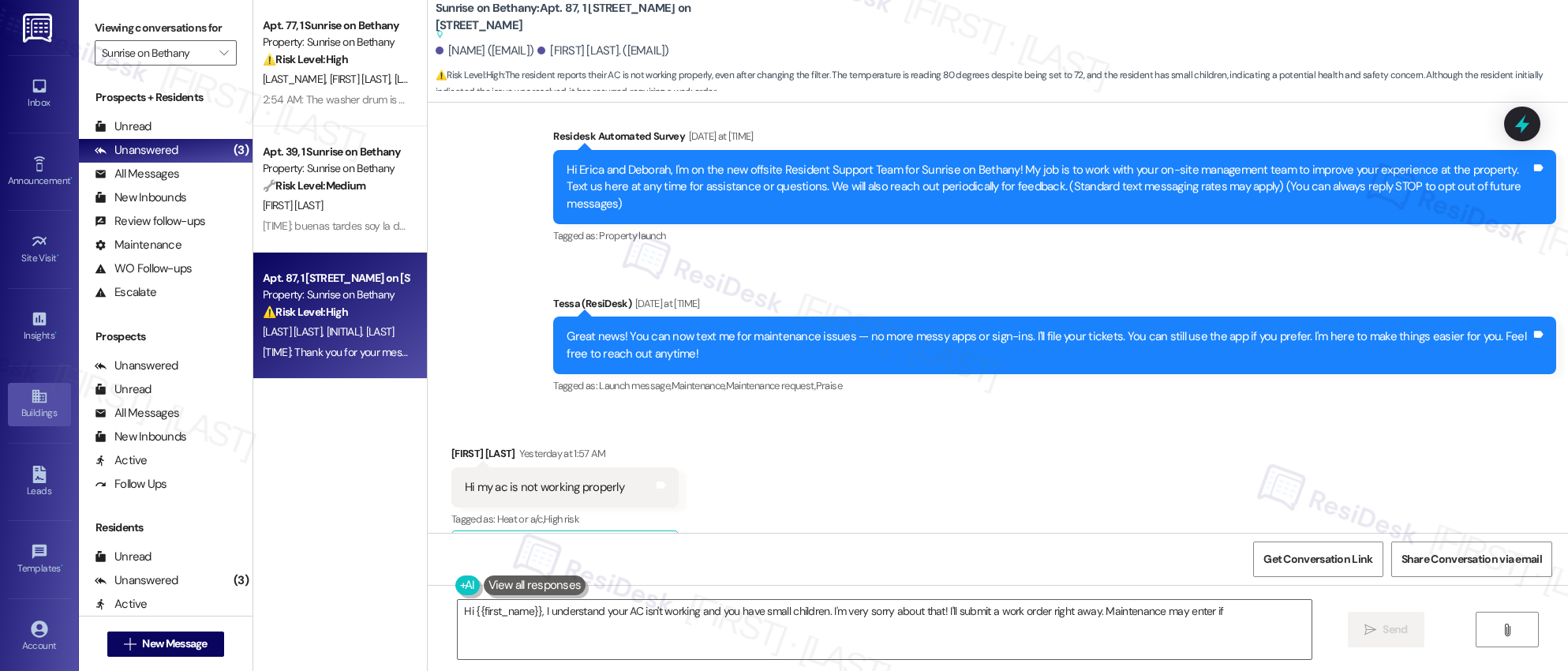 scroll, scrollTop: 1257, scrollLeft: 0, axis: vertical 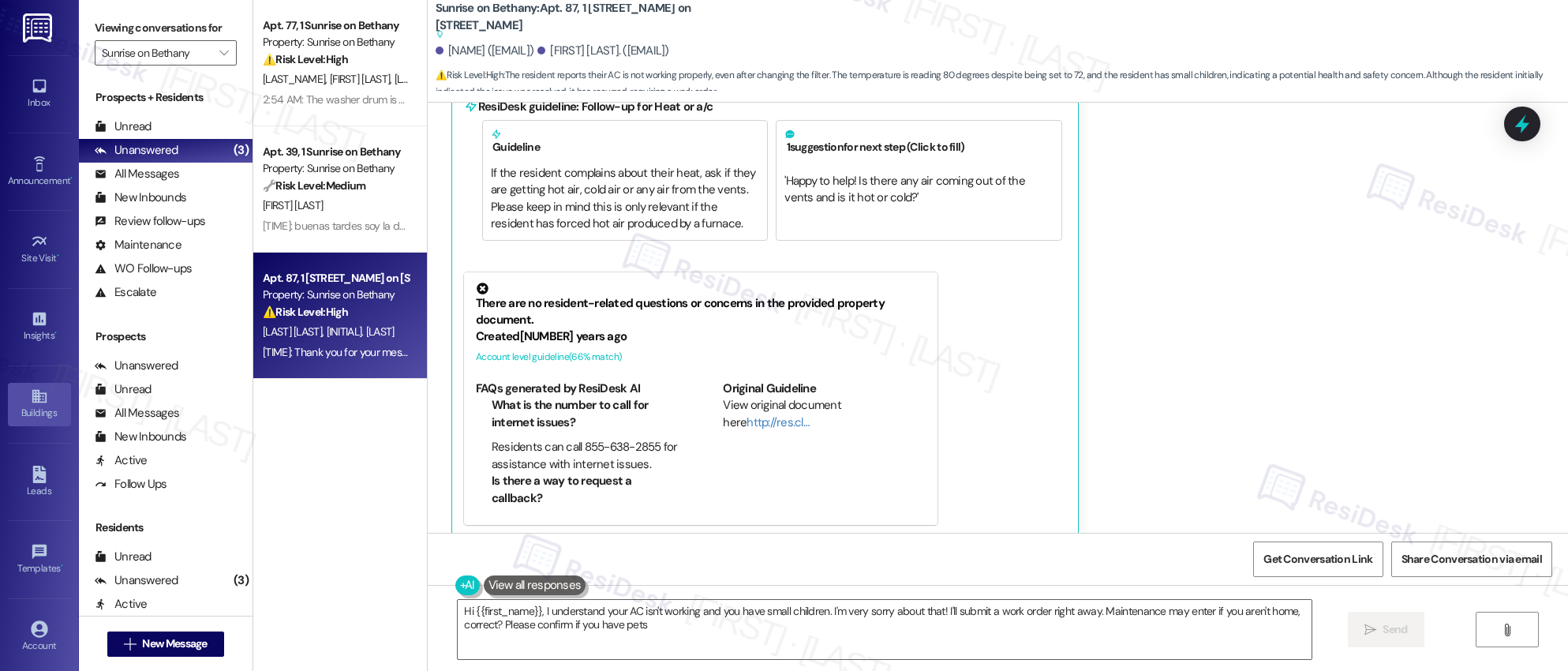 type on "Hi {{first_name}}, I understand your AC isn't working and you have small children. I'm very sorry about that! I'll submit a work order right away. Maintenance may enter if you aren't home, correct? Please confirm if you have pets." 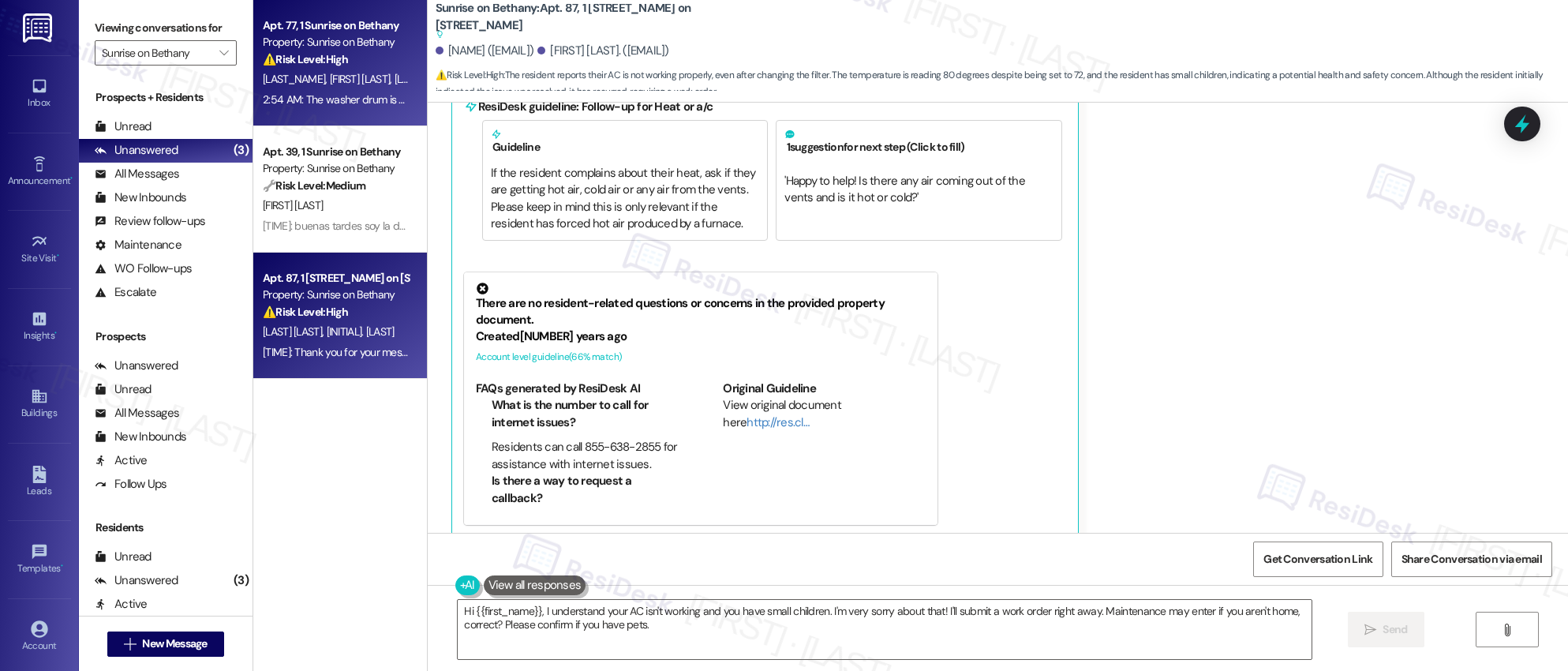 click on "" at bounding box center (223, 53) 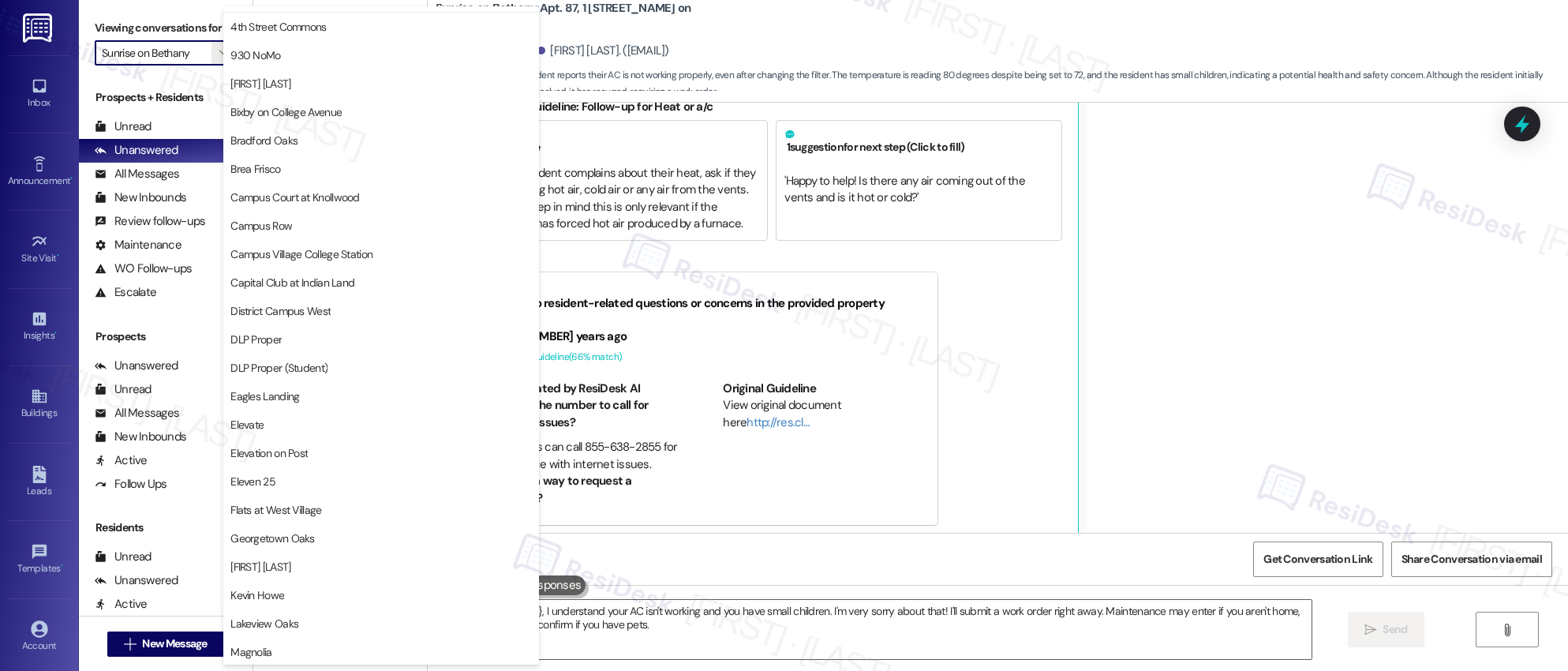 scroll, scrollTop: 0, scrollLeft: 0, axis: both 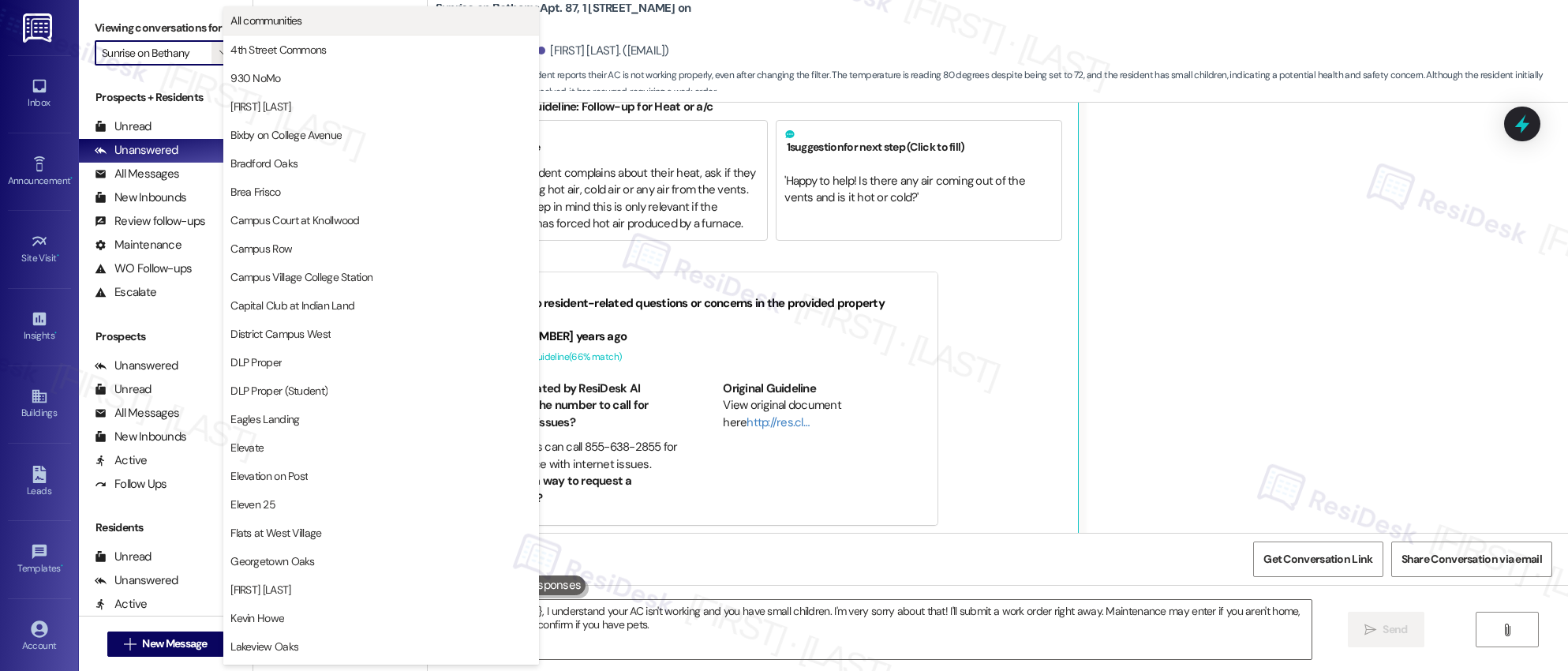 click on "All communities" at bounding box center [266, 21] 